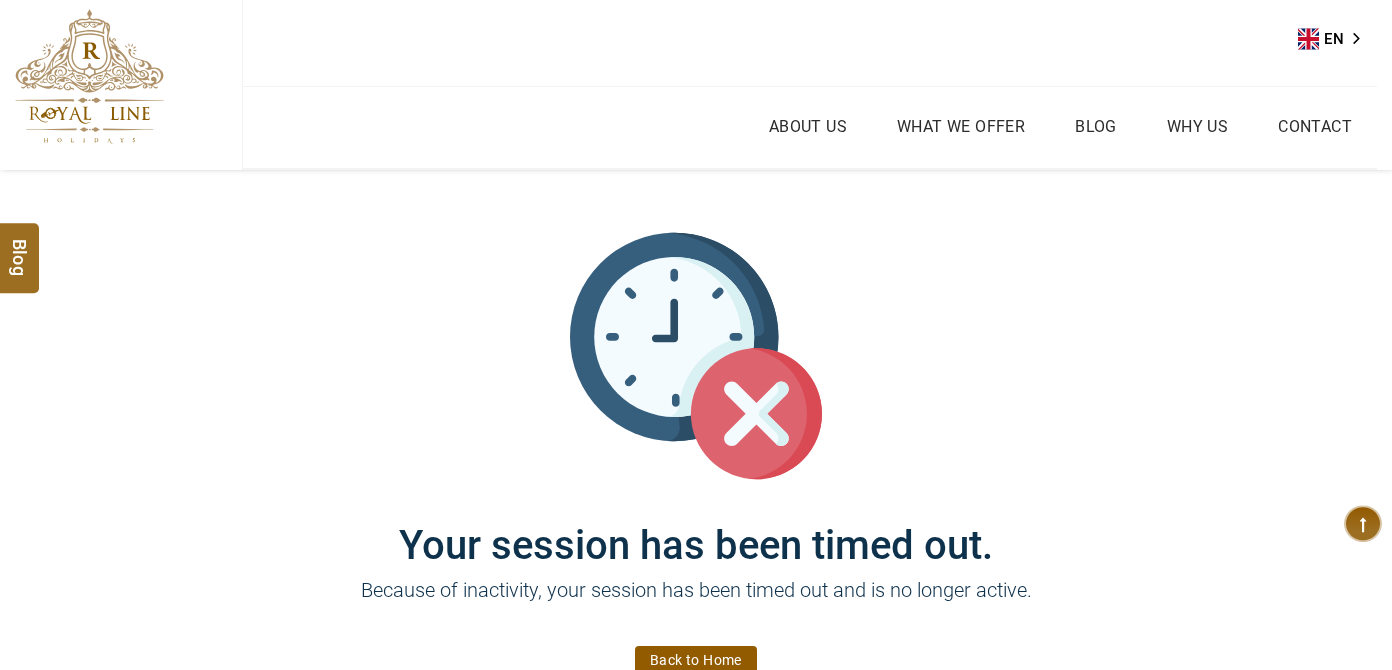 scroll, scrollTop: 0, scrollLeft: 0, axis: both 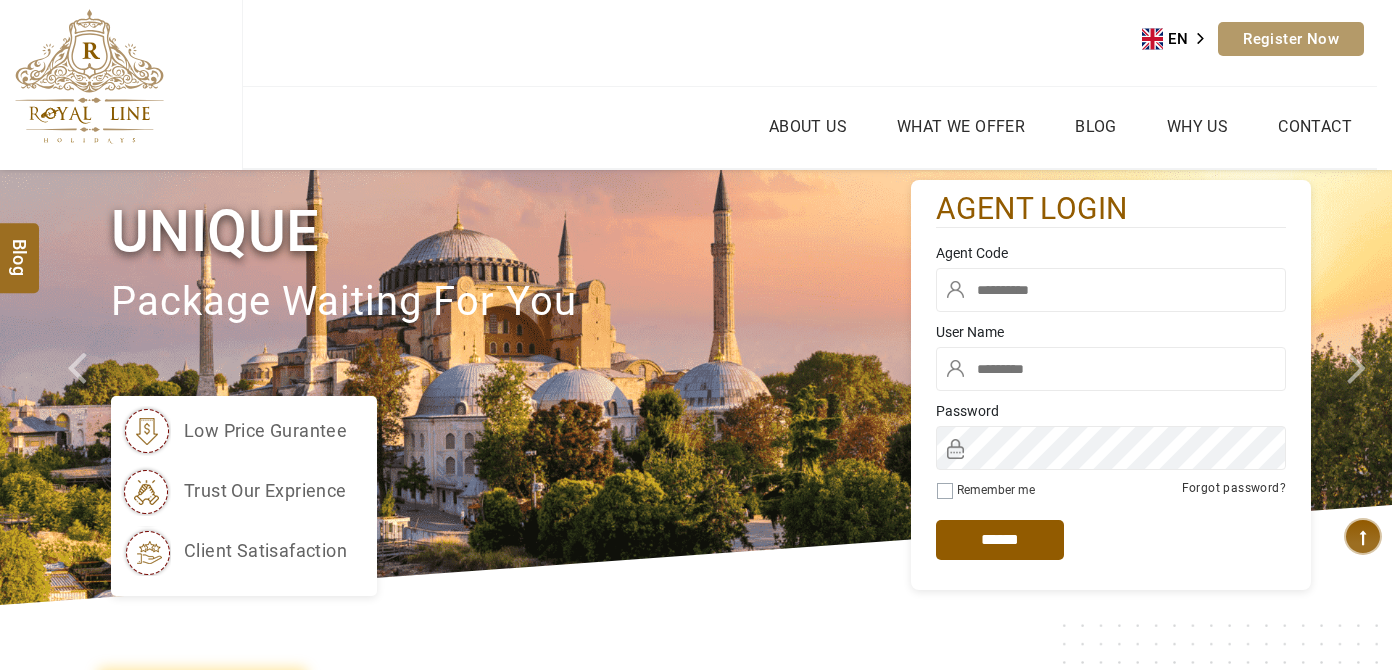 type on "******" 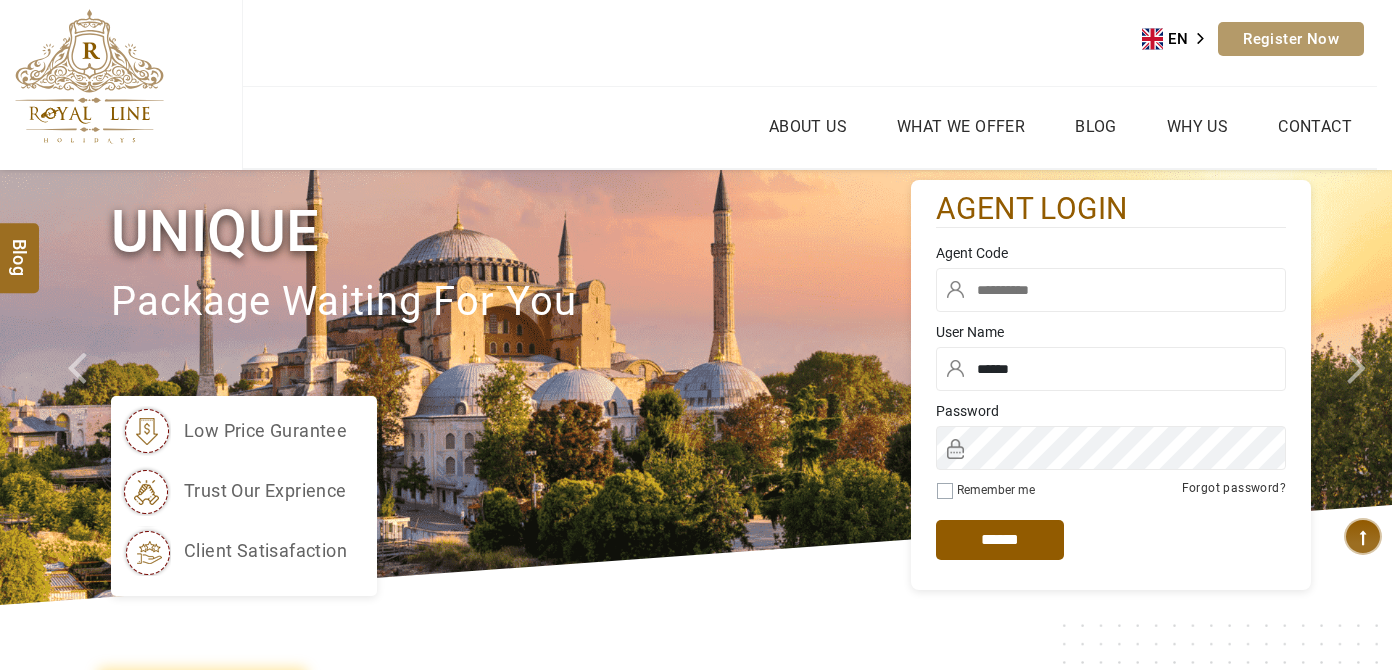 click at bounding box center [1111, 290] 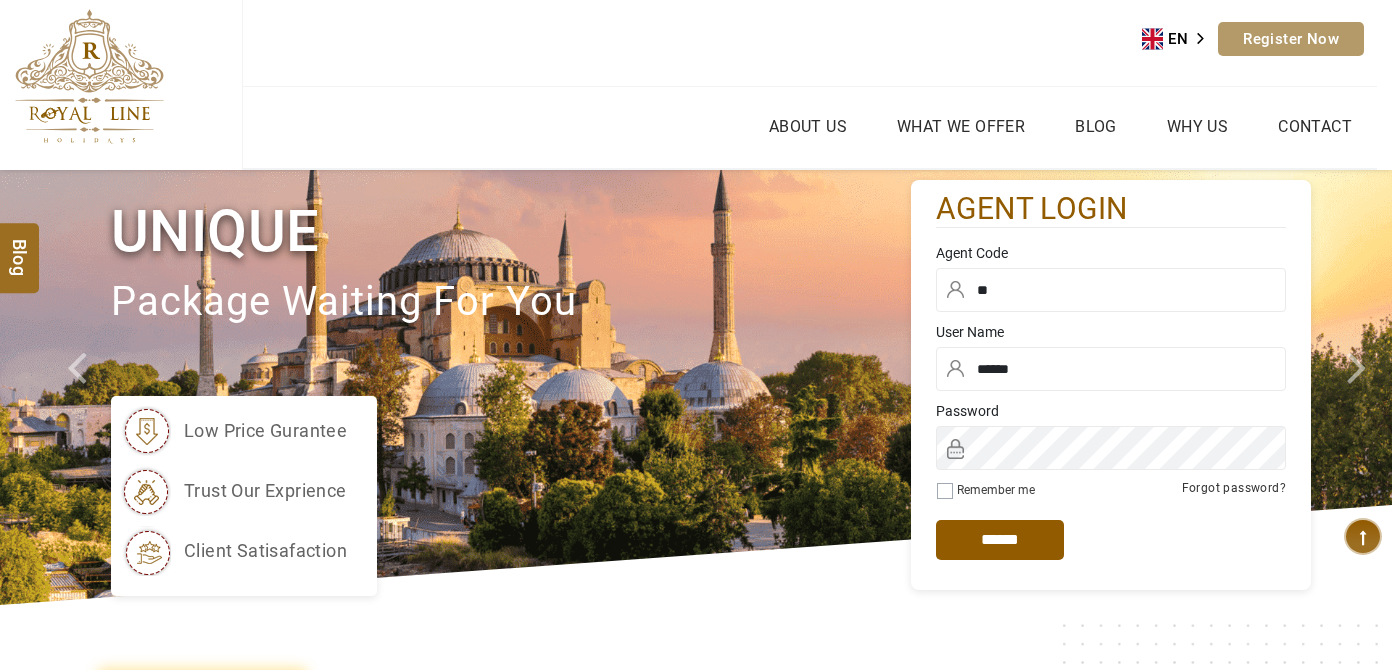 type on "*" 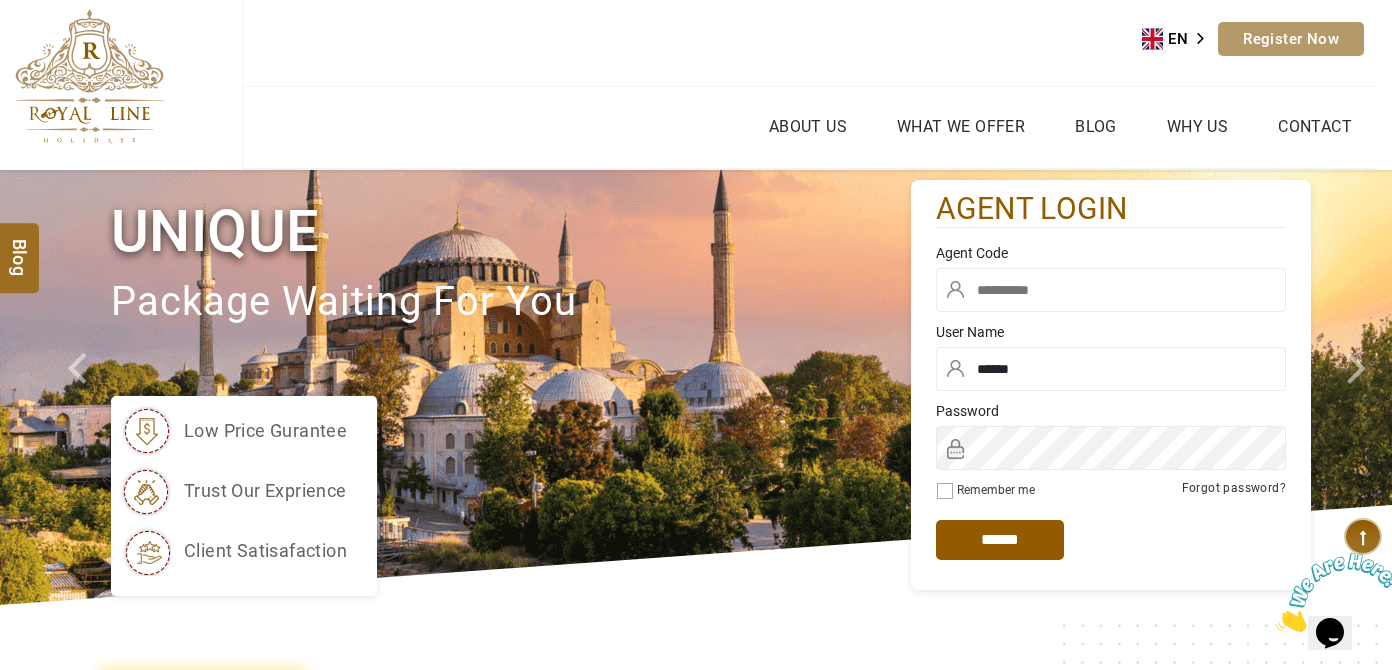 scroll, scrollTop: 0, scrollLeft: 0, axis: both 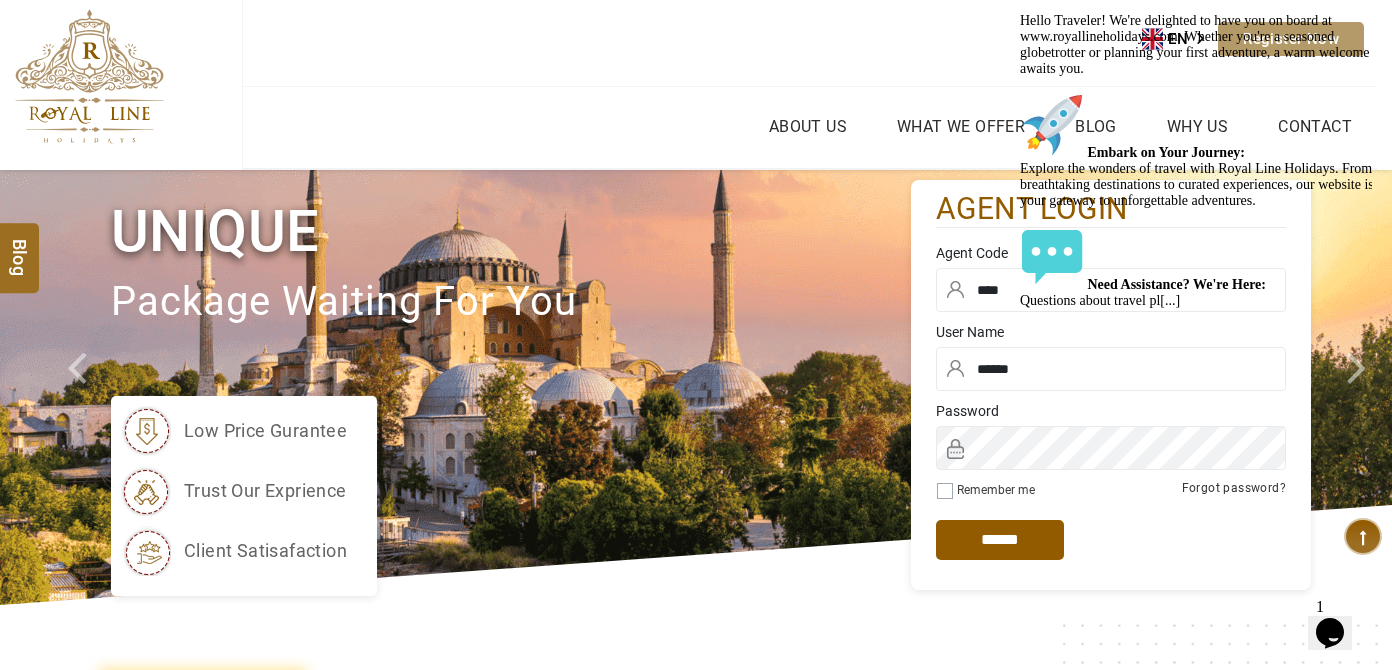 type on "****" 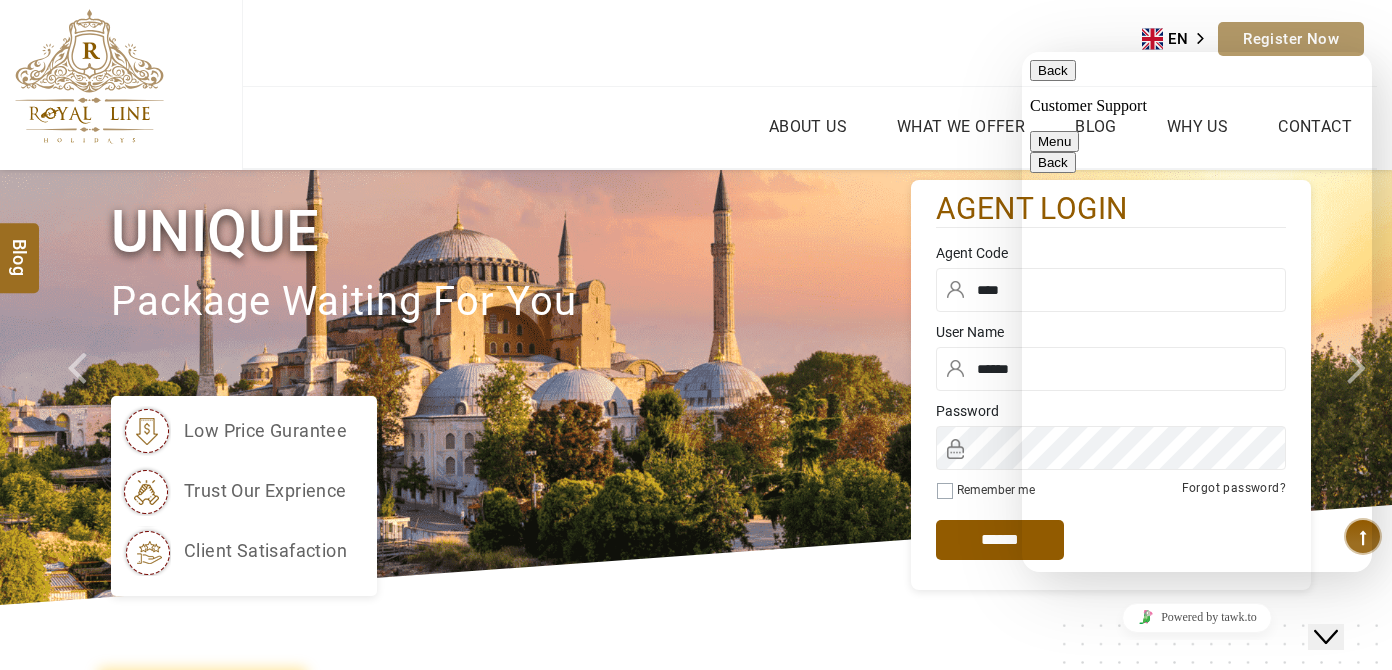 scroll, scrollTop: 262, scrollLeft: 0, axis: vertical 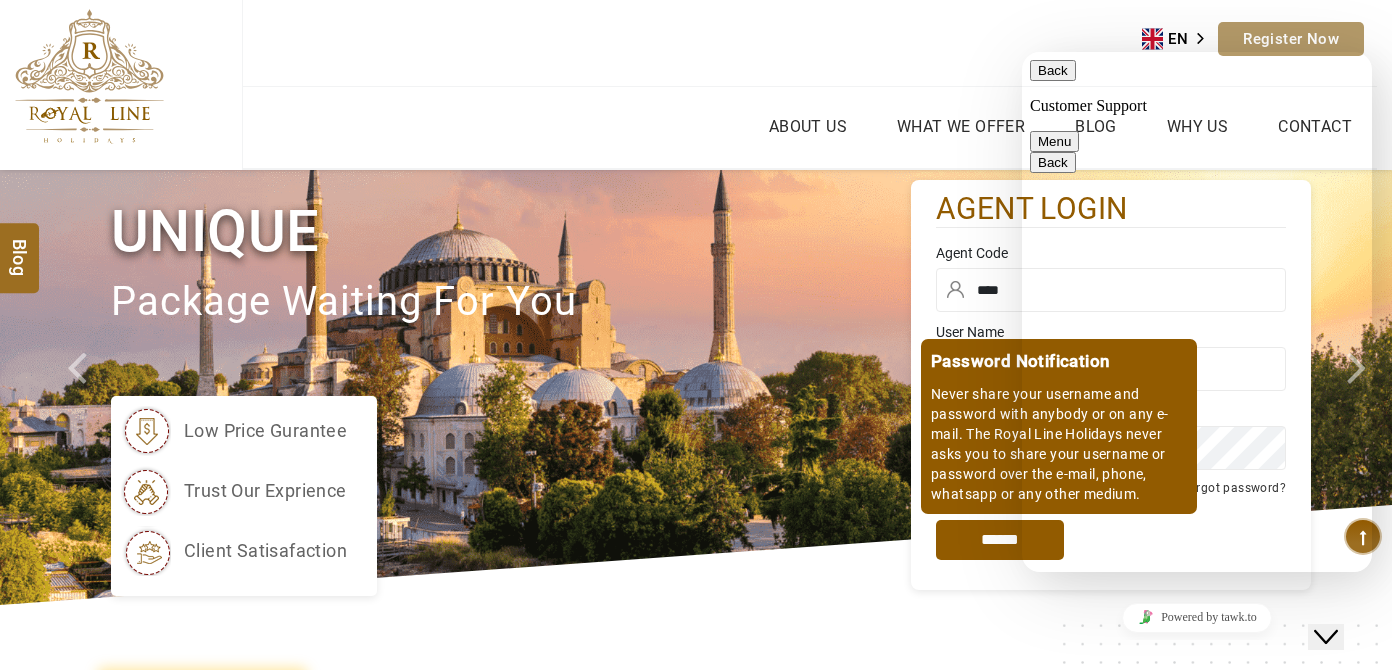 click on "*****" at bounding box center (1000, 540) 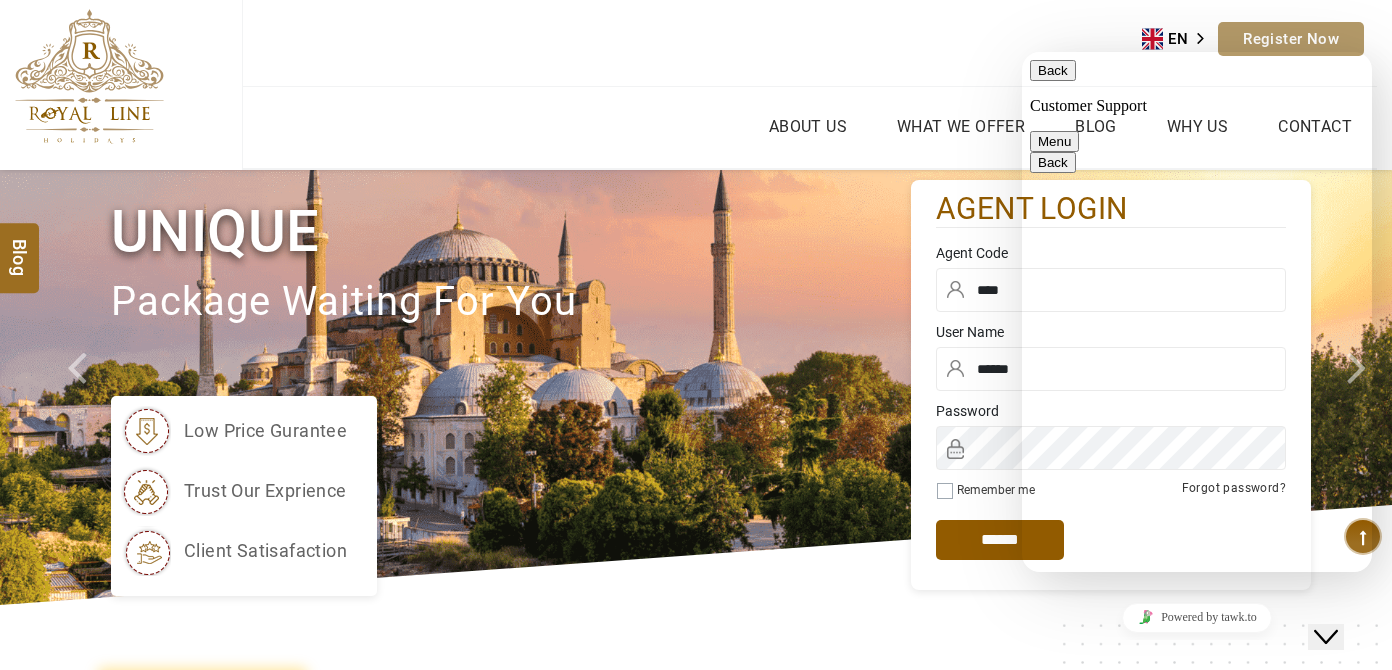 click on "AED  AED EUR  € USD  $ INR  ₹ THB  ฿ IDR  Rp BHD  BHD TRY  ₺ Credit Limit EN HE AR ES PT ZH Helpline
+971 55 344 0168 Register Now +971 55 344 0168 info@royallineholidays.com" at bounding box center [809, 43] 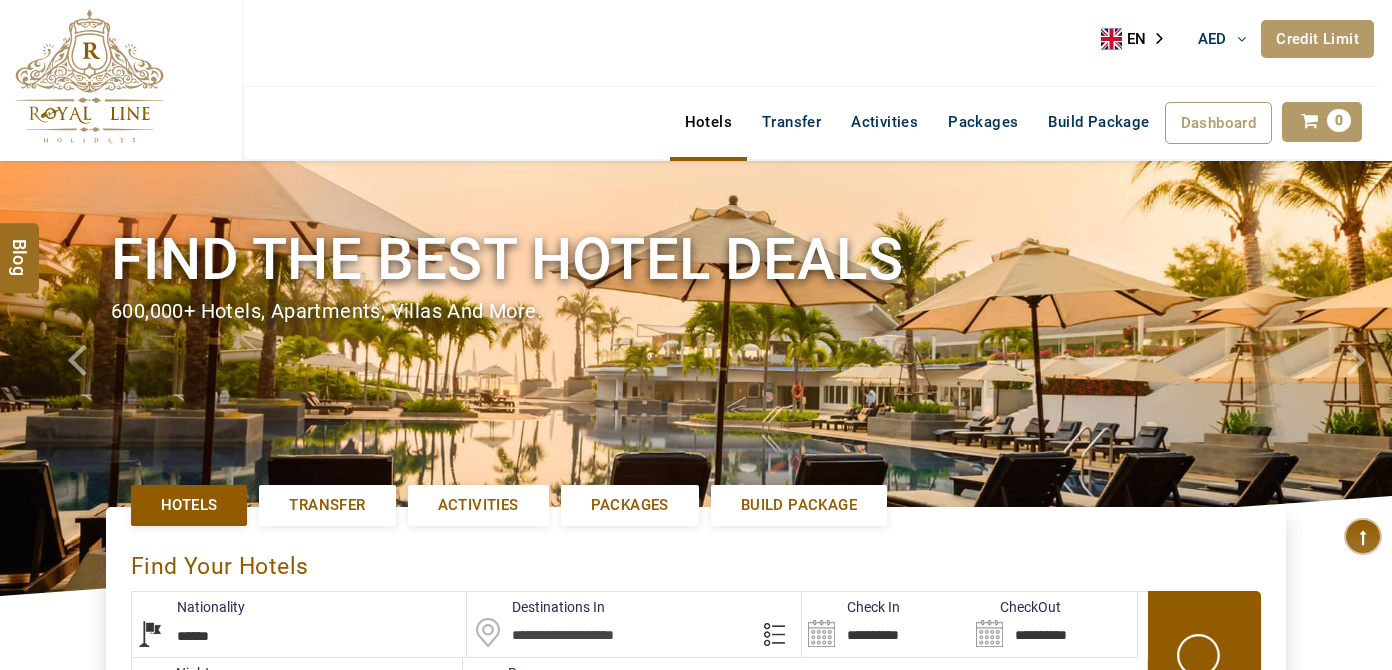 select on "******" 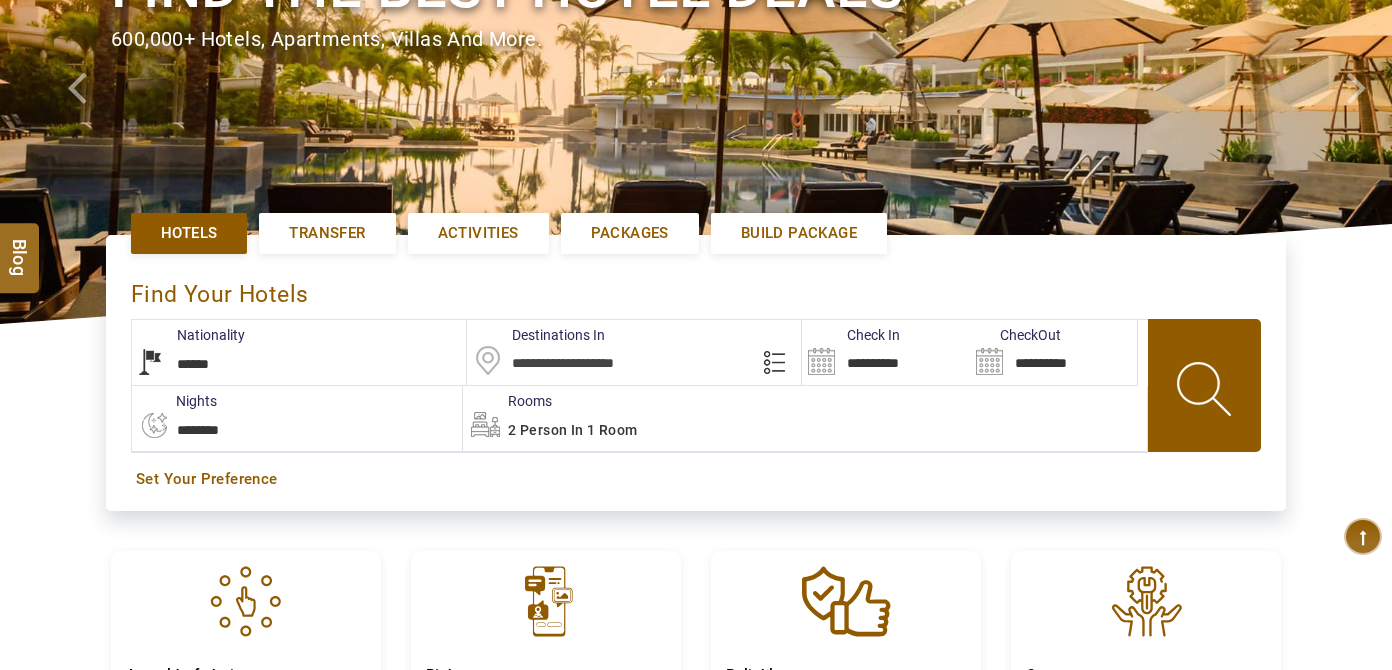click at bounding box center [634, 352] 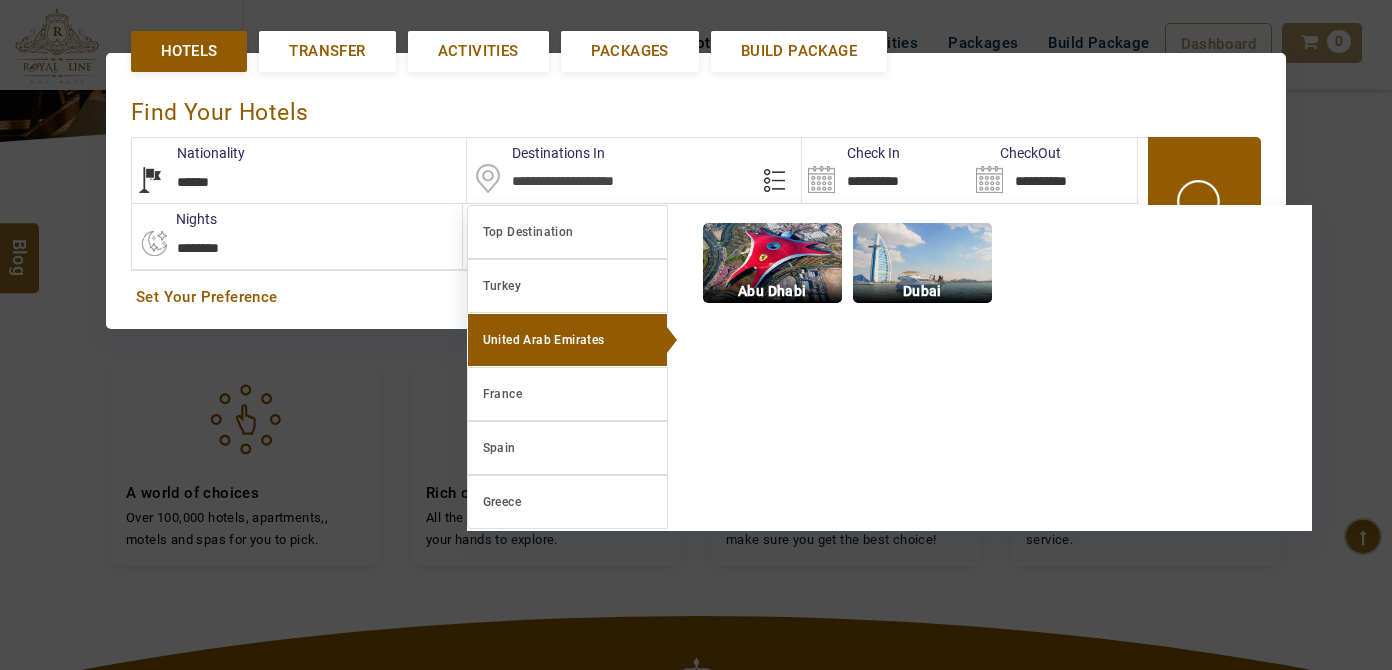 scroll, scrollTop: 458, scrollLeft: 0, axis: vertical 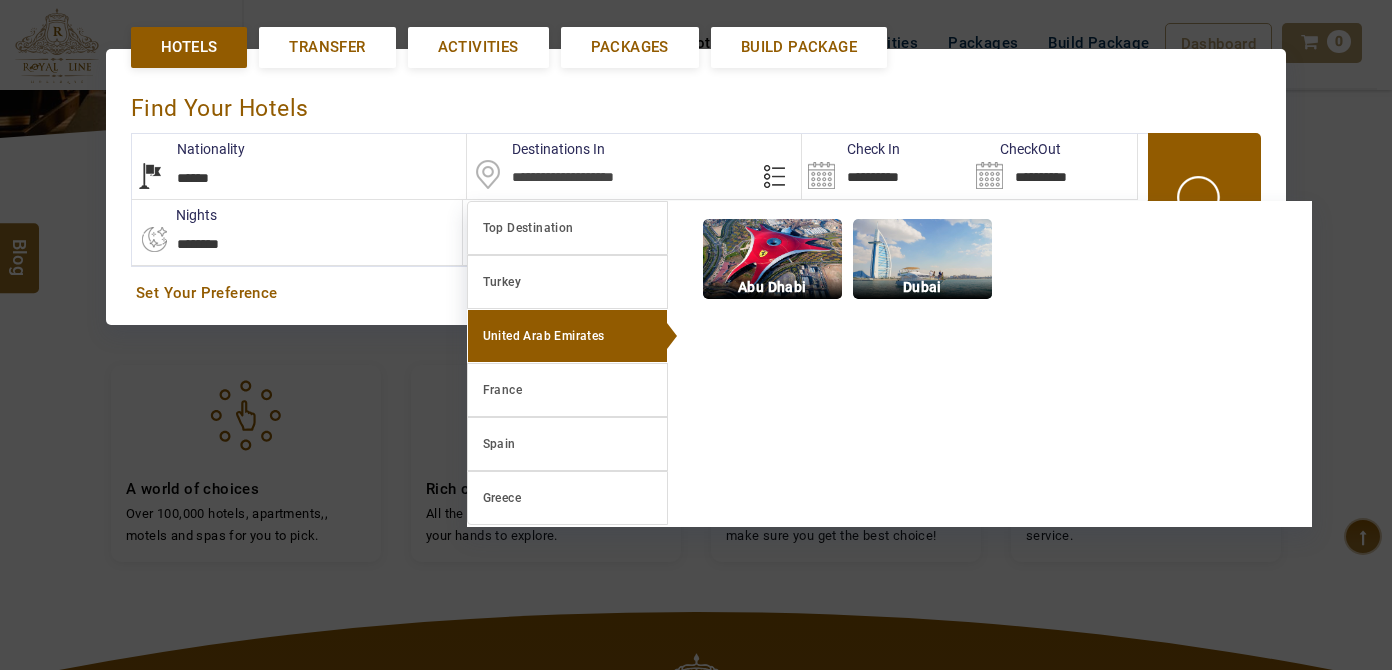 type on "*" 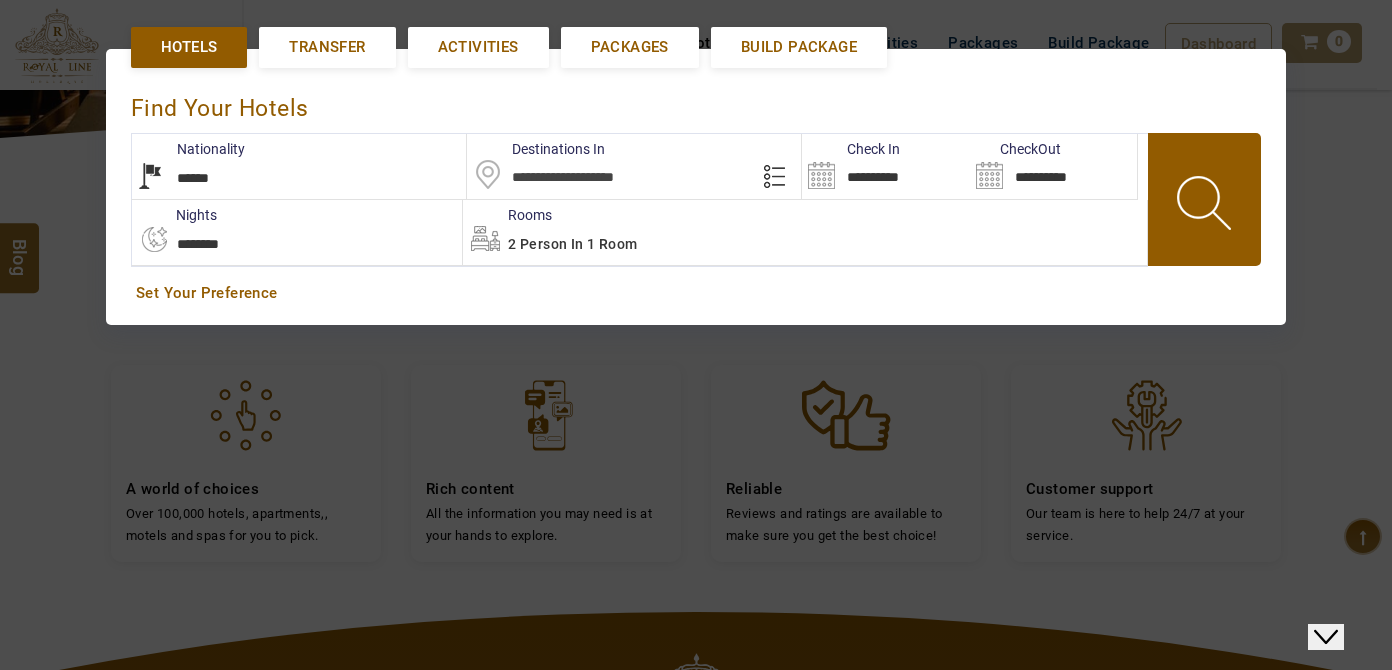 scroll, scrollTop: 0, scrollLeft: 0, axis: both 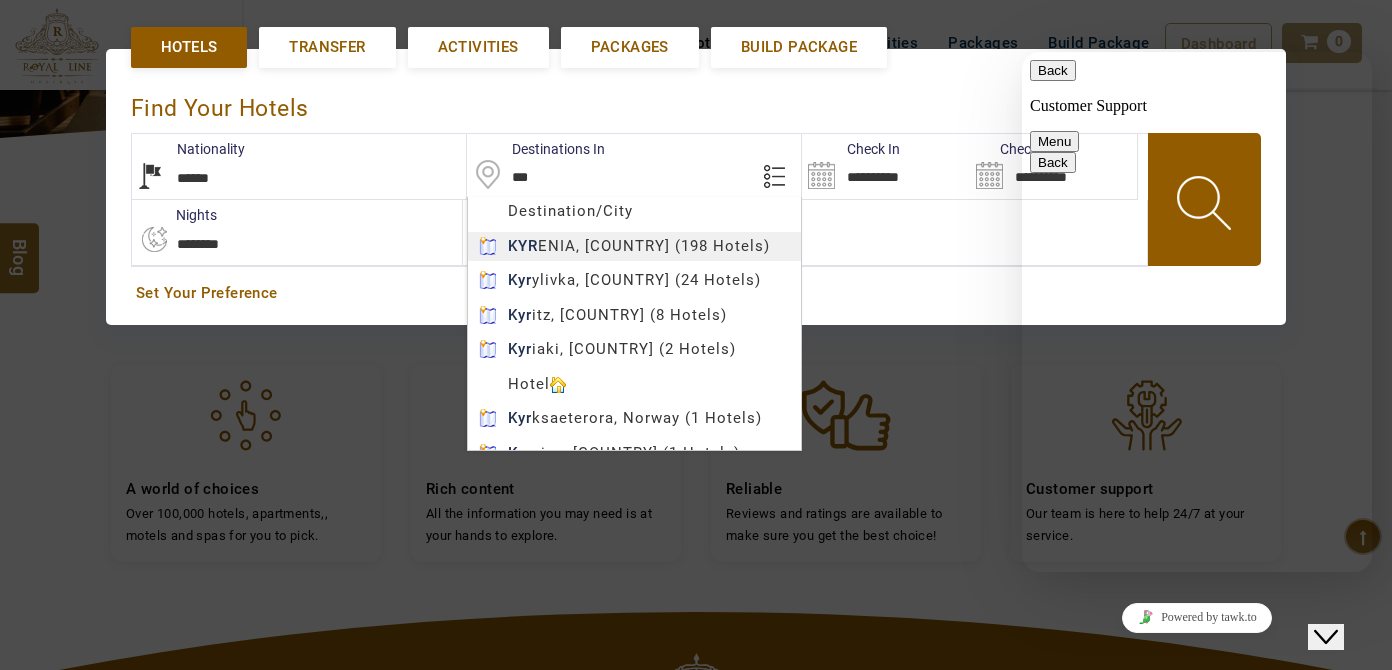 type on "*******" 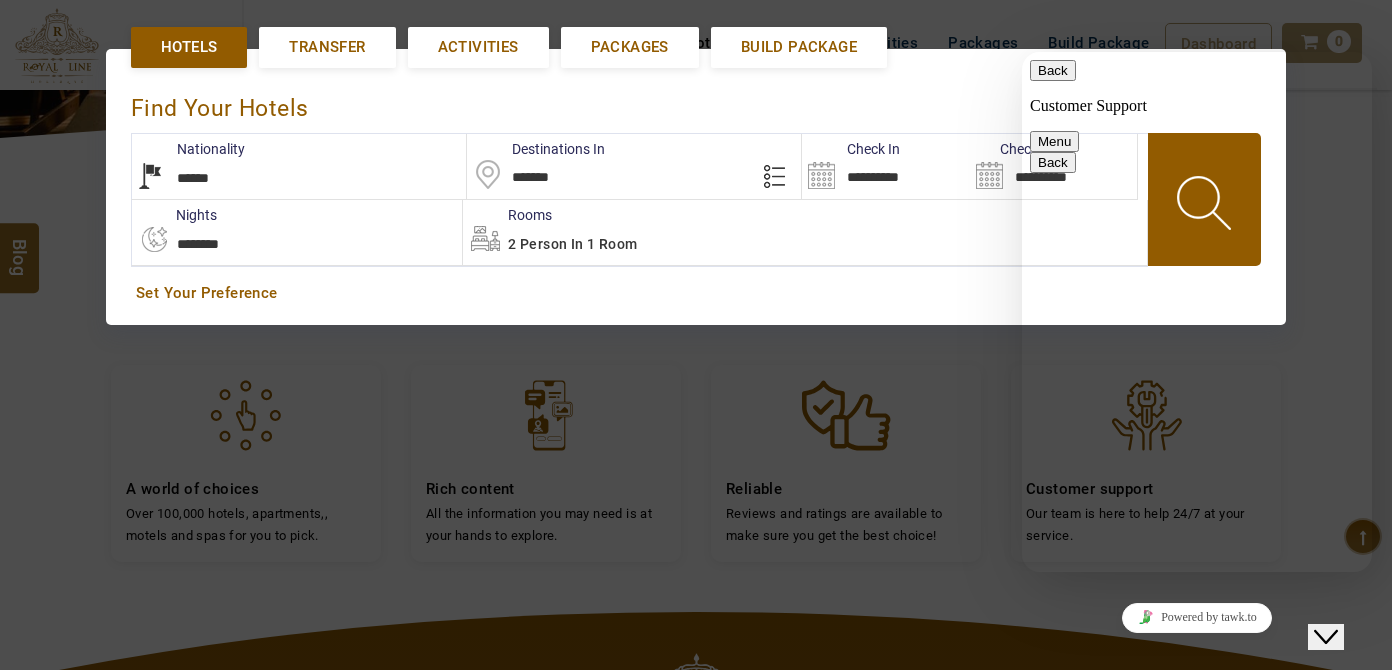 click on "LARISA HAWWARI AED AED  AED EUR  € USD  $ INR  ₹ THB  ฿ IDR  Rp BHD  BHD TRY  ₺ Credit Limit EN HE AR ES PT ZH Helpline
+971 55 344 0168 Register Now +971 55 344 0168 info@royallineholidays.com About Us What we Offer Blog Why Us Contact Hotels  Transfer Activities Packages Build Package Dashboard My Profile My Booking My Reports My Quotation Sign Out 0 Points Redeem Now To Redeem 8664 Points Future Points  4348   Points Credit Limit Credit Limit USD 25000.00 70% Complete Used USD 17410.22 Available USD 7589.78 Setting  Looks like you haven't added anything to your cart yet Countinue Shopping ****** ****** Please Wait.. Blog demo
Remember me Forgot
password? LOG IN Don't have an account?   Register Now My Booking View/ Print/Cancel Your Booking without Signing in Submit demo
In A Few Moment, You Will Be Celebrating Best Hotel options galore ! Check In   CheckOut Rooms Rooms Please Wait Find the best hotel deals 600,000+ hotels, apartments, villas and more. ******" at bounding box center (696, 339) 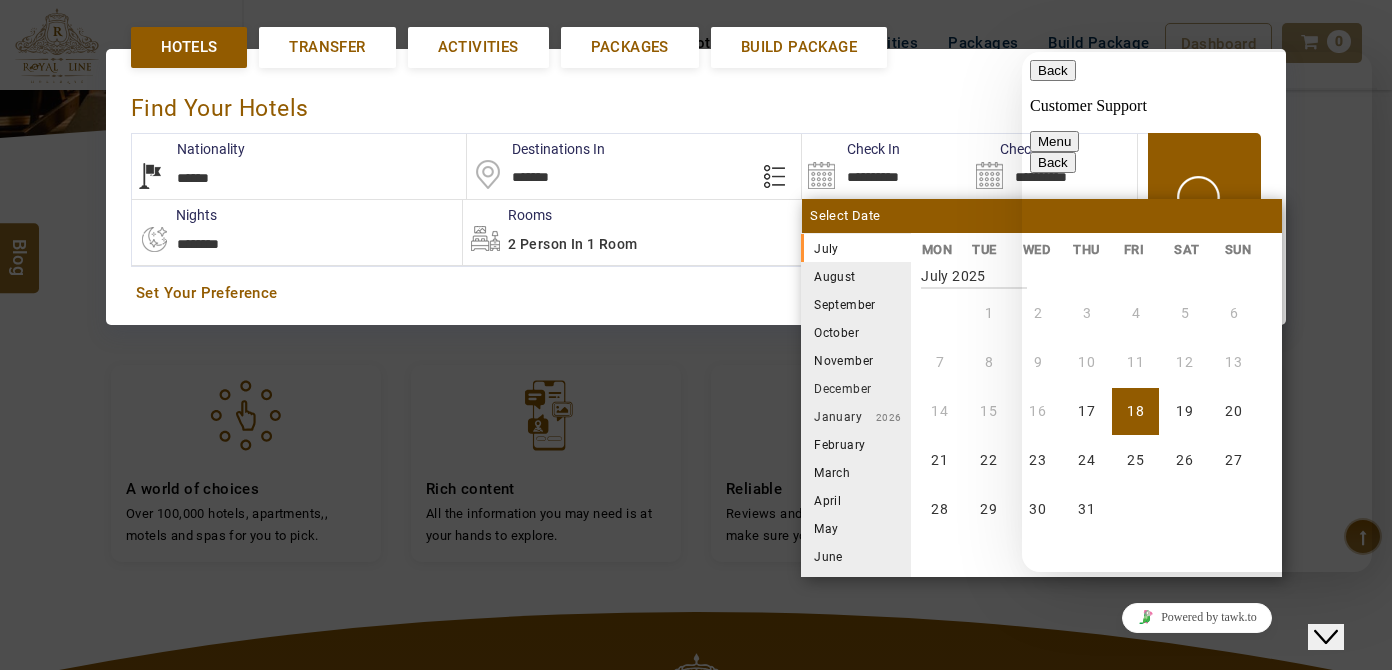 click on "Select Date" at bounding box center [1042, 216] 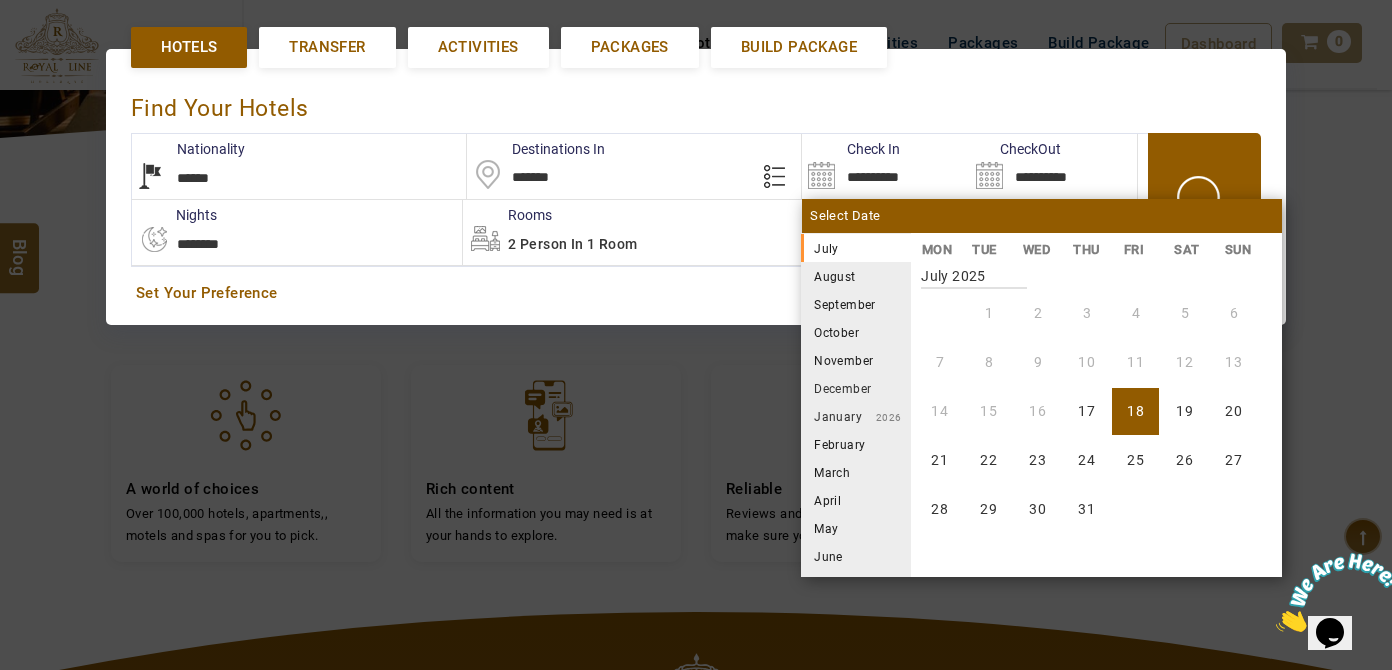 drag, startPoint x: 1382, startPoint y: 554, endPoint x: 2649, endPoint y: 1099, distance: 1379.244 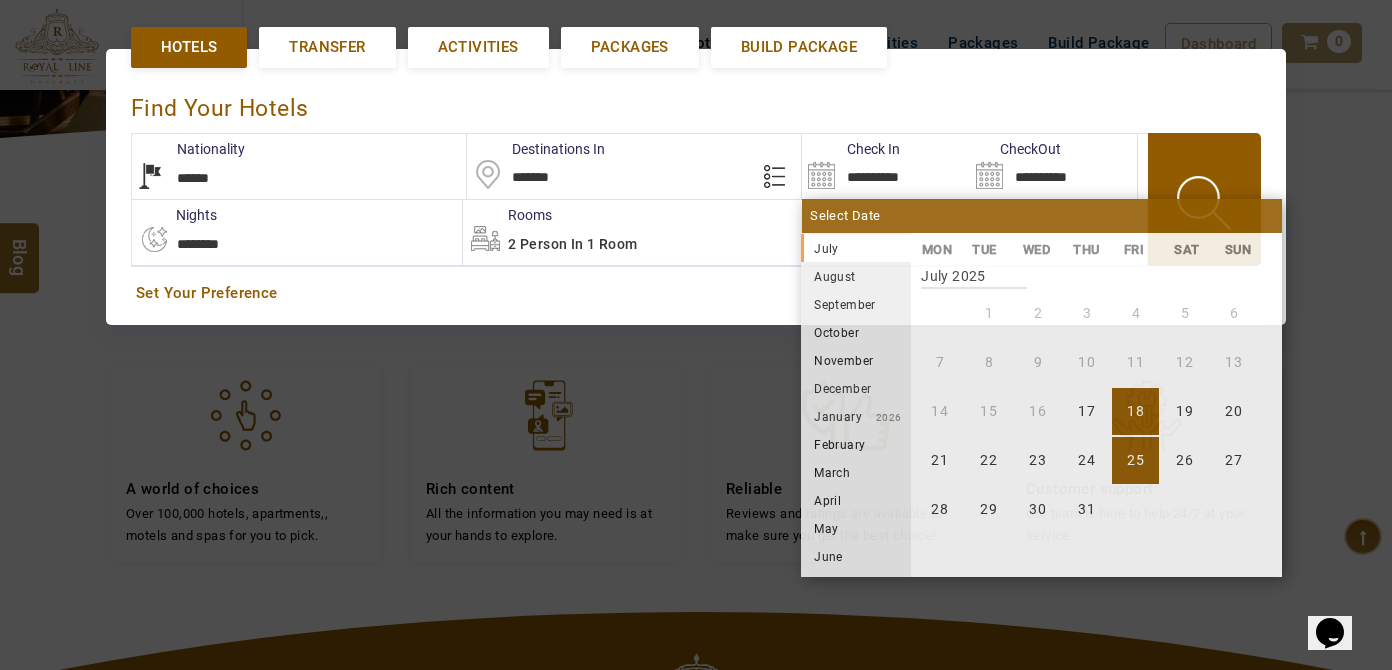 click on "25" at bounding box center [1135, 460] 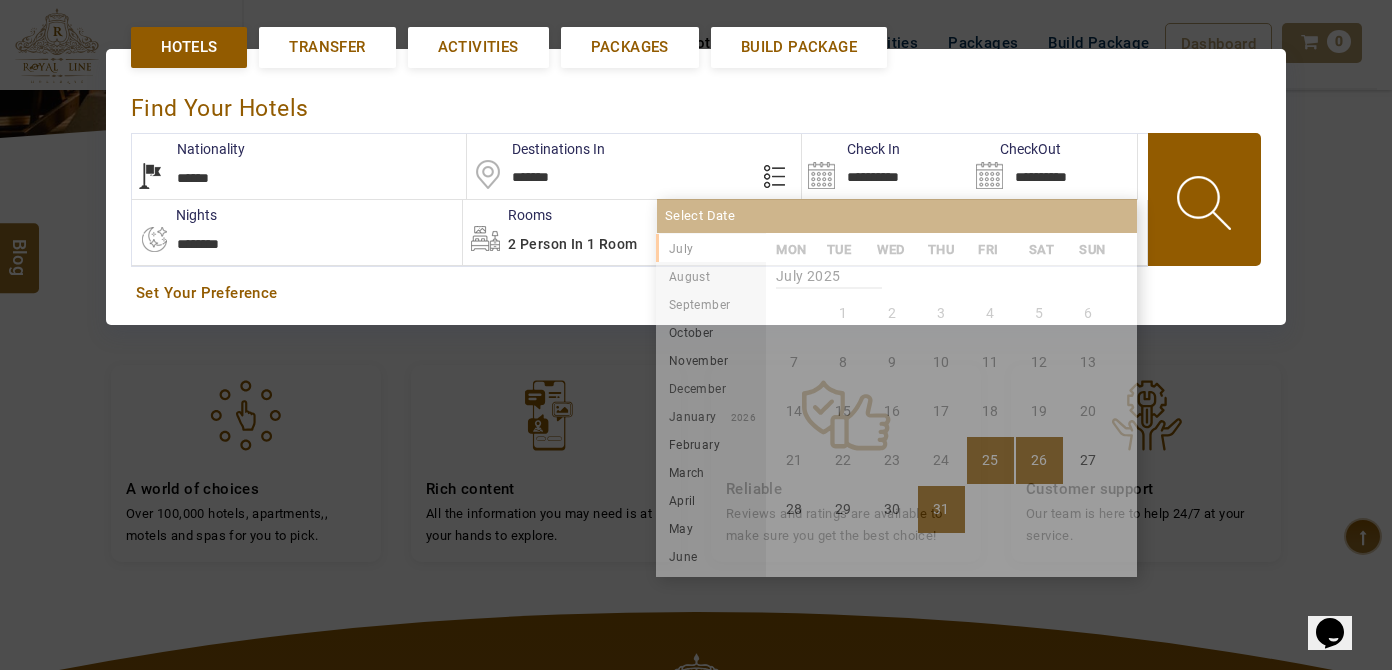click on "31" at bounding box center [941, 509] 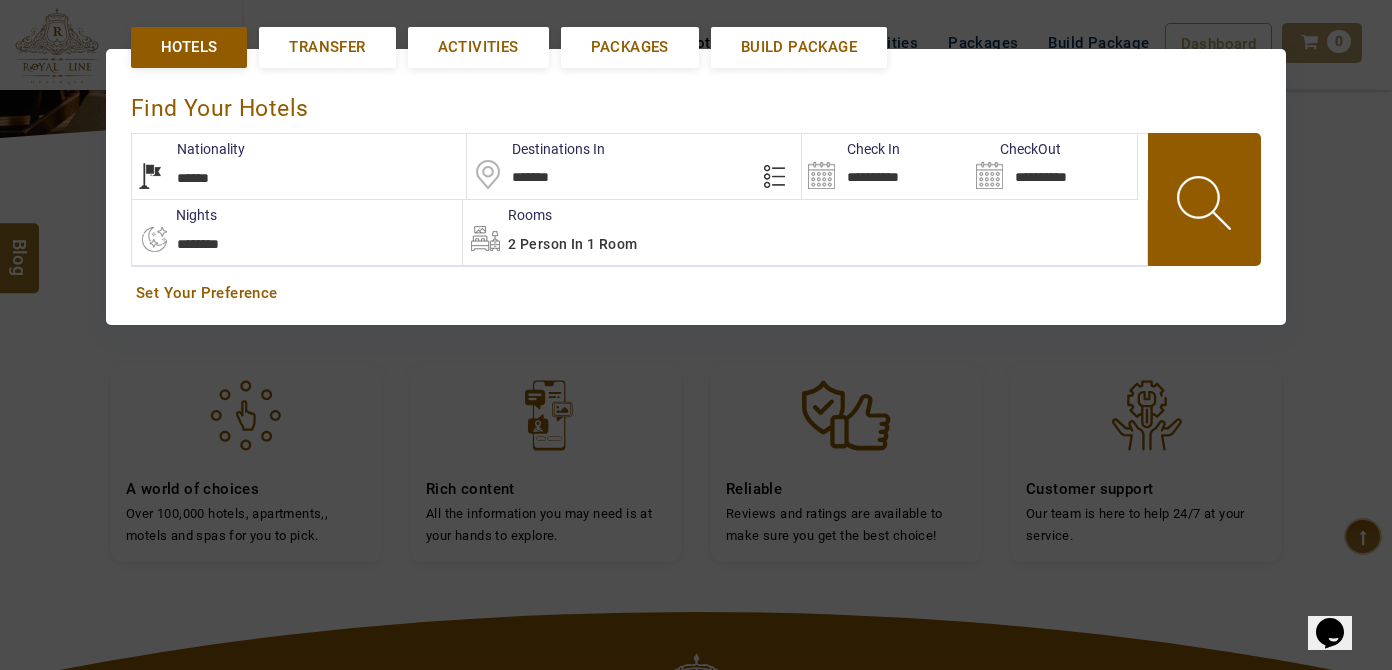 click at bounding box center (1206, 199) 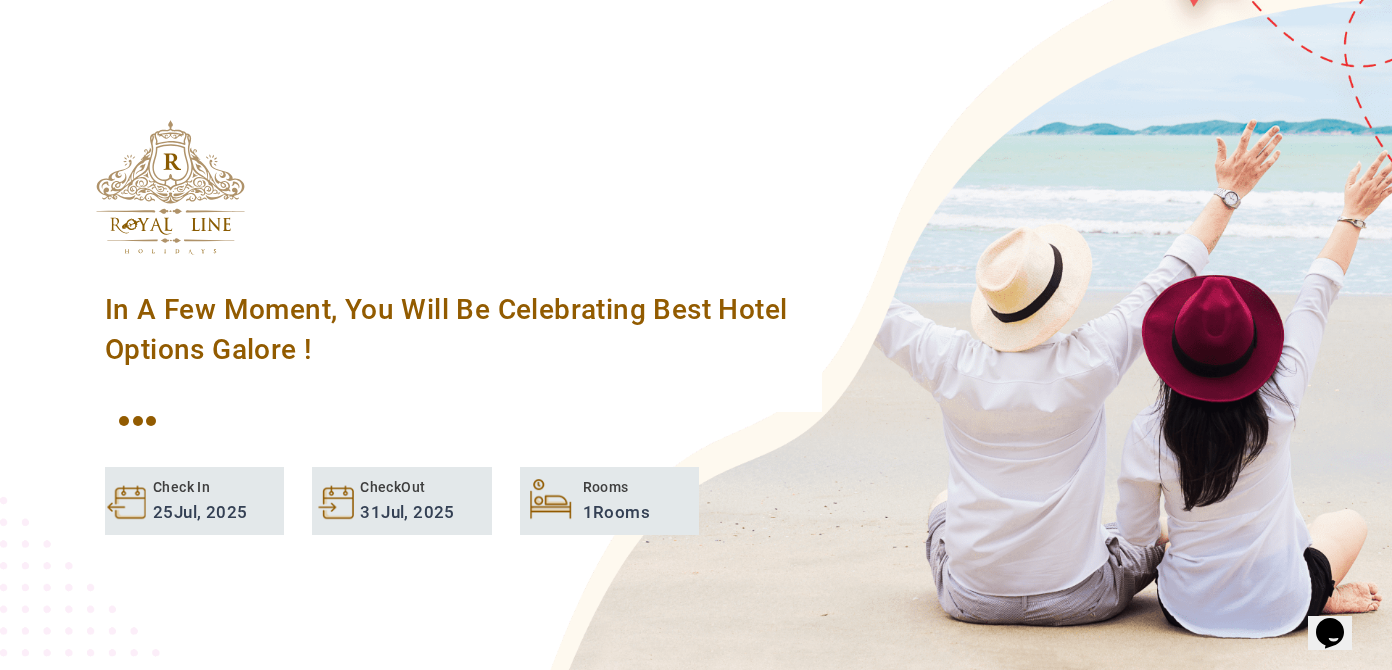 scroll, scrollTop: 549, scrollLeft: 0, axis: vertical 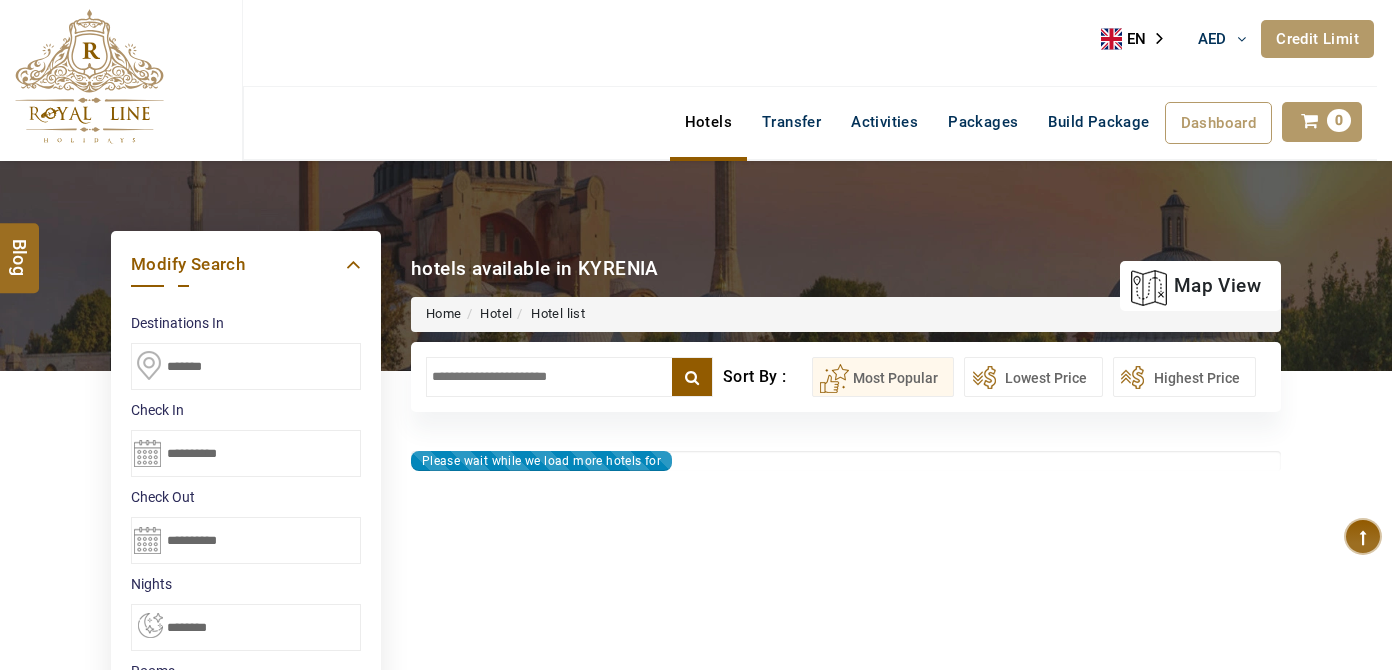 select on "*" 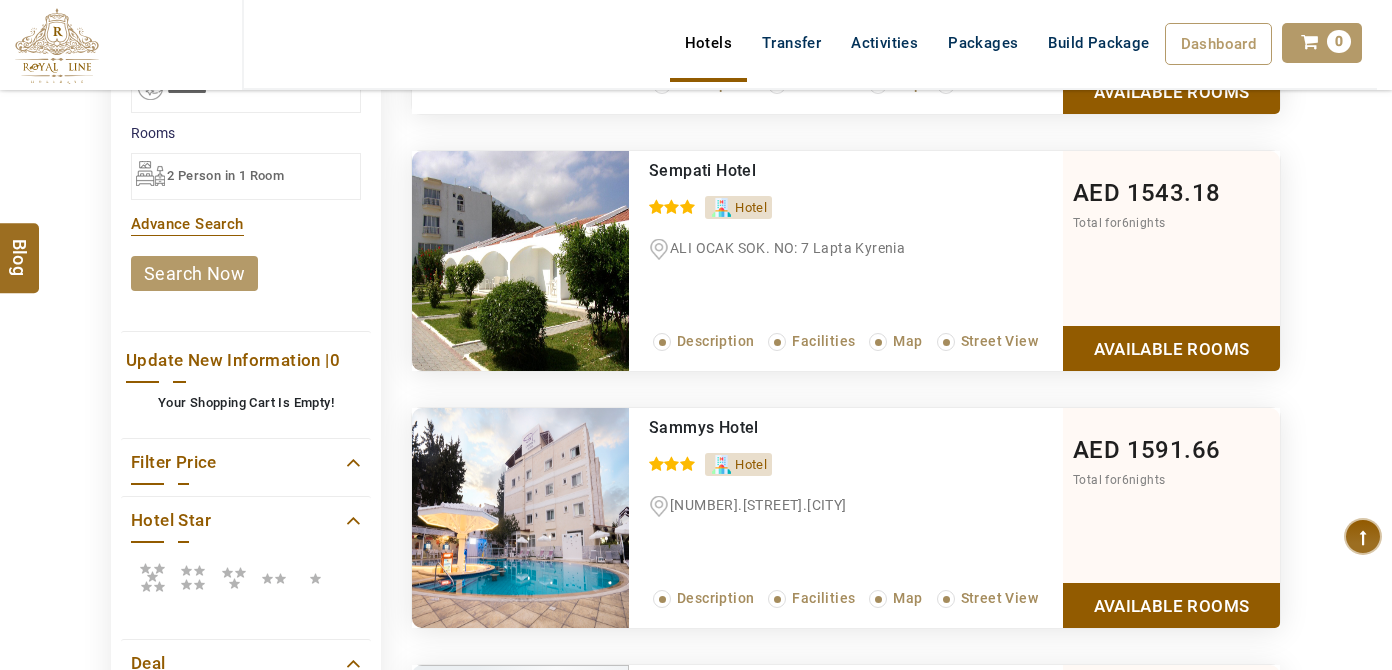 scroll, scrollTop: 818, scrollLeft: 0, axis: vertical 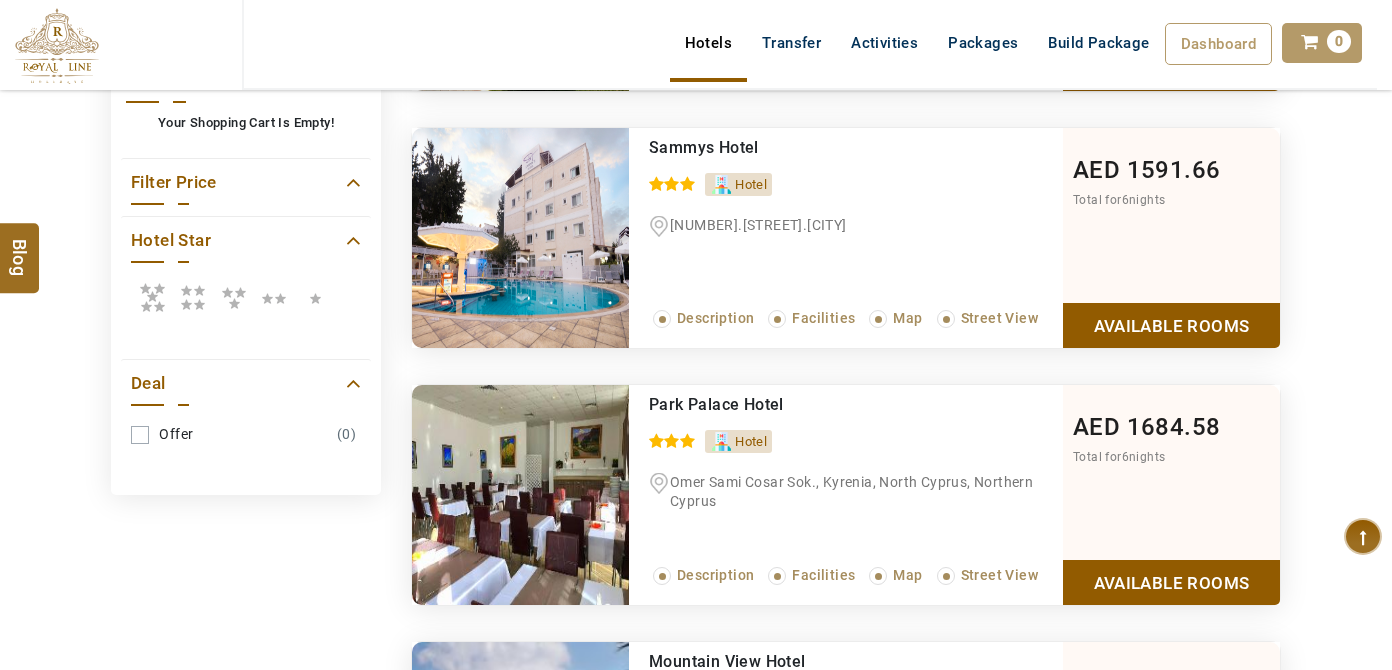 click at bounding box center [152, 297] 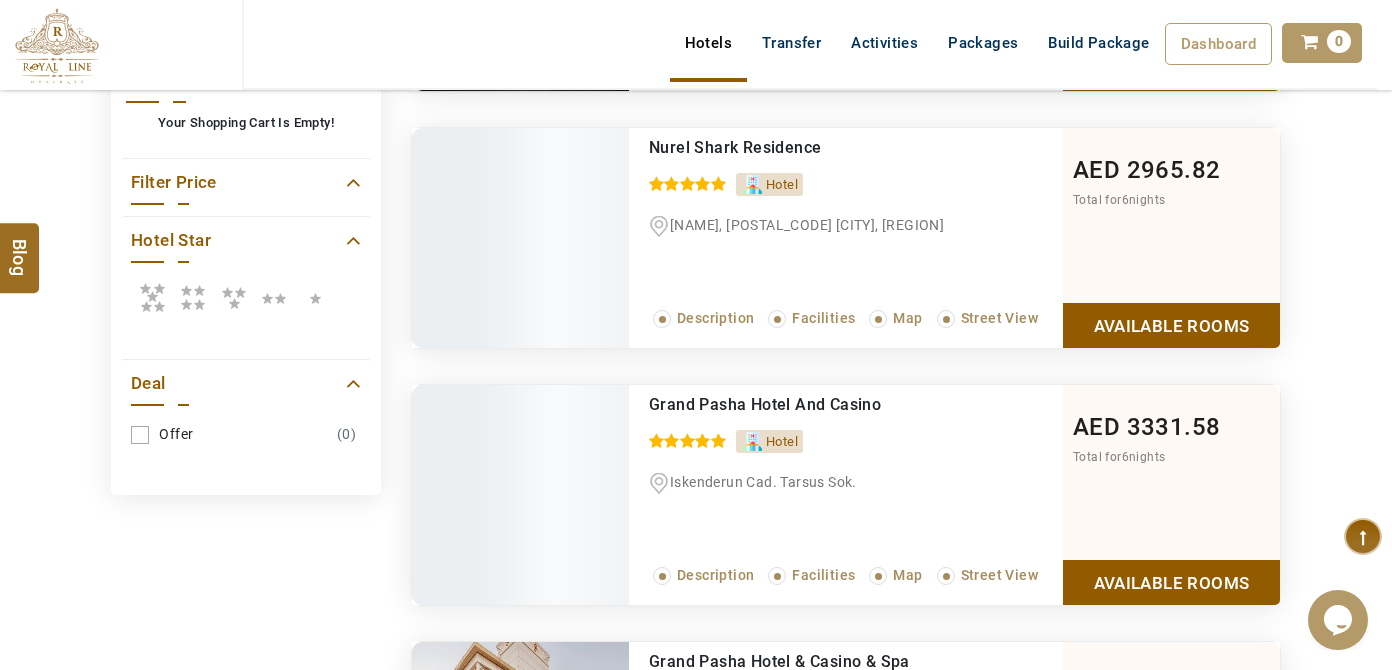 scroll, scrollTop: 0, scrollLeft: 0, axis: both 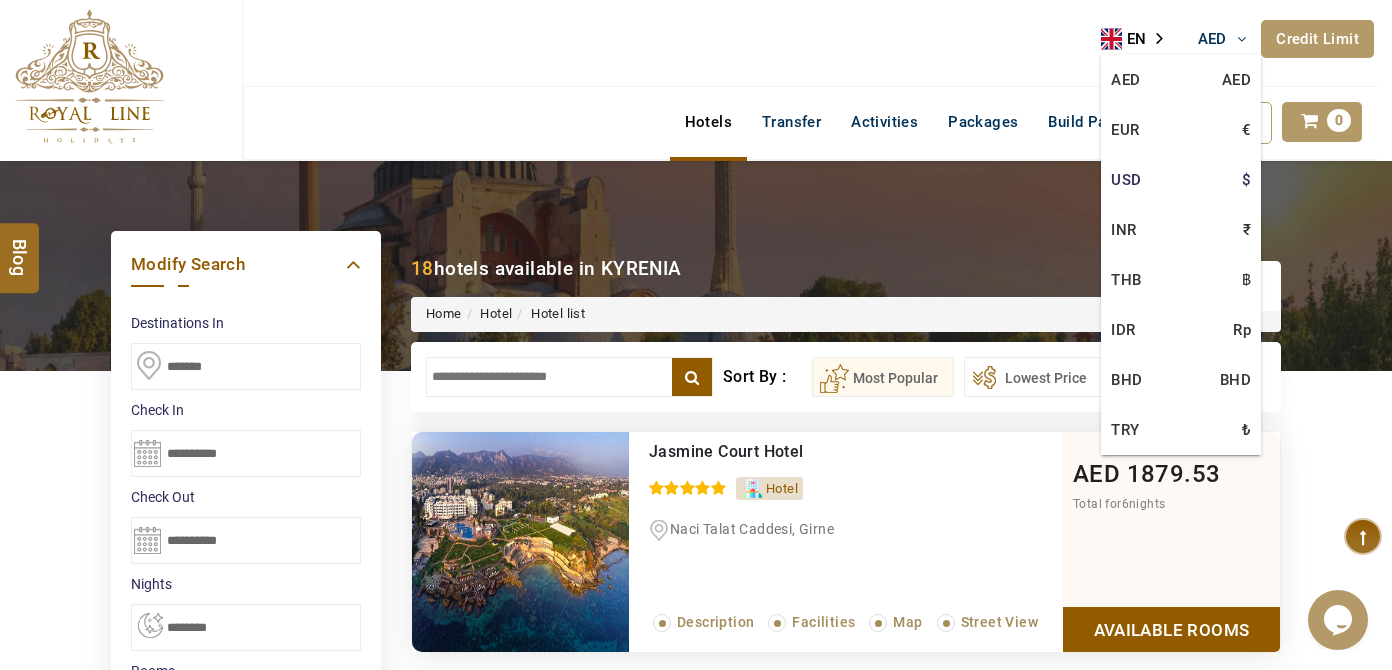 click on "USD  $" at bounding box center [1181, 180] 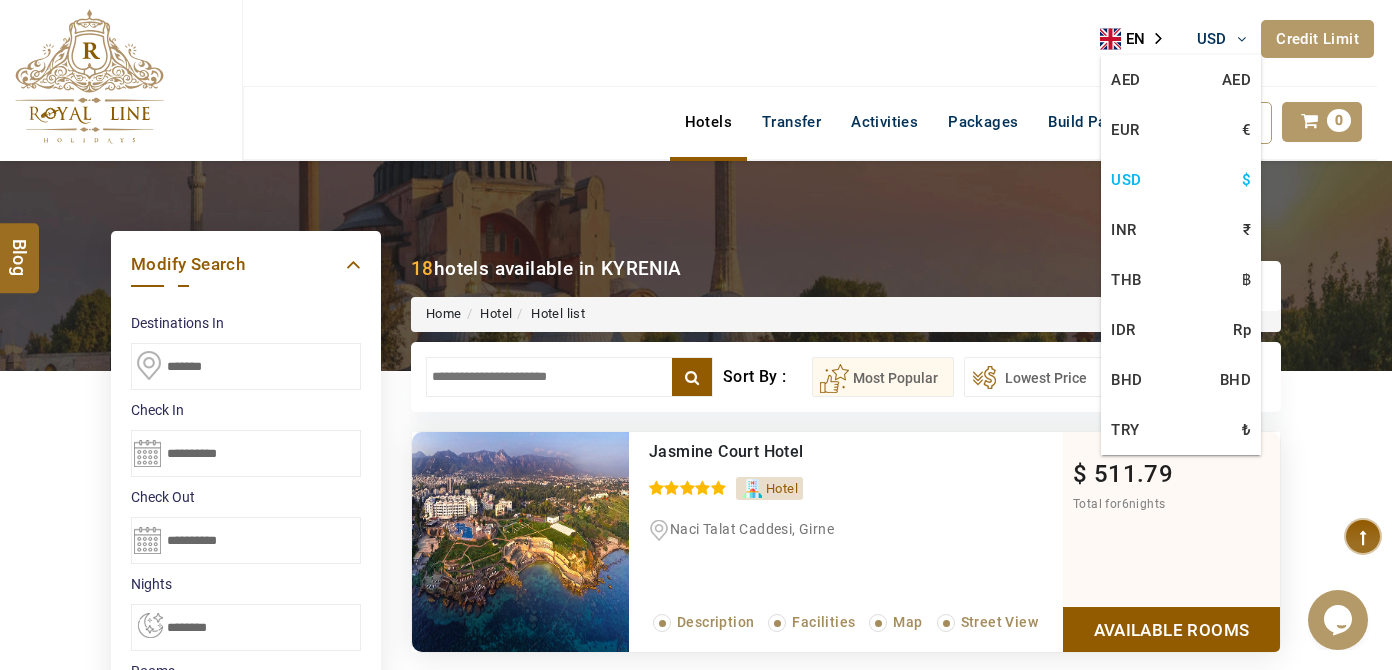 click on "USD  $" at bounding box center [1181, 180] 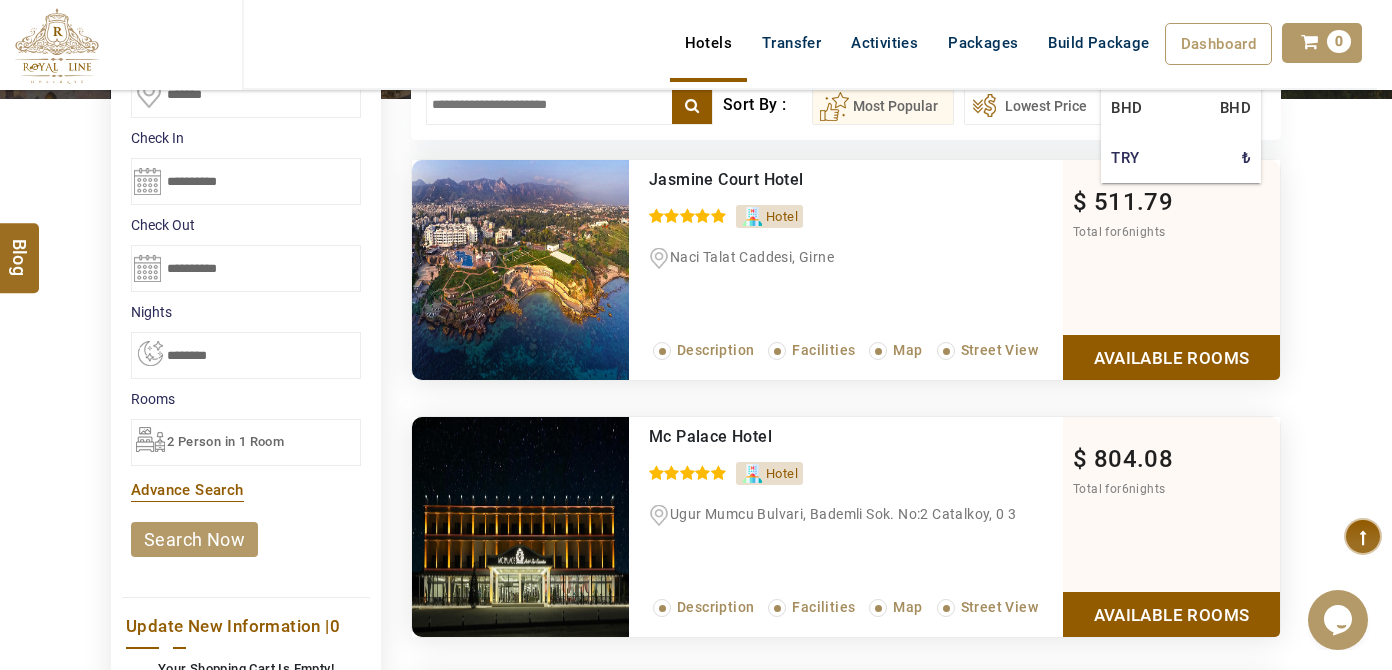 scroll, scrollTop: 363, scrollLeft: 0, axis: vertical 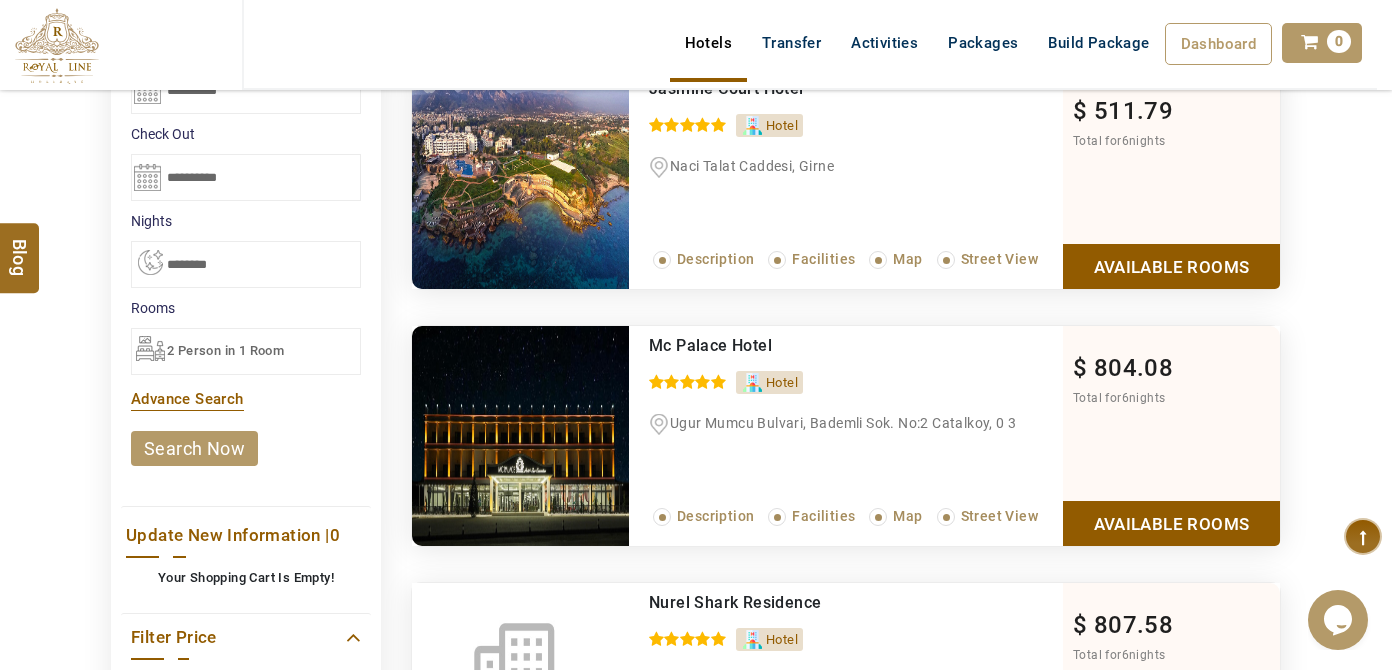 click on "Mc Palace Hotel 0 / 5" at bounding box center [856, 341] 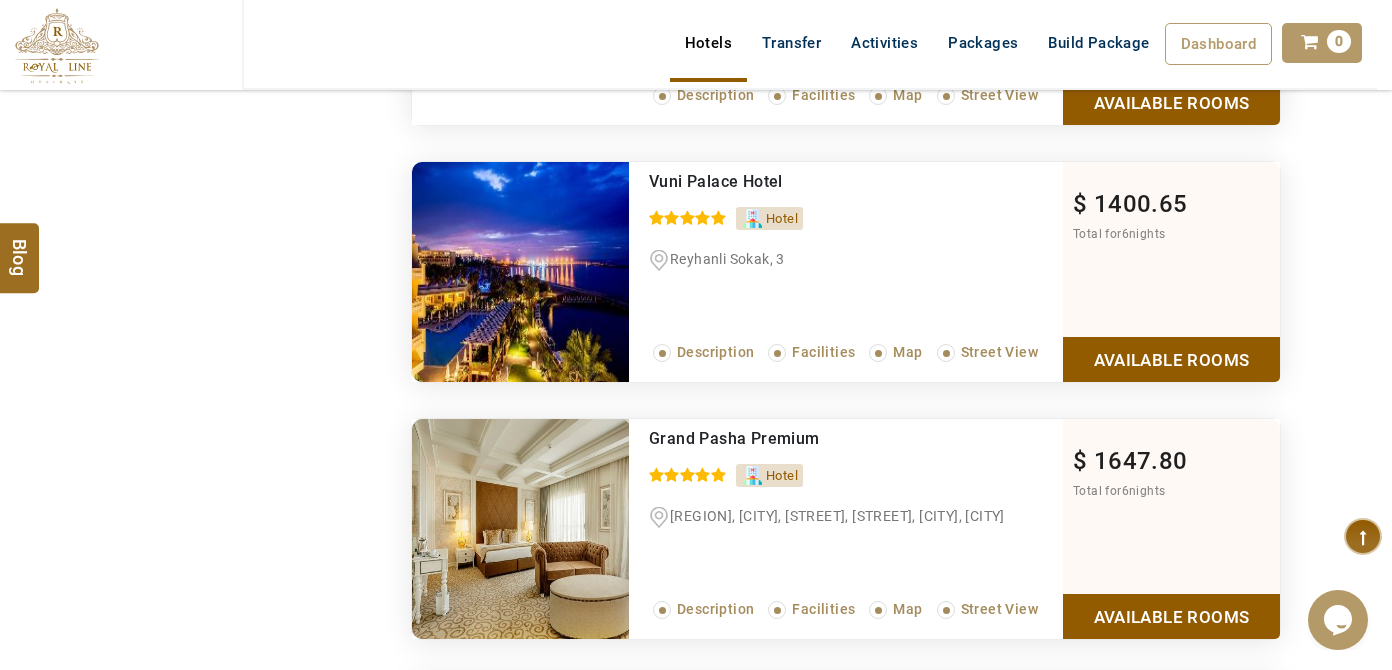 scroll, scrollTop: 2090, scrollLeft: 0, axis: vertical 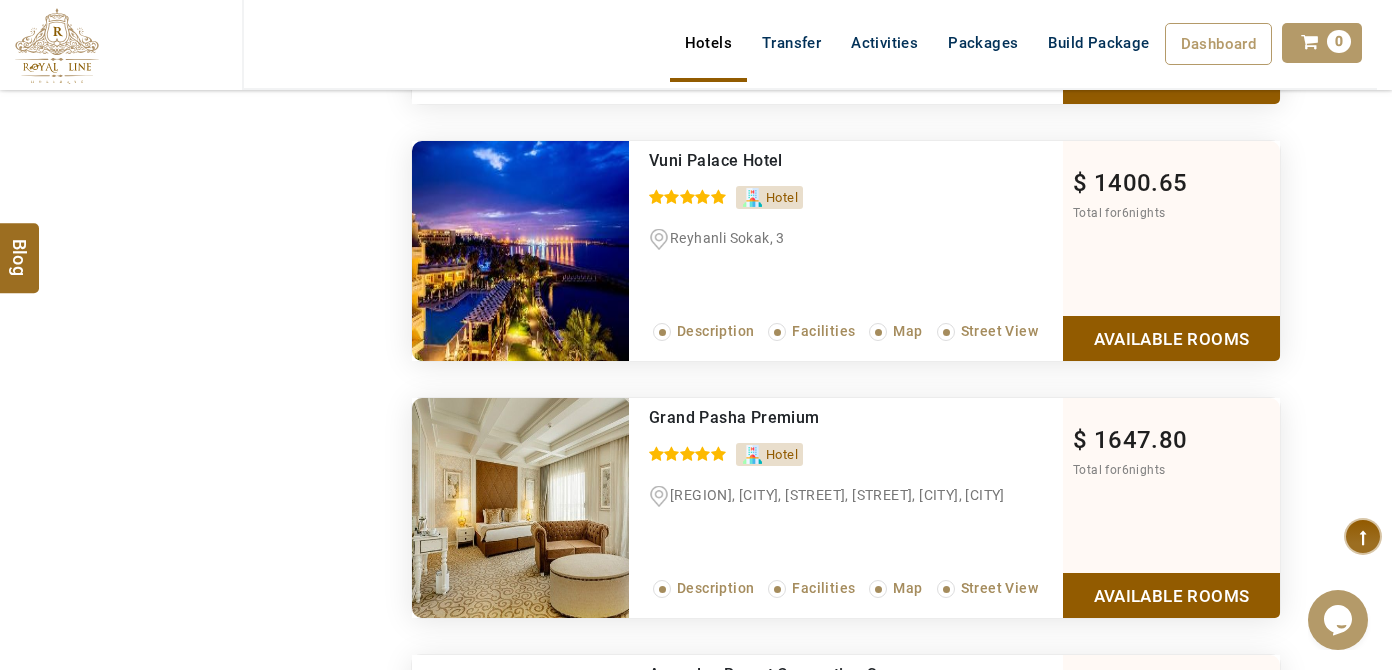 click on "Available Rooms" at bounding box center [1171, 595] 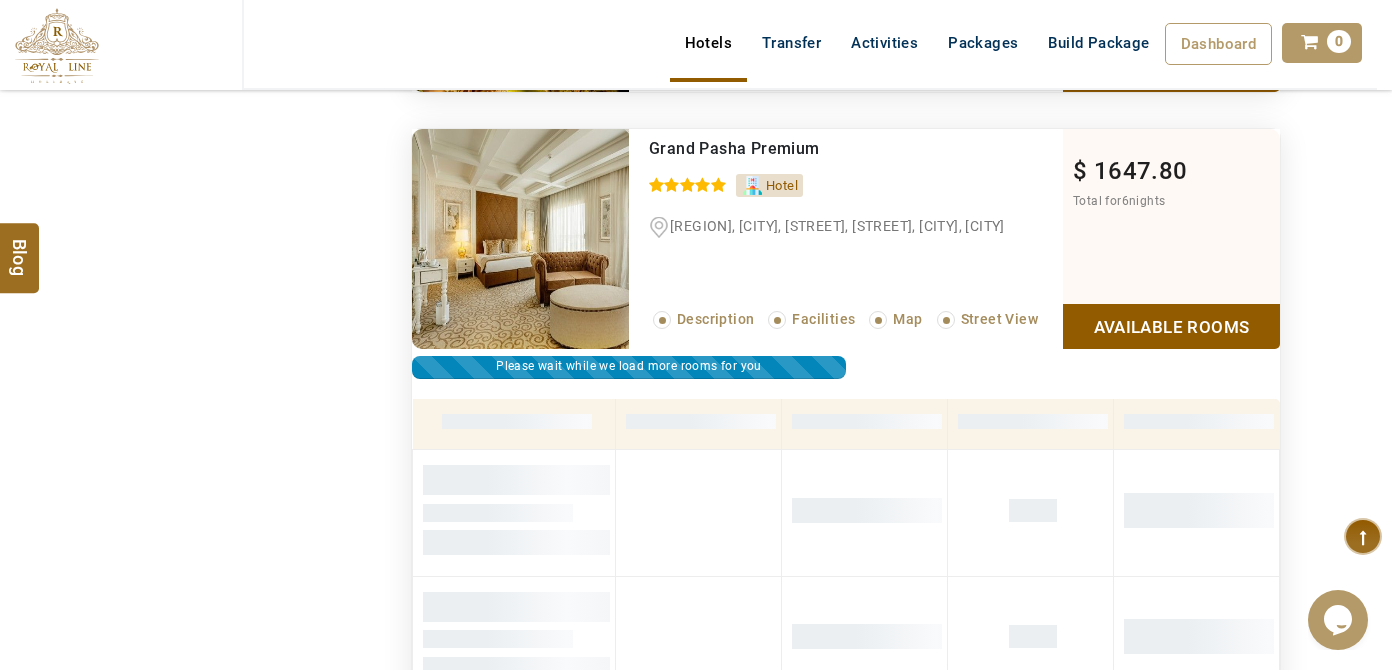 scroll, scrollTop: 2158, scrollLeft: 0, axis: vertical 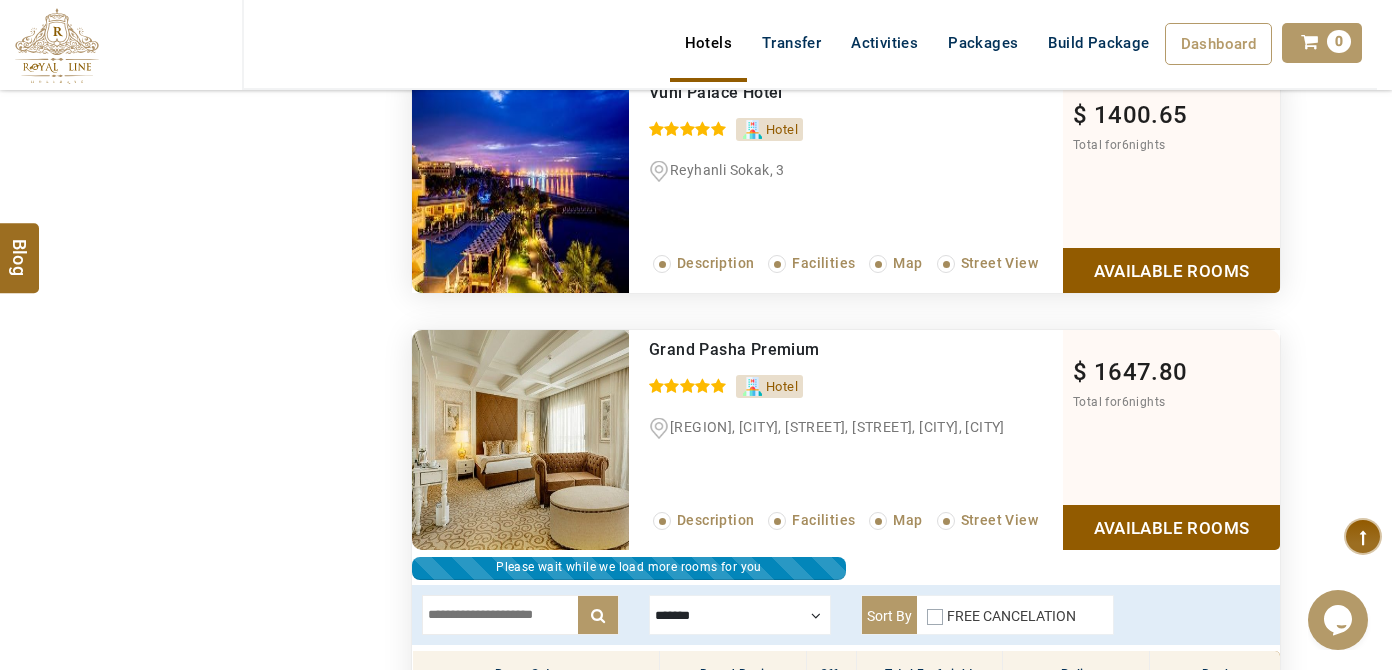 click on "Grand Pasha Premium" at bounding box center [734, 349] 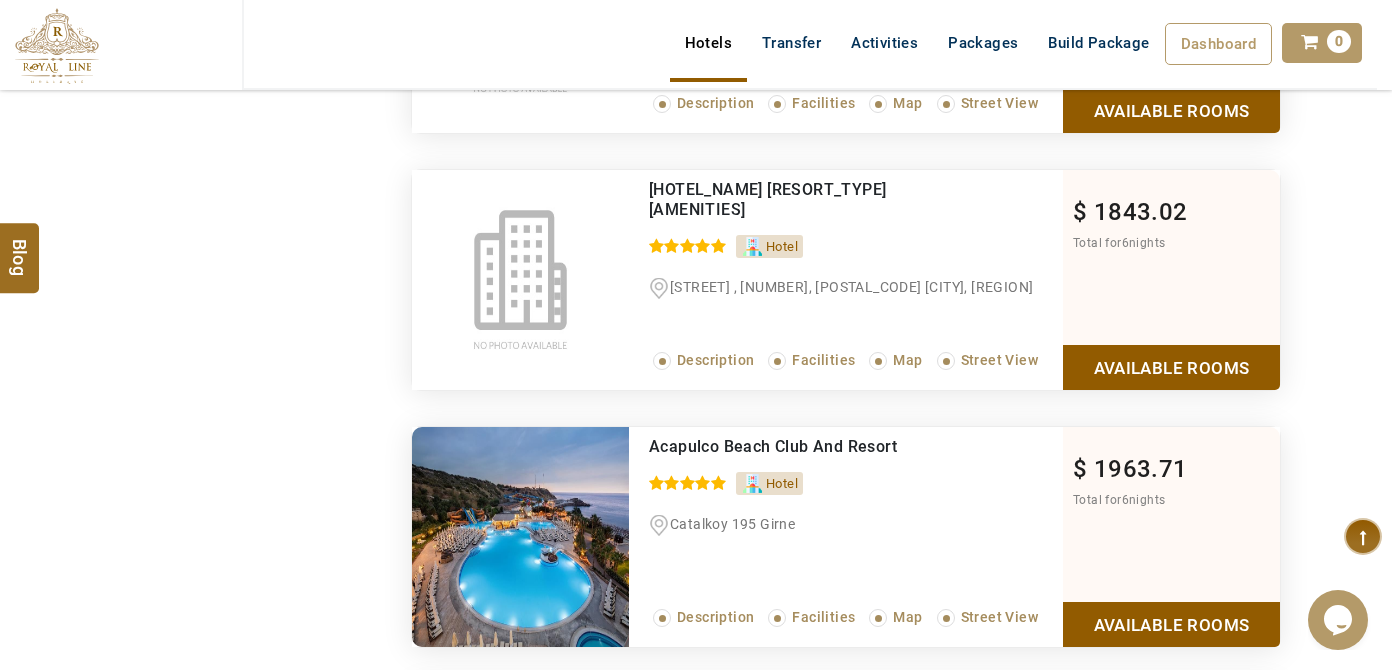 scroll, scrollTop: 2976, scrollLeft: 0, axis: vertical 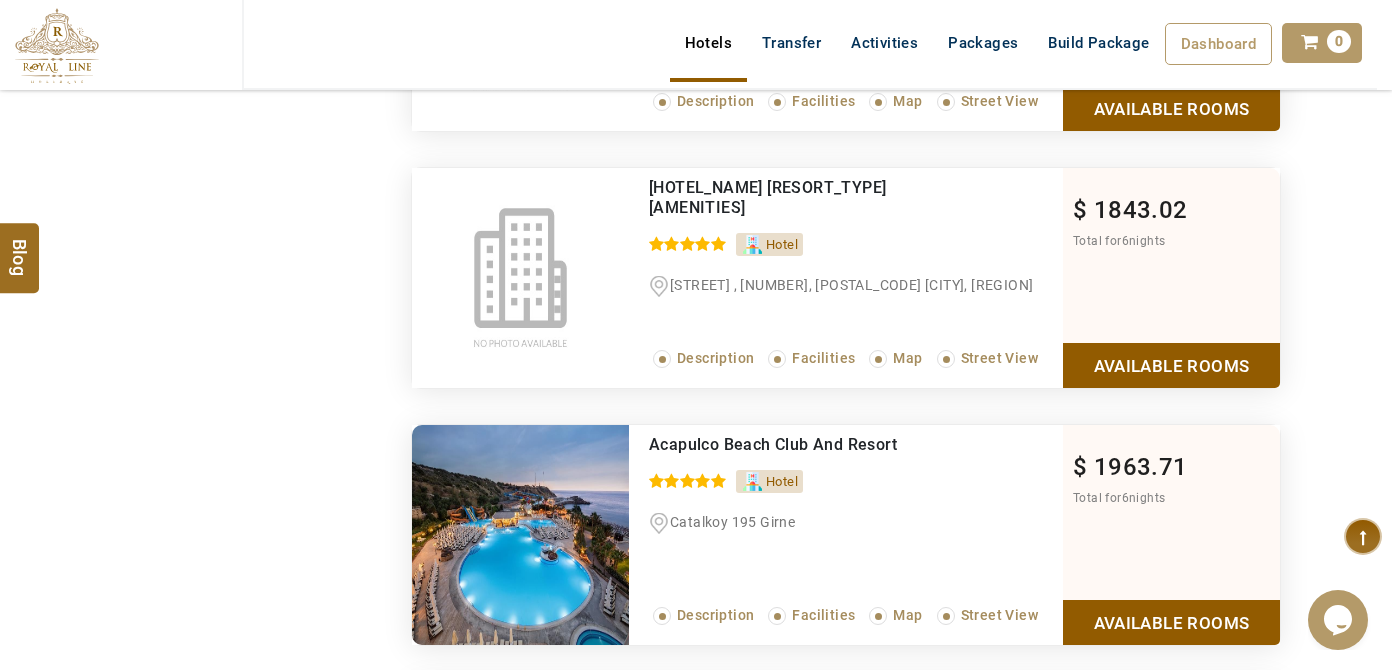 click on "Available Rooms" at bounding box center (1171, 365) 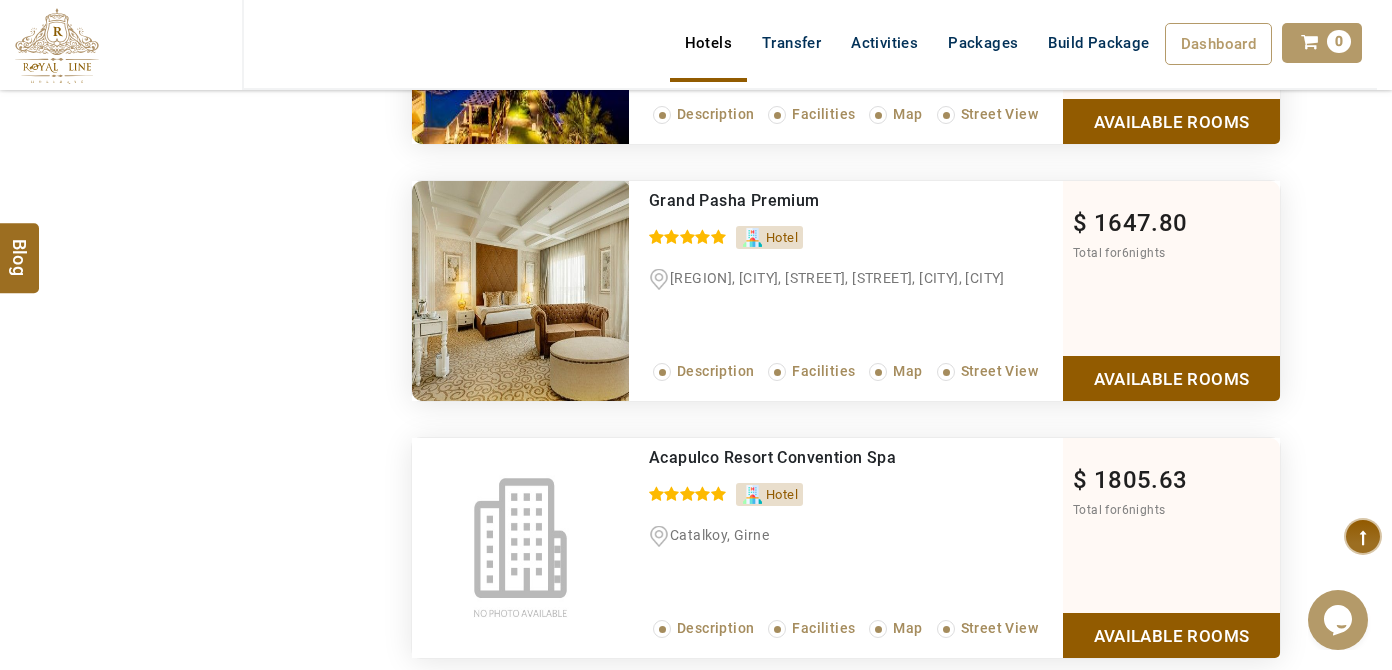 scroll, scrollTop: 1944, scrollLeft: 0, axis: vertical 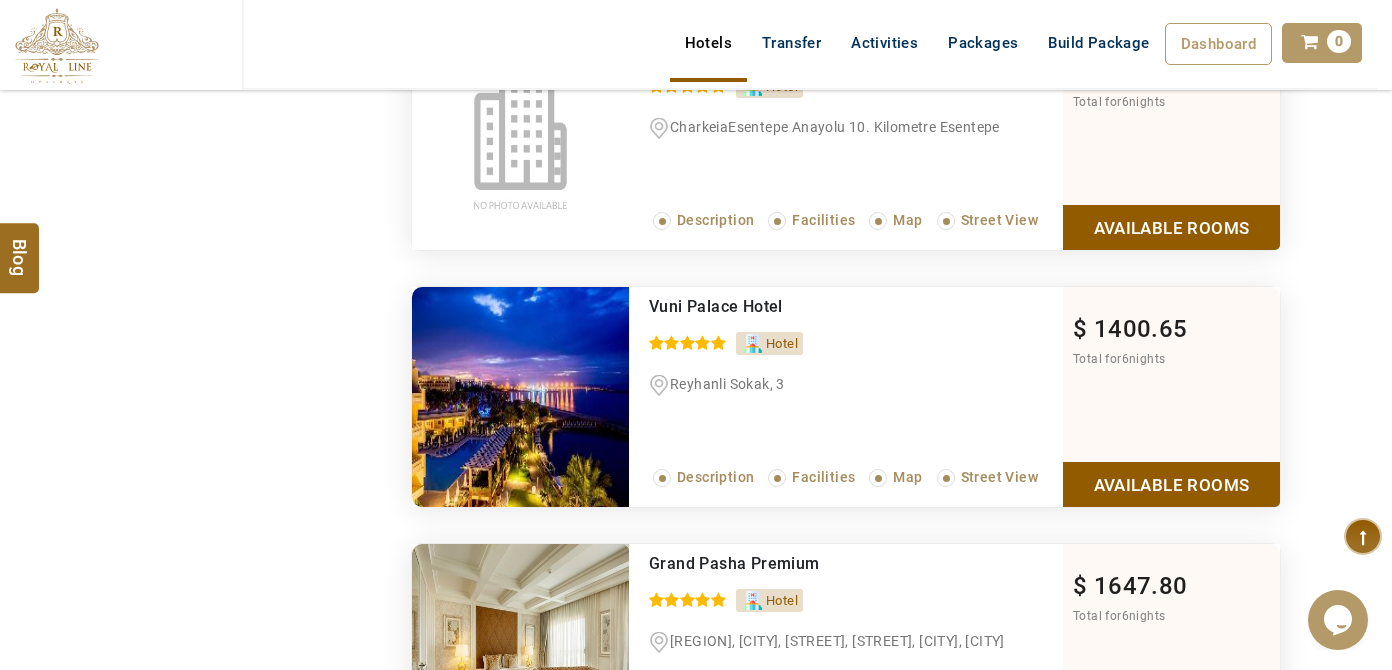 click on "Vuni Palace Hotel" at bounding box center [716, 306] 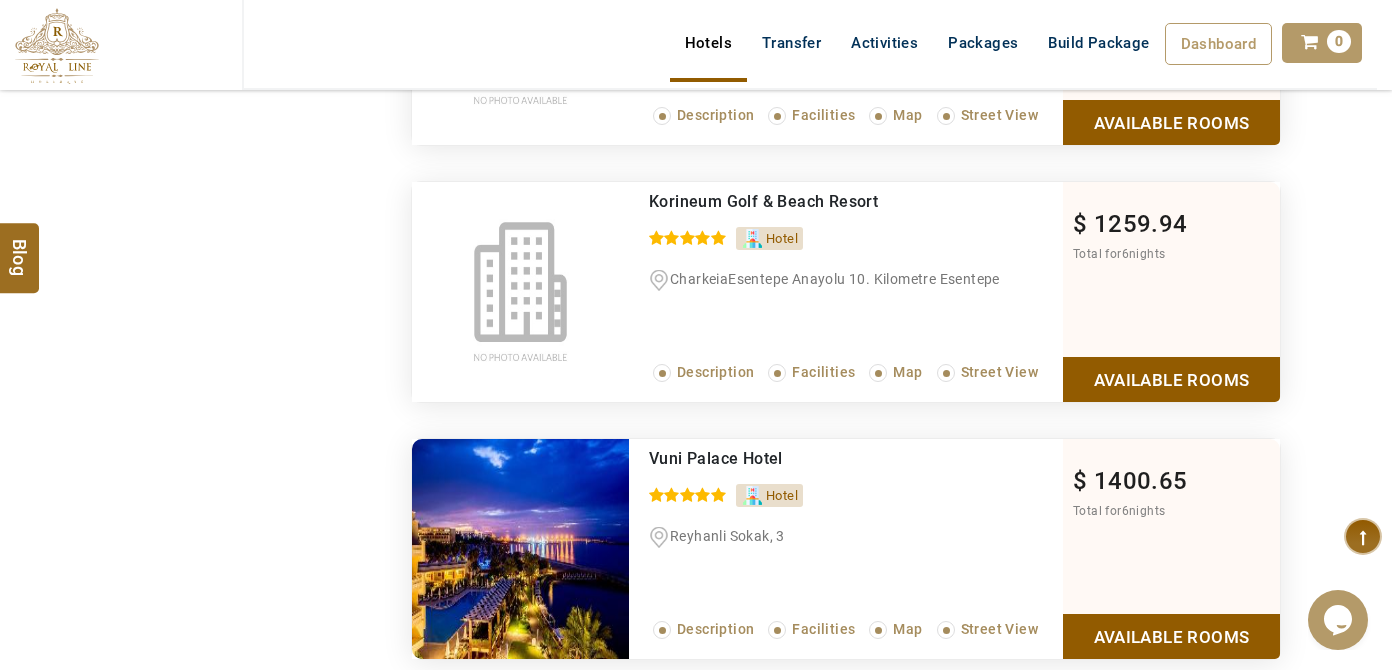scroll, scrollTop: 1580, scrollLeft: 0, axis: vertical 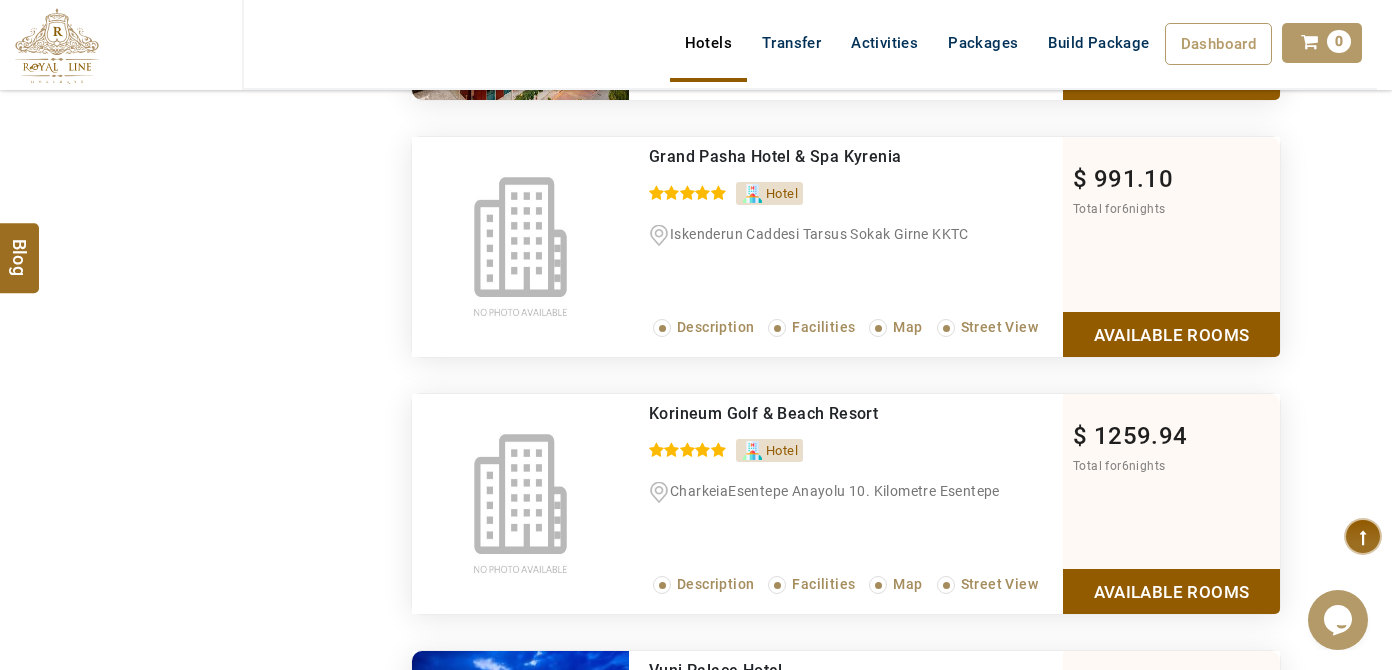click on "Korineum Golf & Beach Resort" at bounding box center (763, 413) 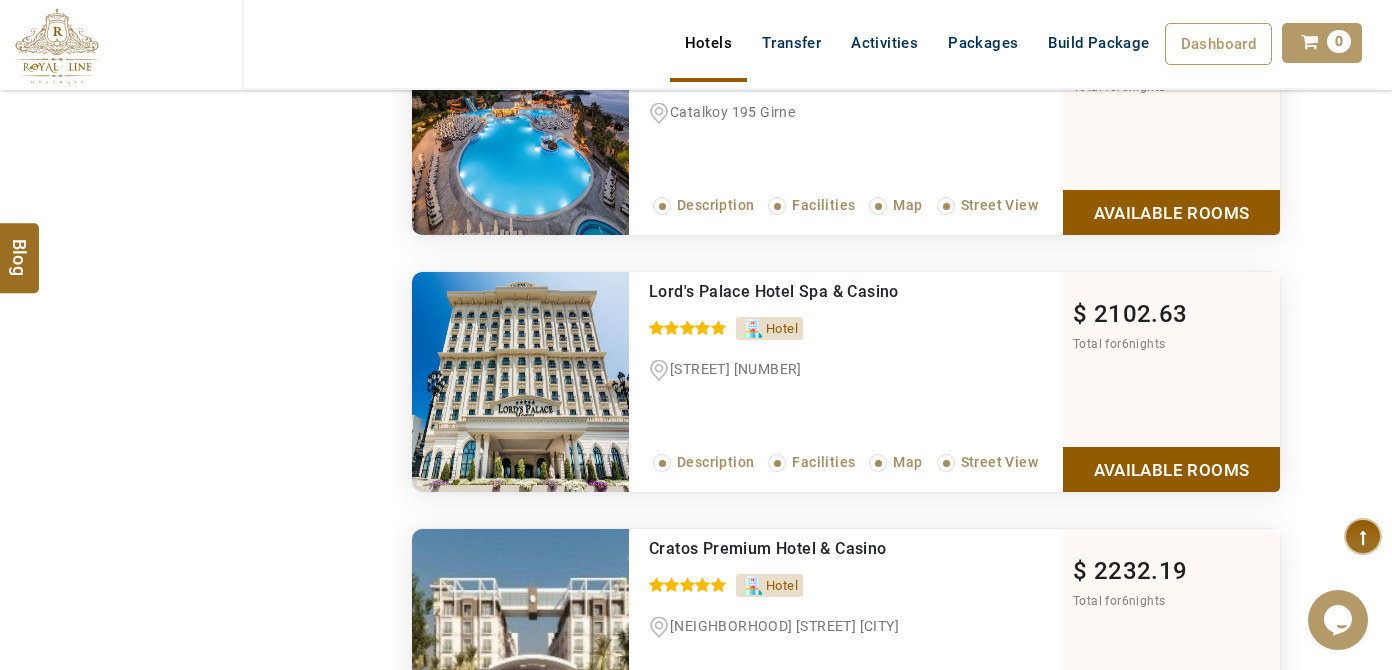 scroll, scrollTop: 3671, scrollLeft: 0, axis: vertical 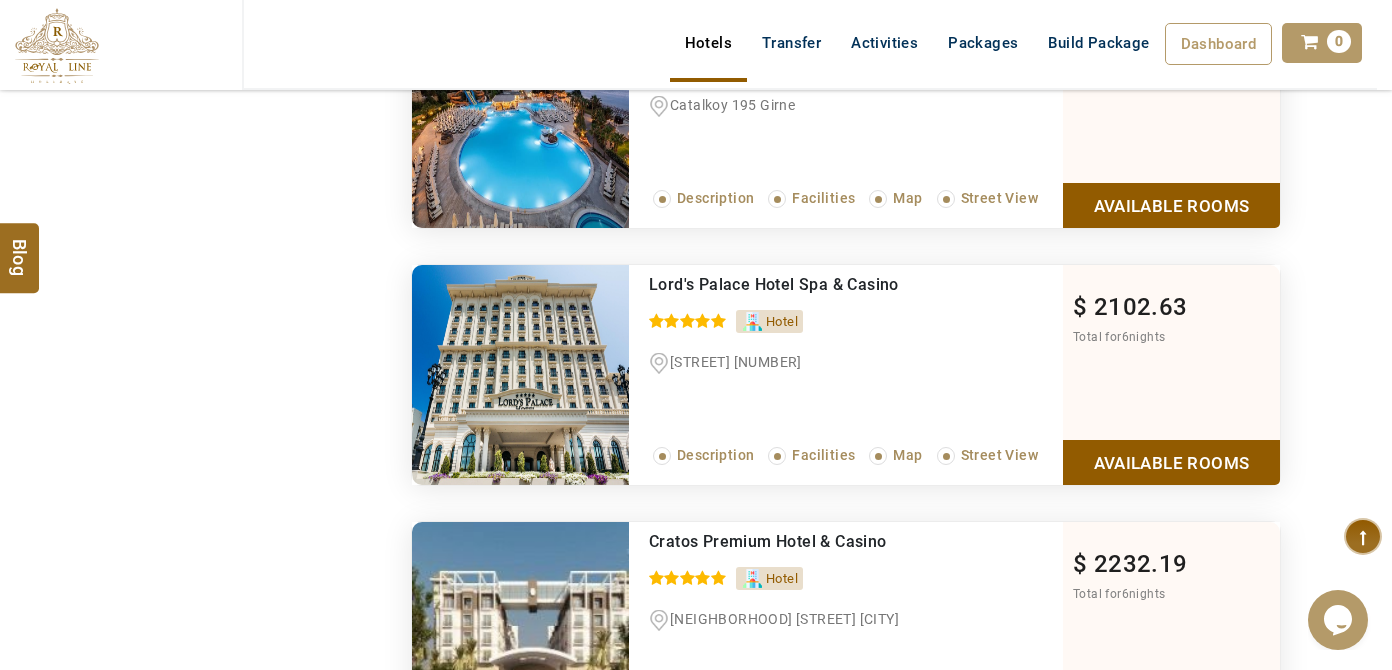 click on "Lord's Palace Hotel Spa & Casino" at bounding box center [774, 284] 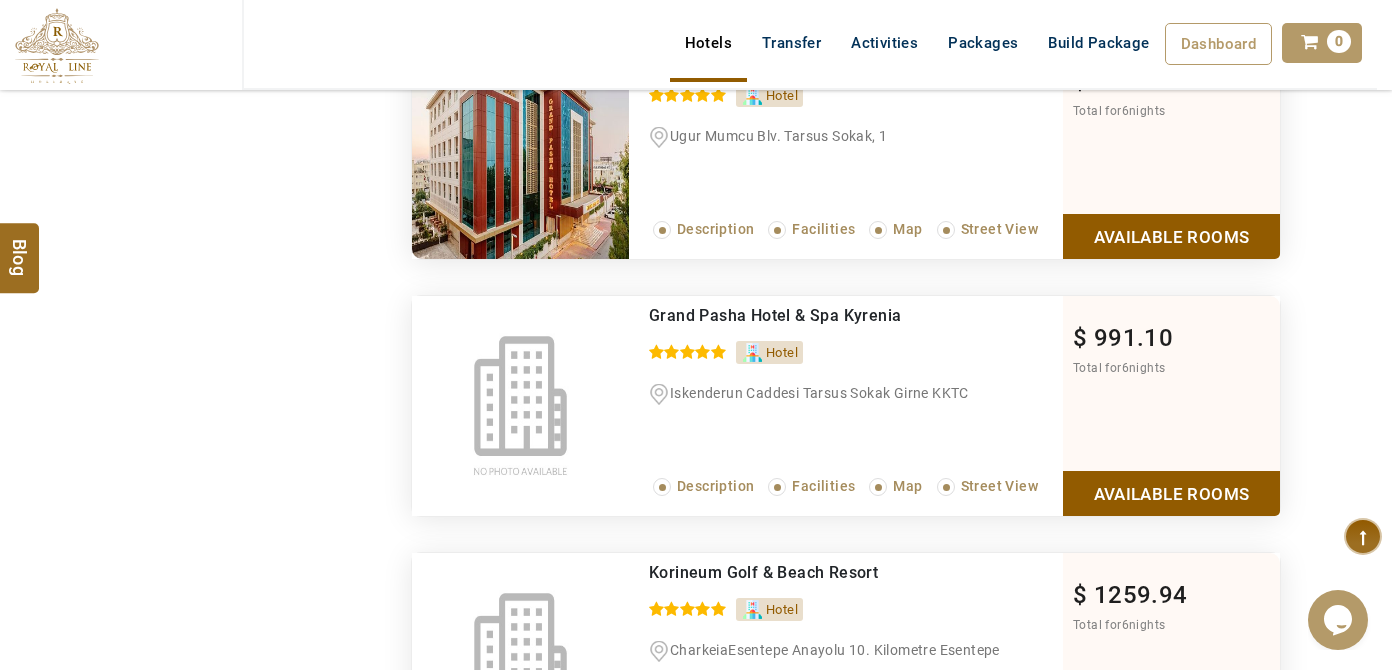 scroll, scrollTop: 1216, scrollLeft: 0, axis: vertical 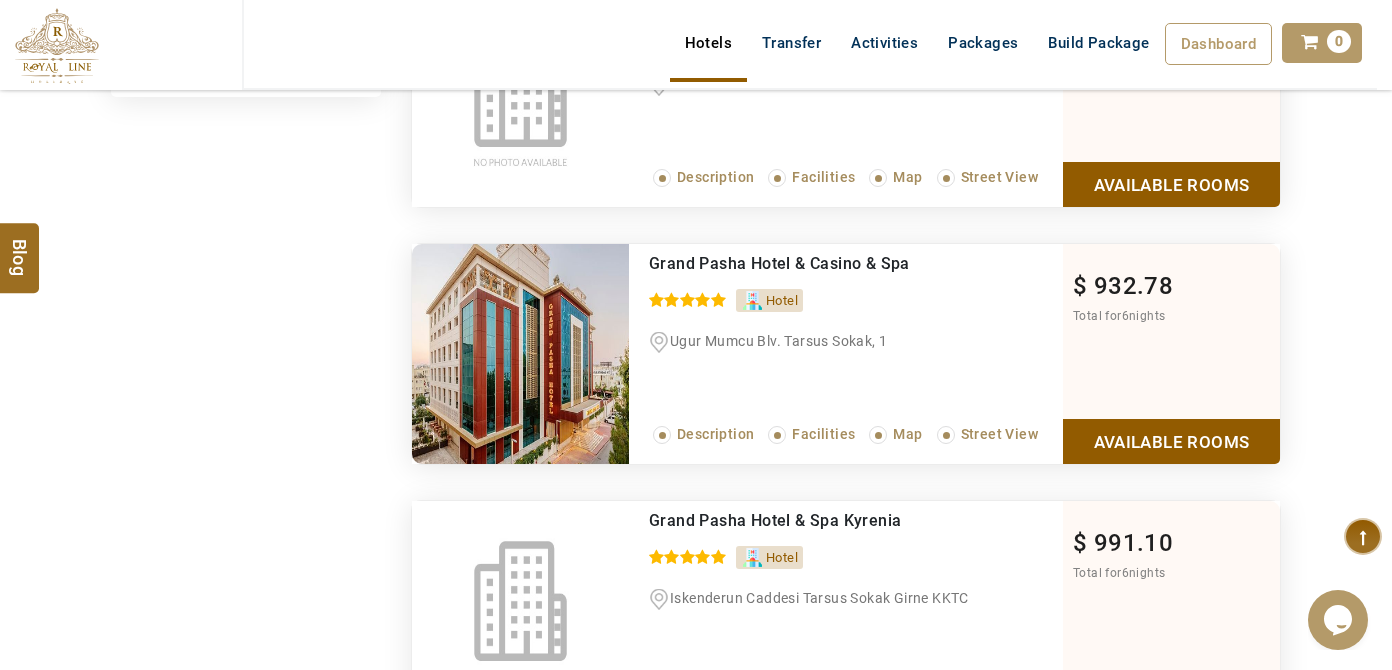 click on "Available Rooms" at bounding box center [1171, 441] 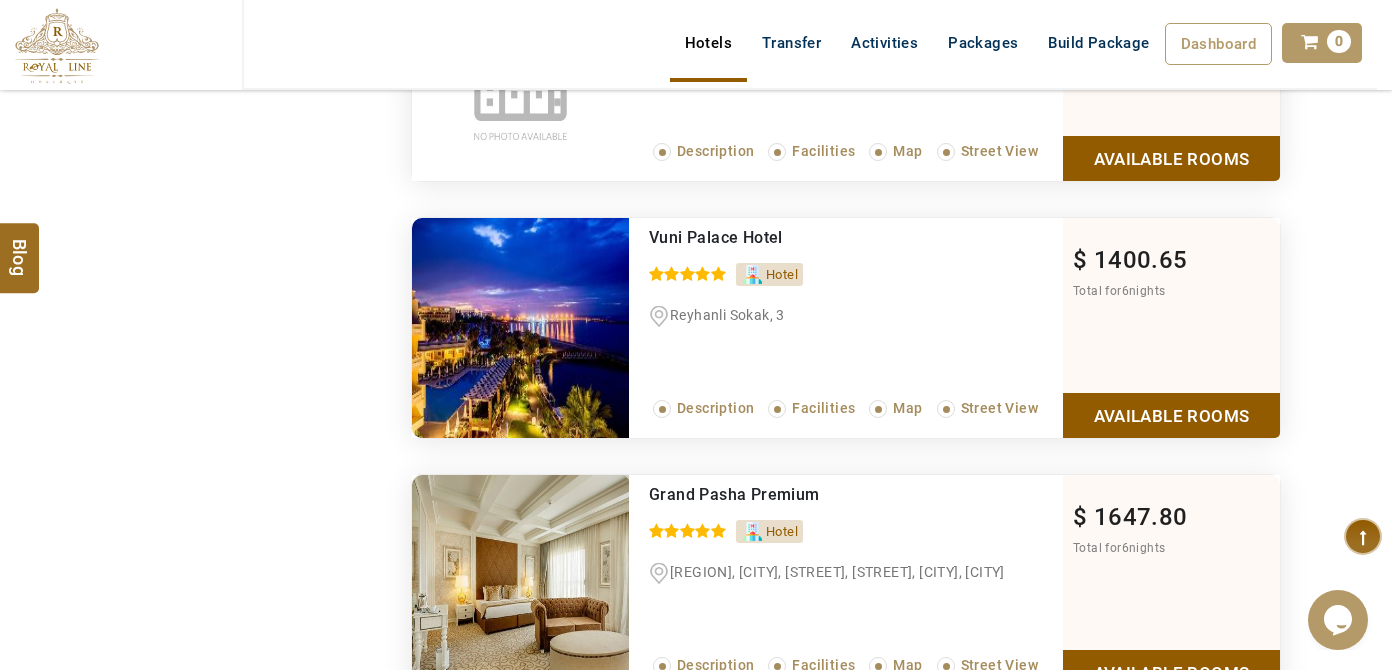 scroll, scrollTop: 2951, scrollLeft: 0, axis: vertical 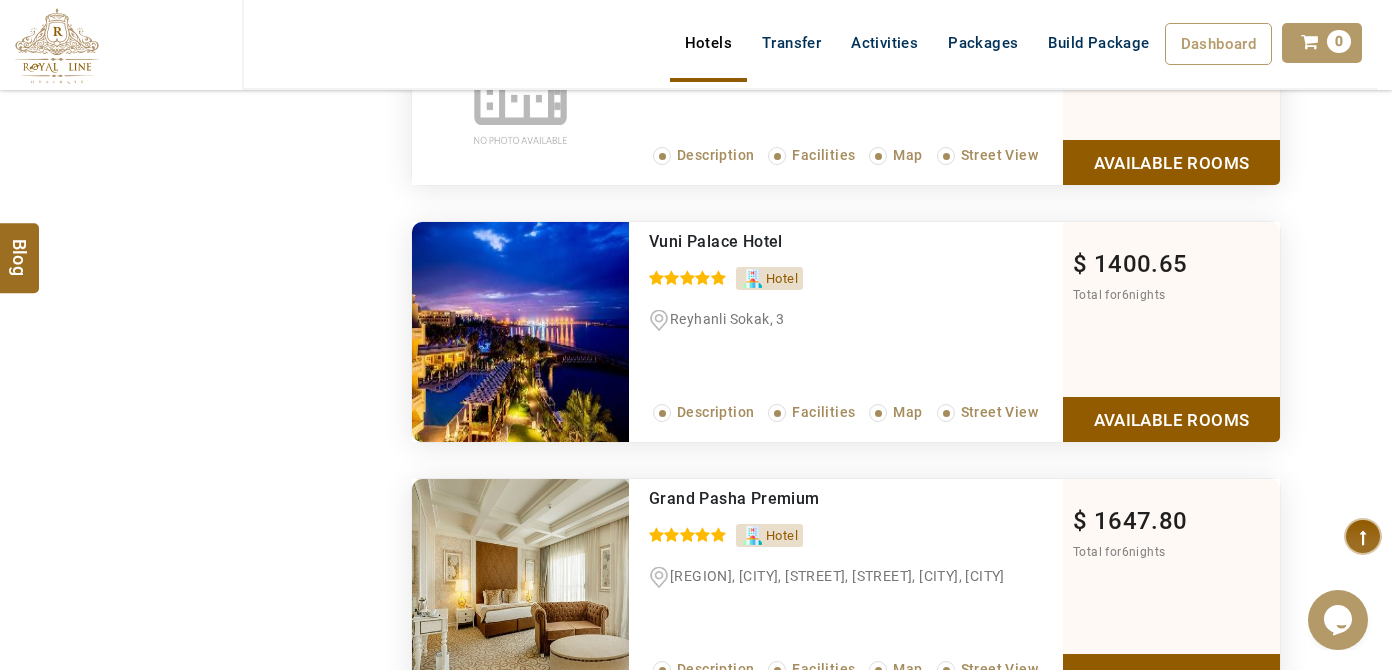 click on "Available Rooms" at bounding box center (1171, 419) 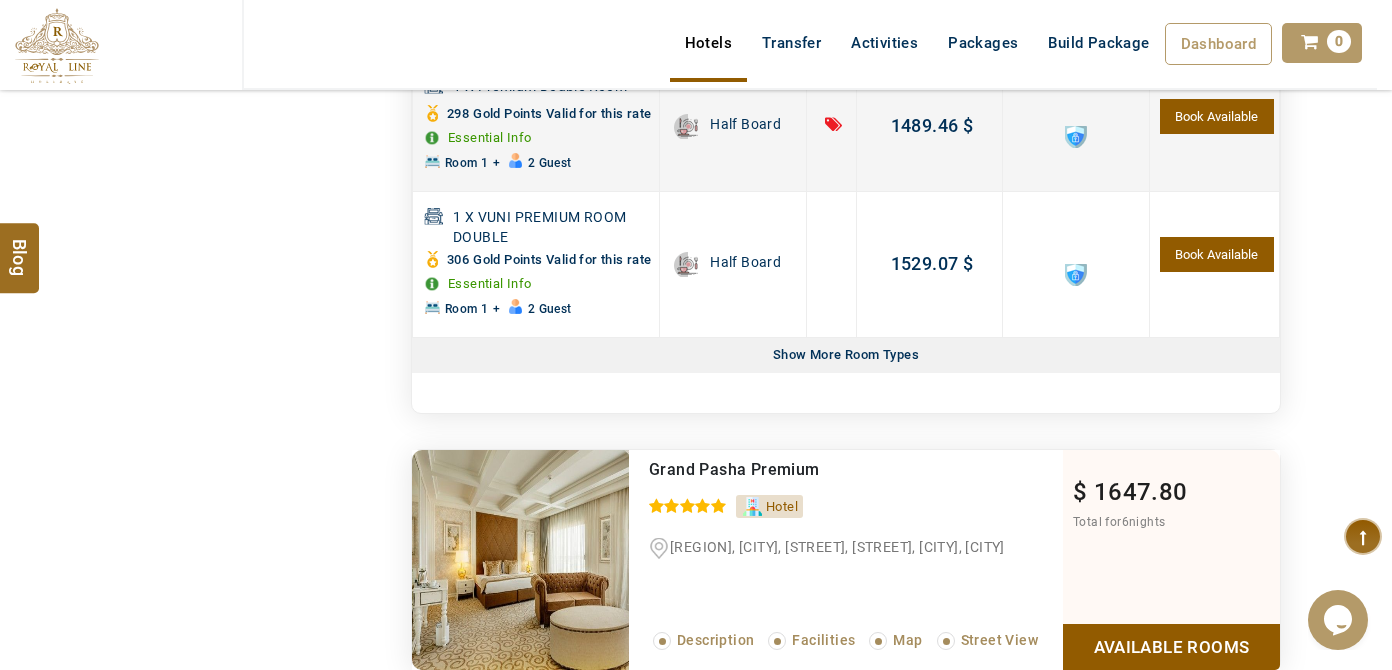 scroll, scrollTop: 2902, scrollLeft: 0, axis: vertical 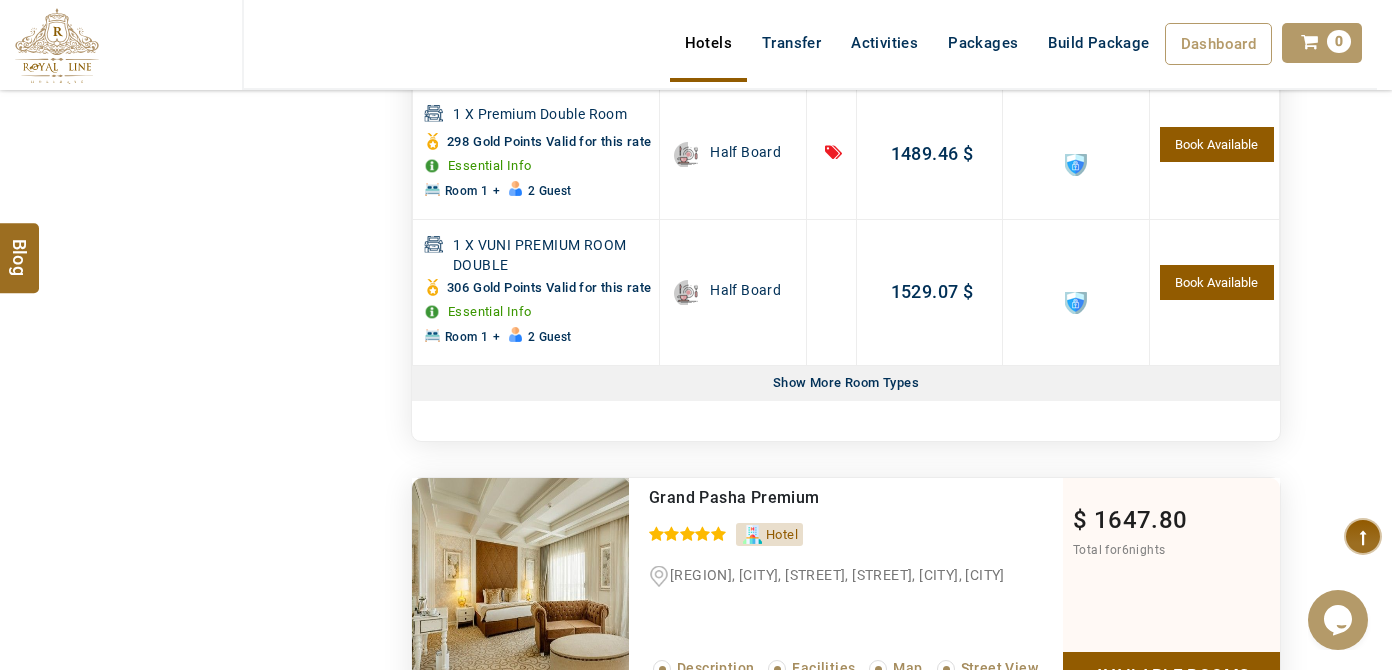 click on "Show More Room Types" at bounding box center (846, 383) 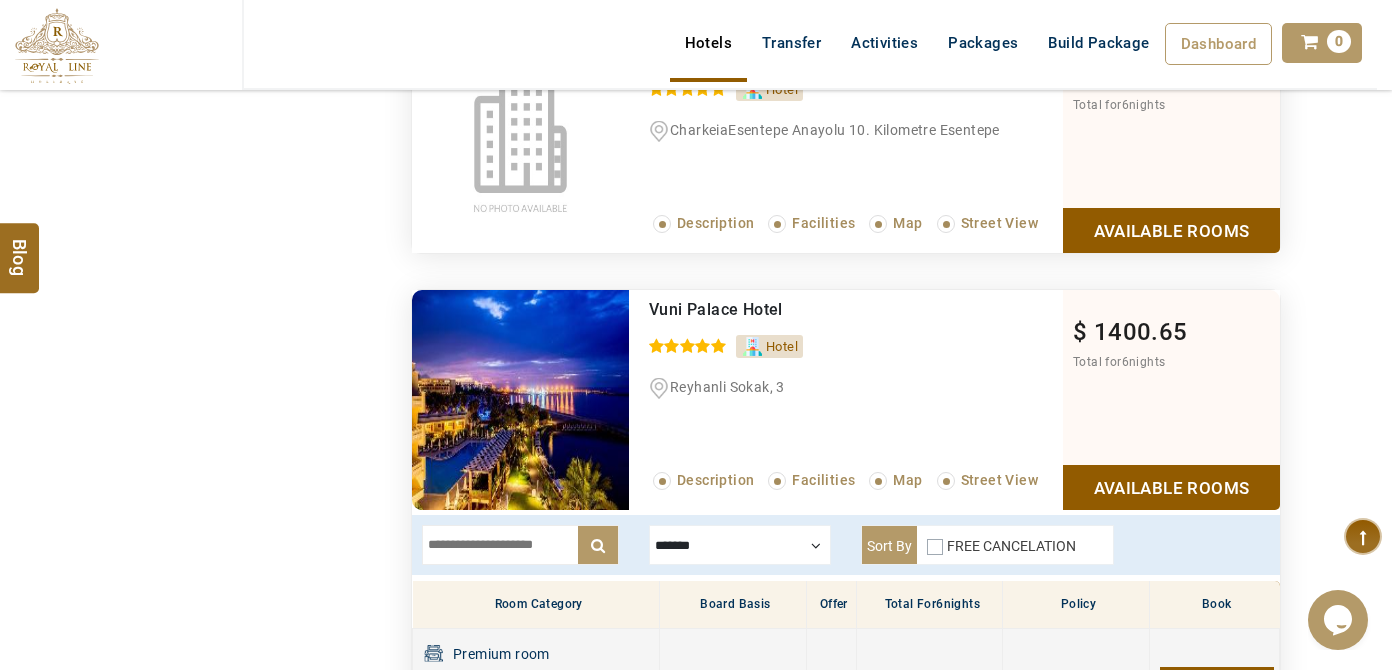 scroll, scrollTop: 2054, scrollLeft: 0, axis: vertical 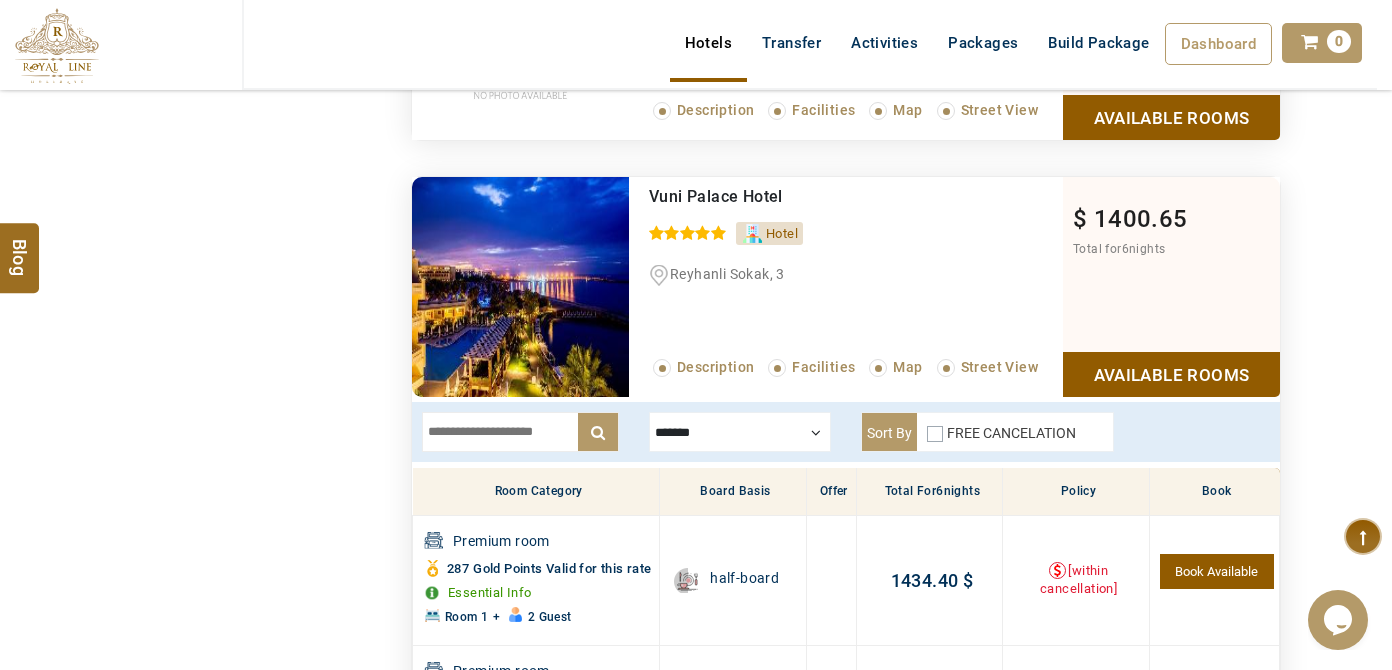 click on "Vuni Palace Hotel 0 / 5 Hotel Reyhanli Sokak, 3 Read More... Description   Facilities Map Street View" at bounding box center [846, 287] 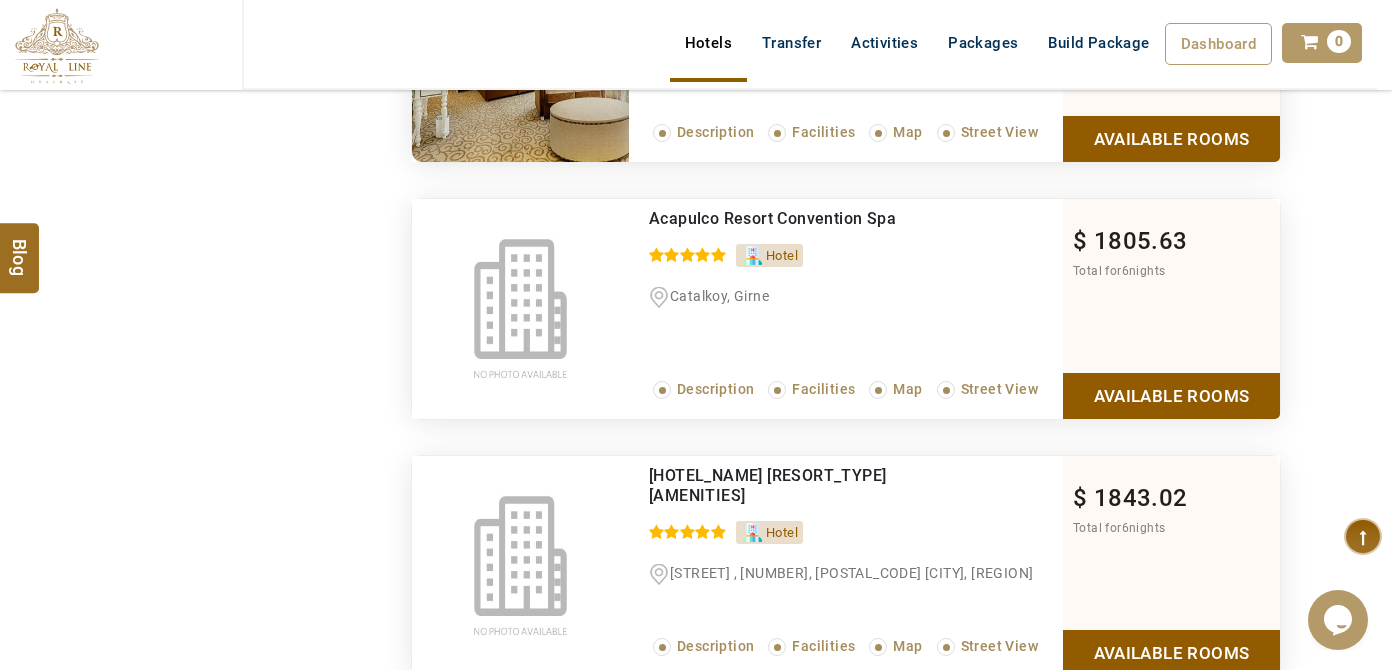 scroll, scrollTop: 7781, scrollLeft: 0, axis: vertical 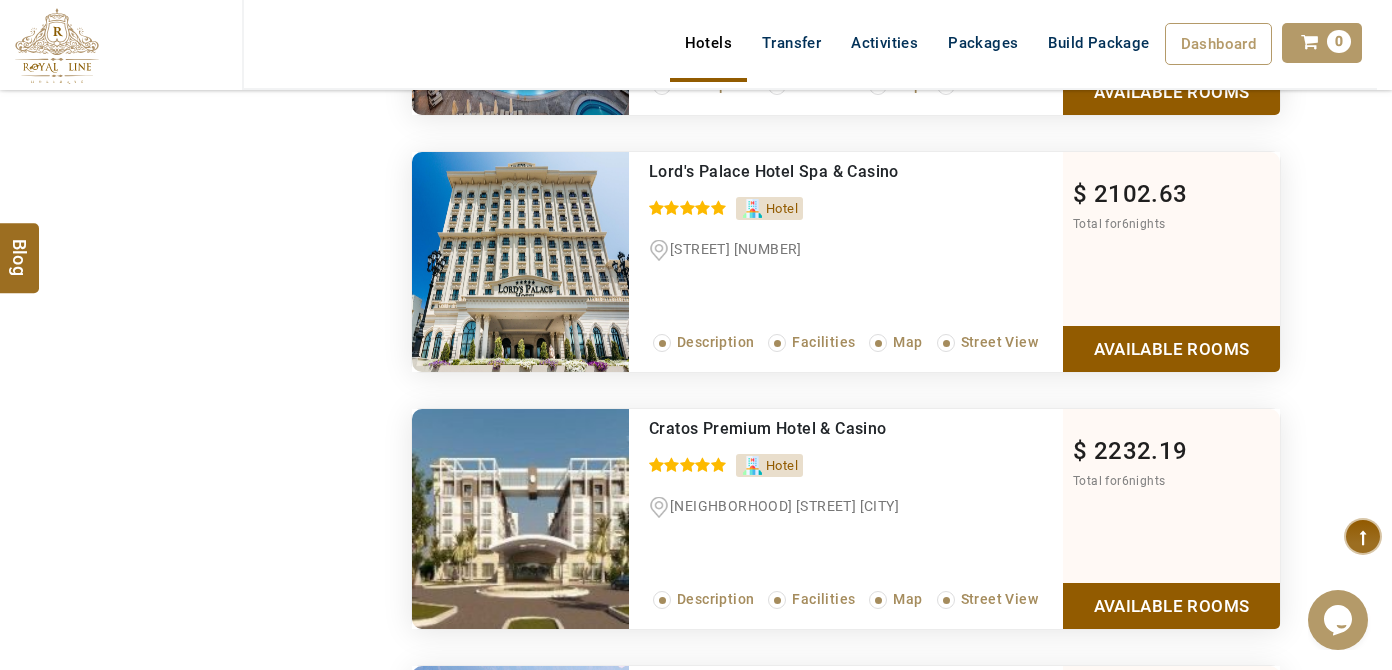 click on "Acapulco Resort Convention Spa" at bounding box center [772, -600] 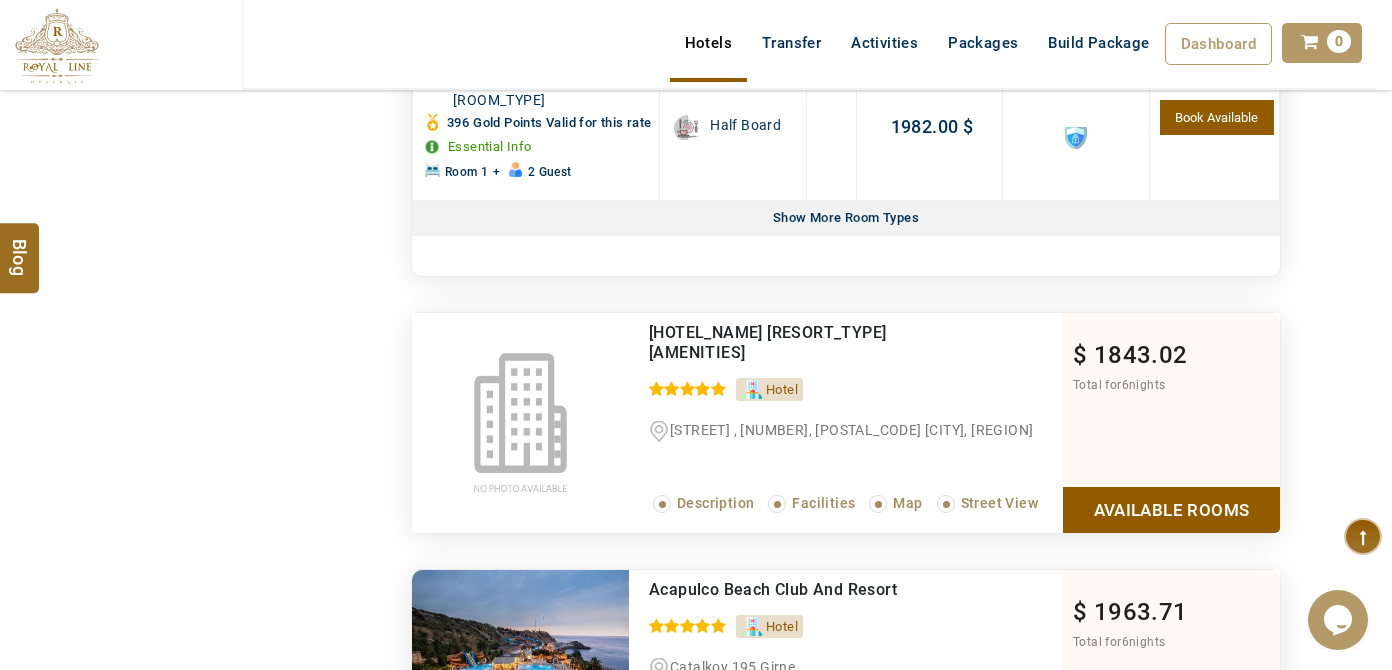 scroll, scrollTop: 3385, scrollLeft: 0, axis: vertical 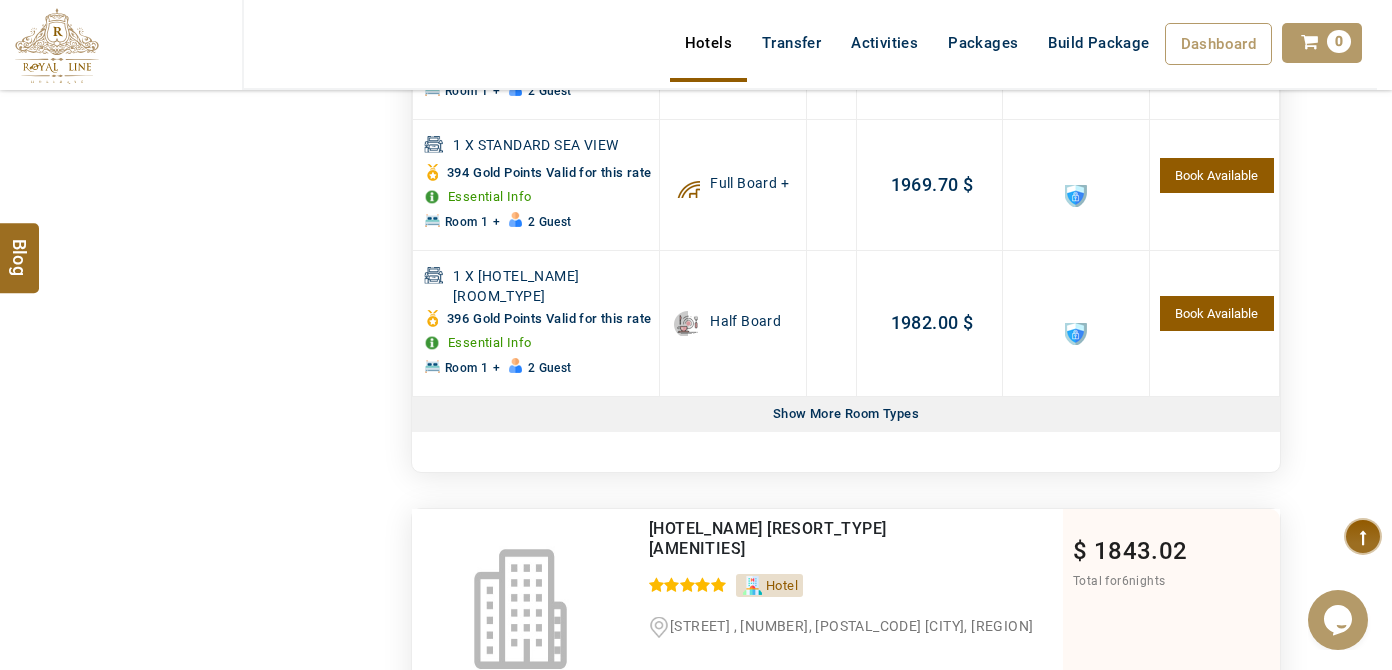 click on "Show More Room Types" at bounding box center (846, 414) 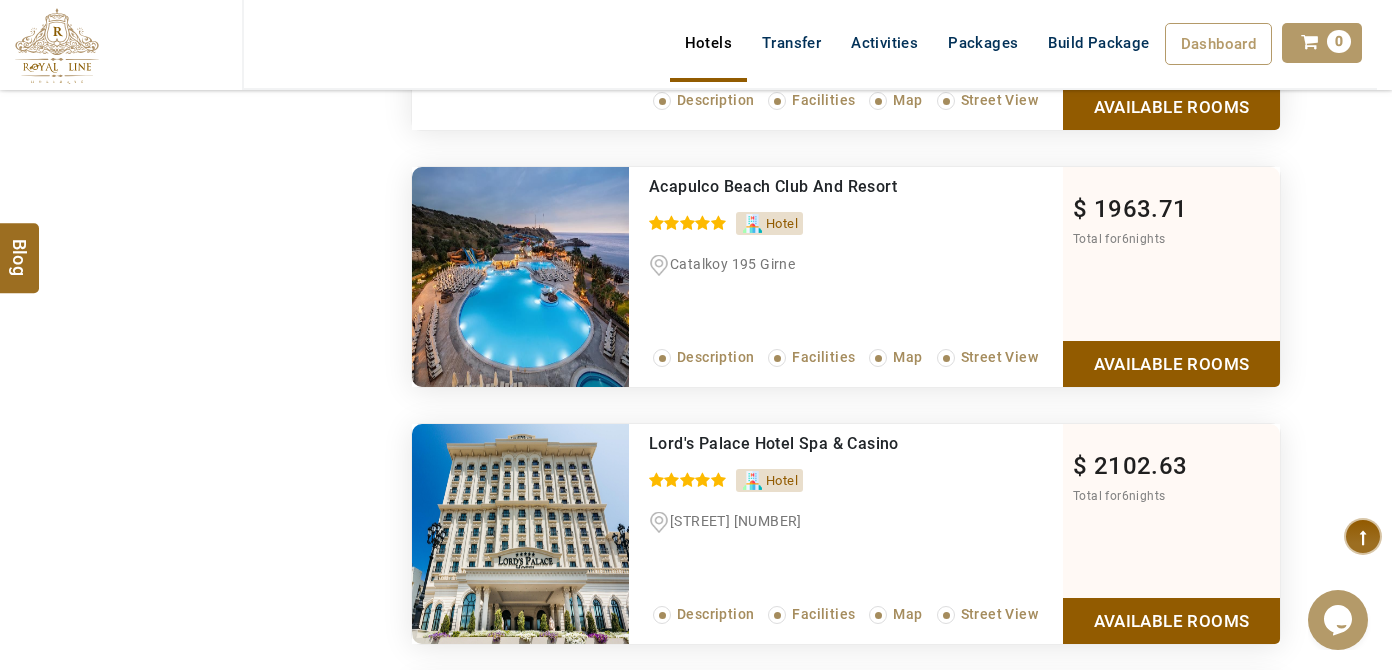 scroll, scrollTop: 12476, scrollLeft: 0, axis: vertical 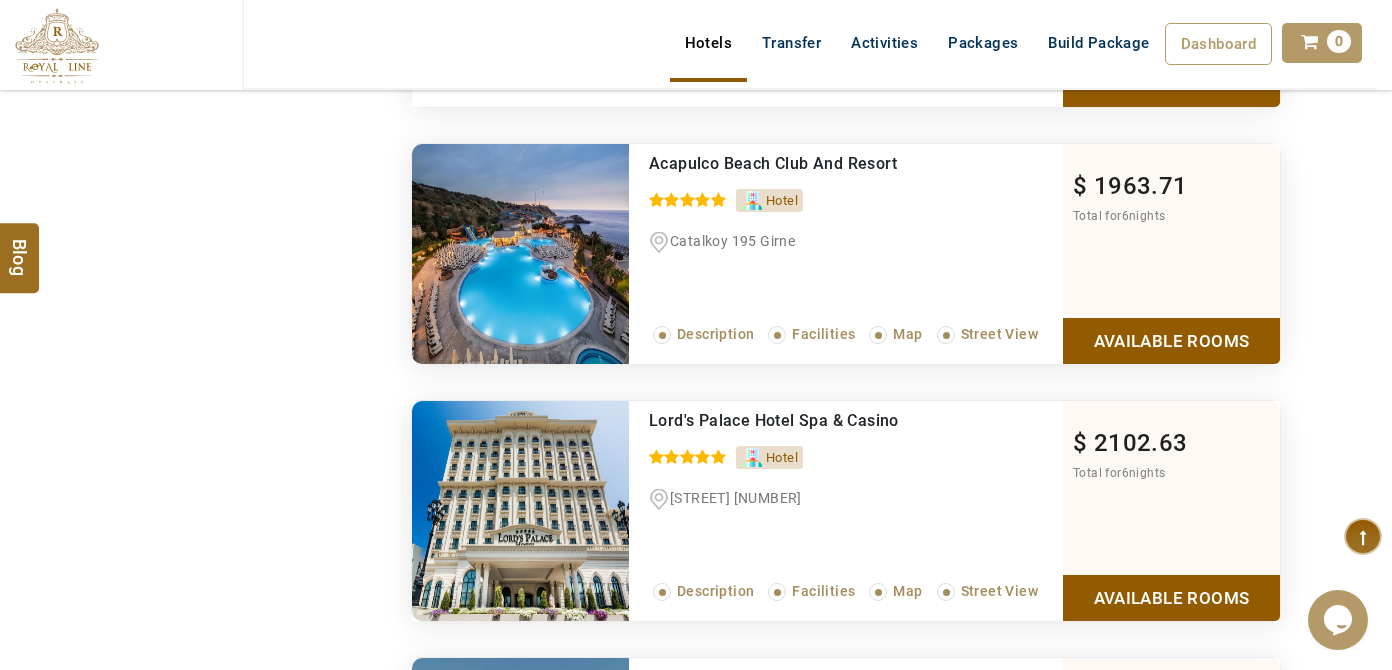 click on "Available Rooms" at bounding box center (1171, 340) 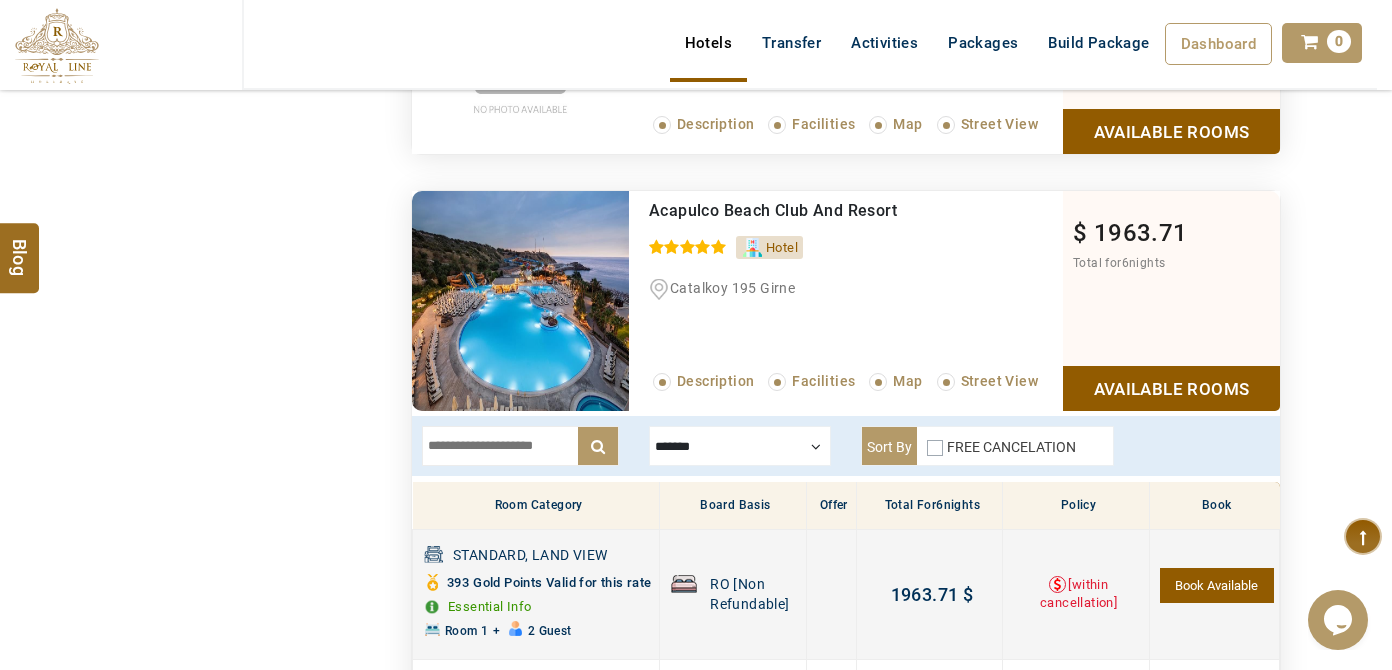 scroll, scrollTop: 3261, scrollLeft: 0, axis: vertical 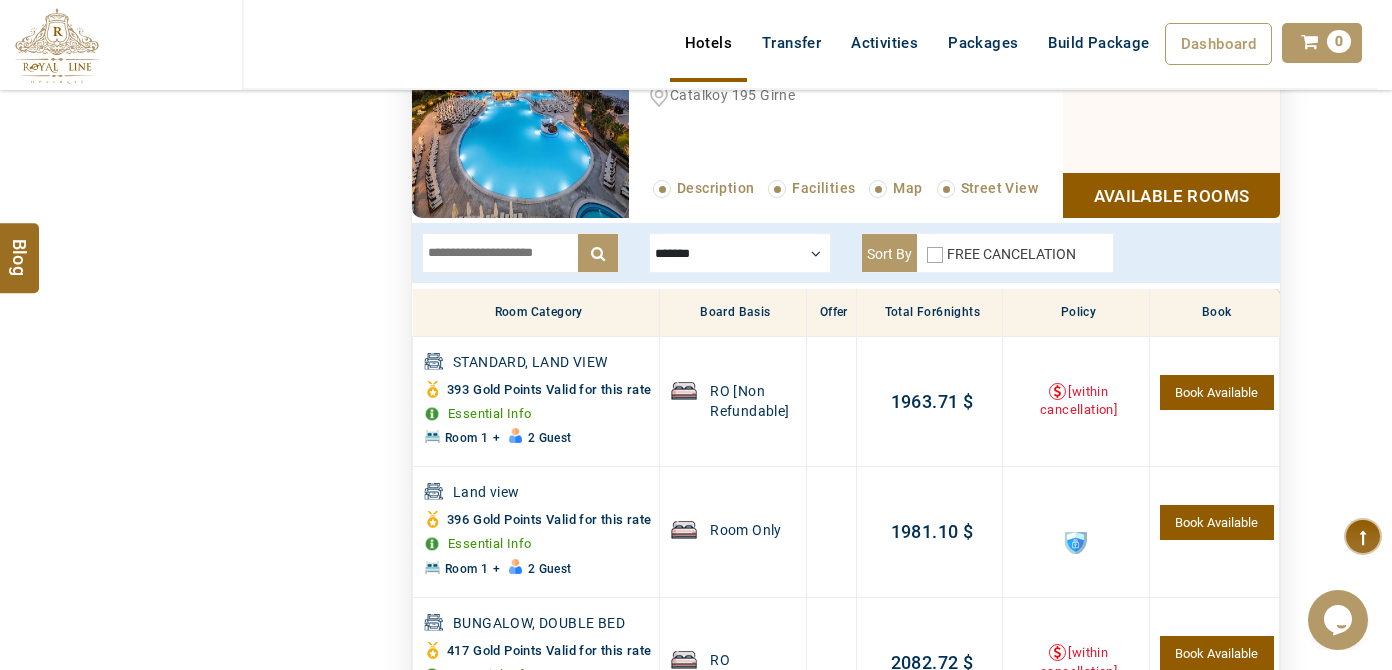 click on "Available Rooms" at bounding box center [1171, 195] 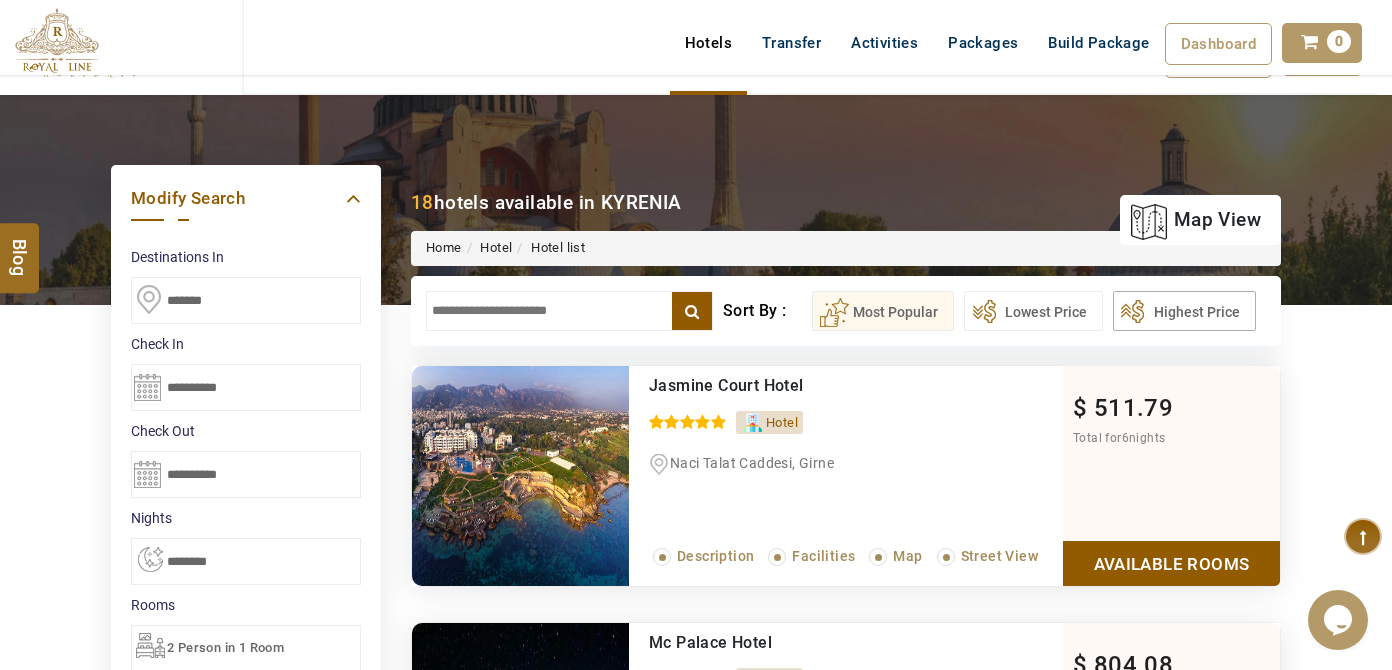 scroll, scrollTop: 0, scrollLeft: 0, axis: both 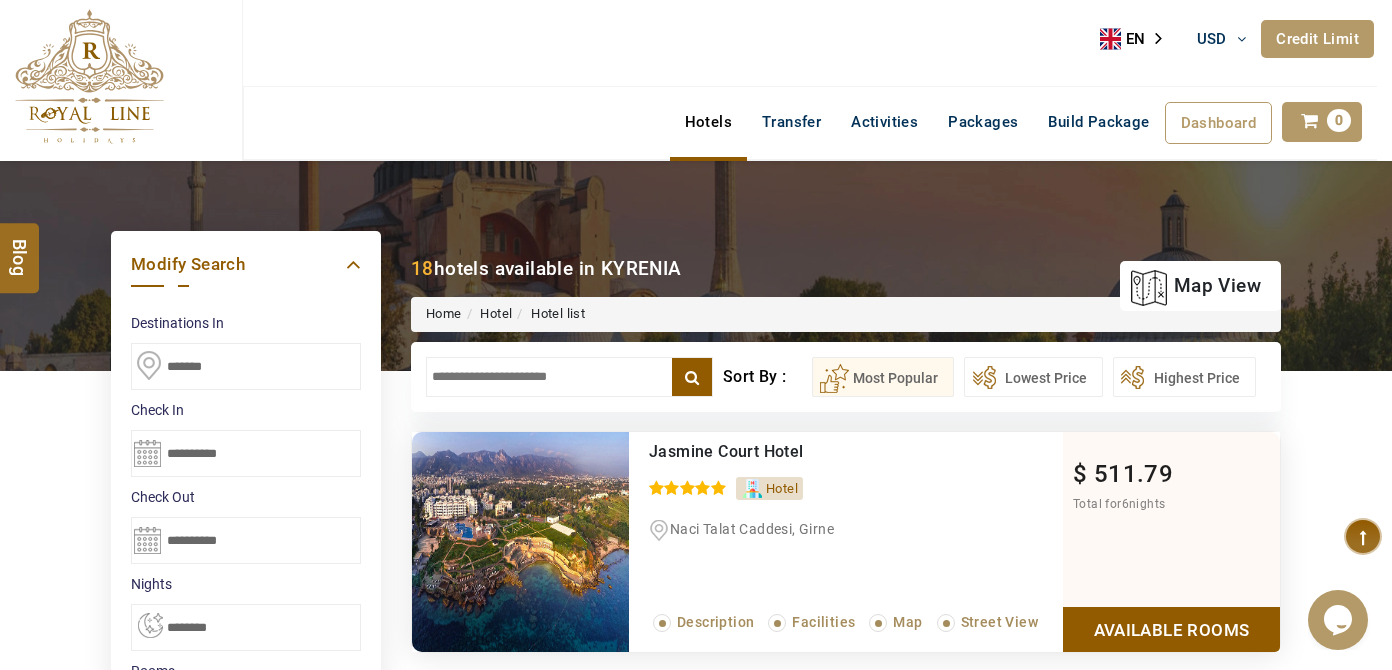 click on "*******" at bounding box center (246, 366) 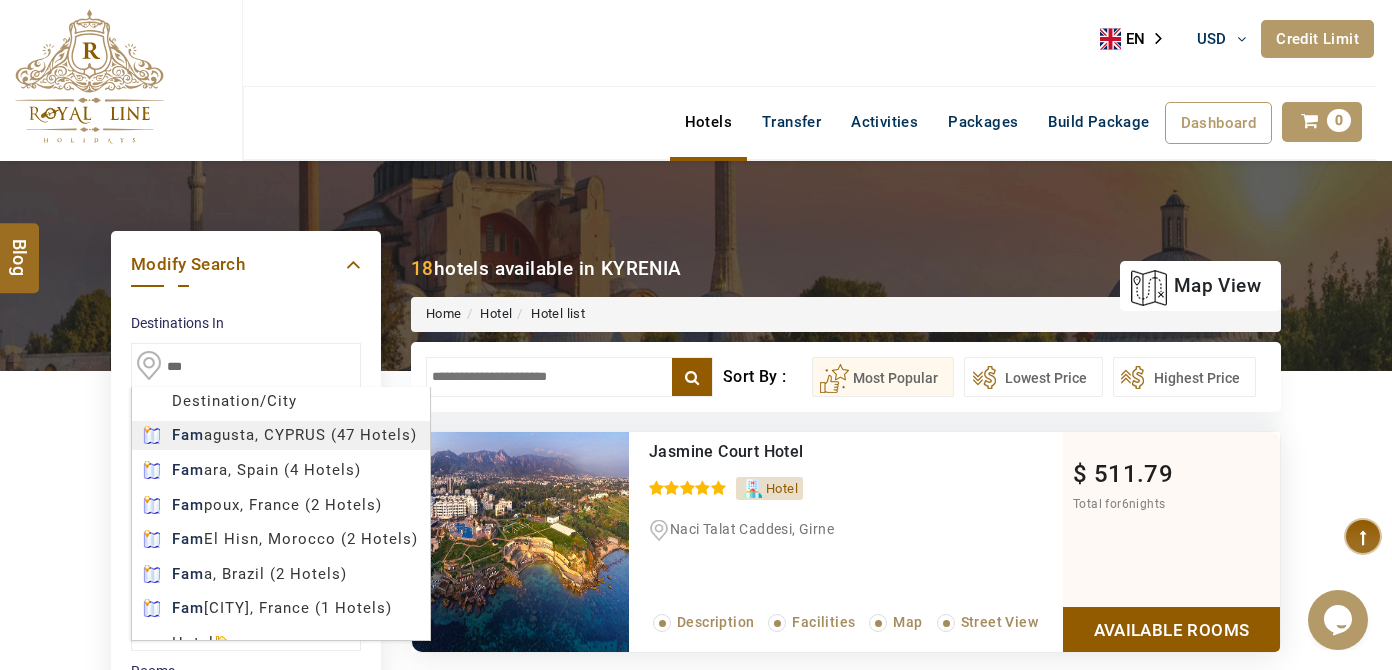 type on "*********" 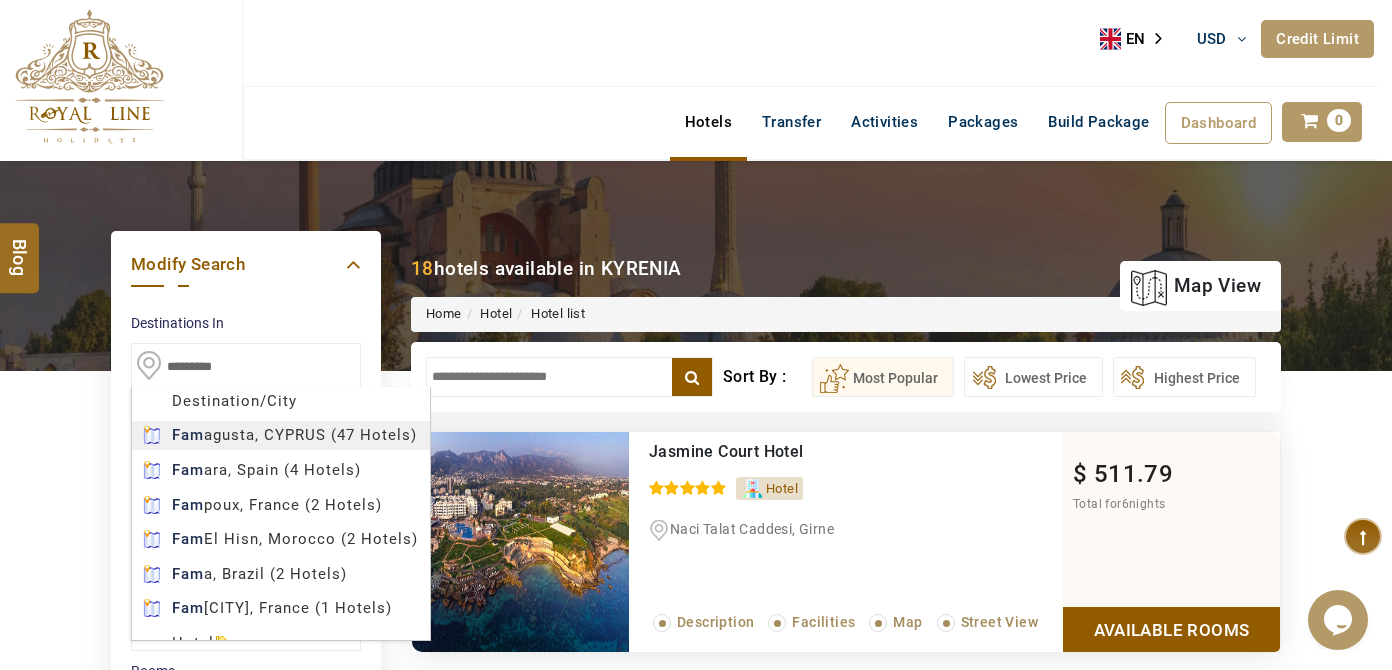 click on "LARISA HAWWARI USD AED  AED EUR  € USD  $ INR  ₹ THB  ฿ IDR  Rp BHD  BHD TRY  ₺ Credit Limit EN HE AR ES PT ZH Helpline
+971 55 344 0168 Register Now +971 55 344 0168 info@royallineholidays.com About Us What we Offer Blog Why Us Contact Hotels  Transfer Activities Packages Build Package Dashboard My Profile My Booking My Reports My Quotation Sign Out 0 Points Redeem Now To Redeem 8664  Points Future Points  4348   Points Credit Limit Credit Limit USD 25000.00 70% Complete Used USD 17410.22 Available USD 7589.78 Setting  Looks like you haven't added anything to your cart yet Countinue Shopping ****** ****** Please Wait.. Blog demo
Remember me Forgot
password? LOG IN Don't have an account?   Register Now My Booking View/ Print/Cancel Your Booking without Signing in Submit Applying Filters...... Hotels For You Will Be Loading Soon demo
In A Few Moment, You Will Be Celebrating Best Hotel options galore ! Check In   CheckOut Rooms Rooms Please Wait Please Wait ... X" at bounding box center [696, 2808] 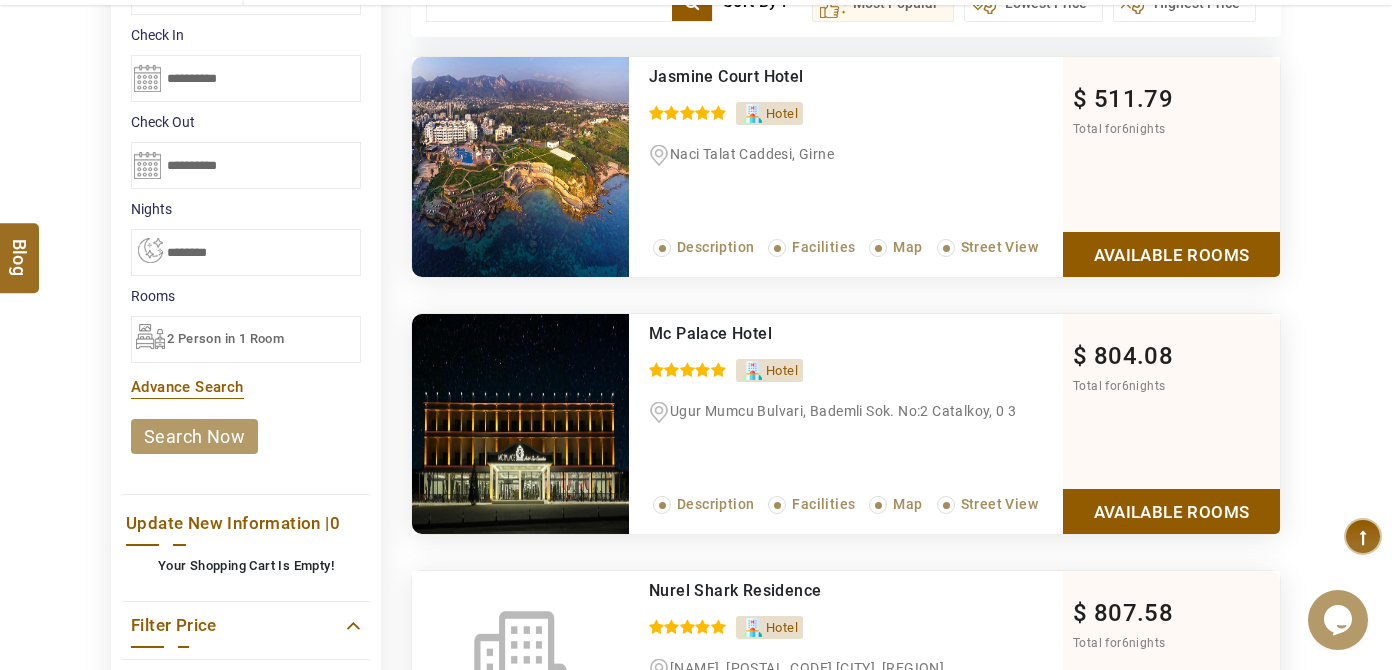 scroll, scrollTop: 454, scrollLeft: 0, axis: vertical 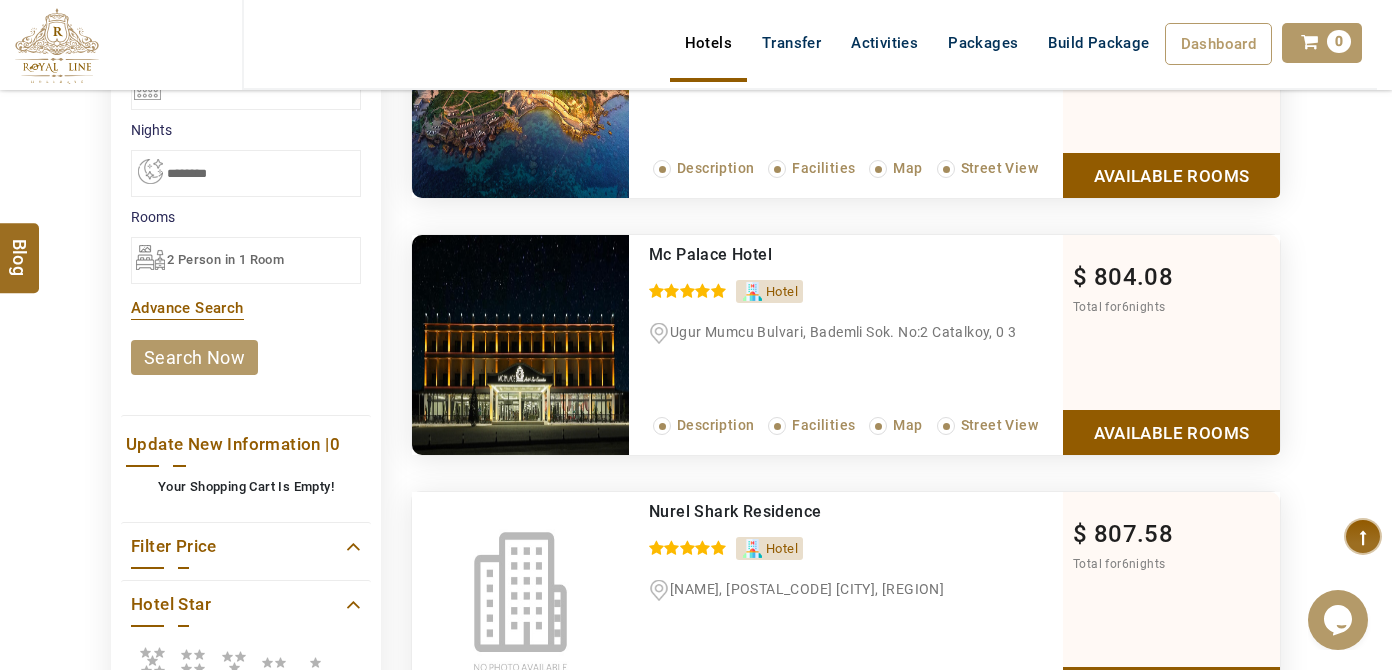 click on "search now" at bounding box center (194, 357) 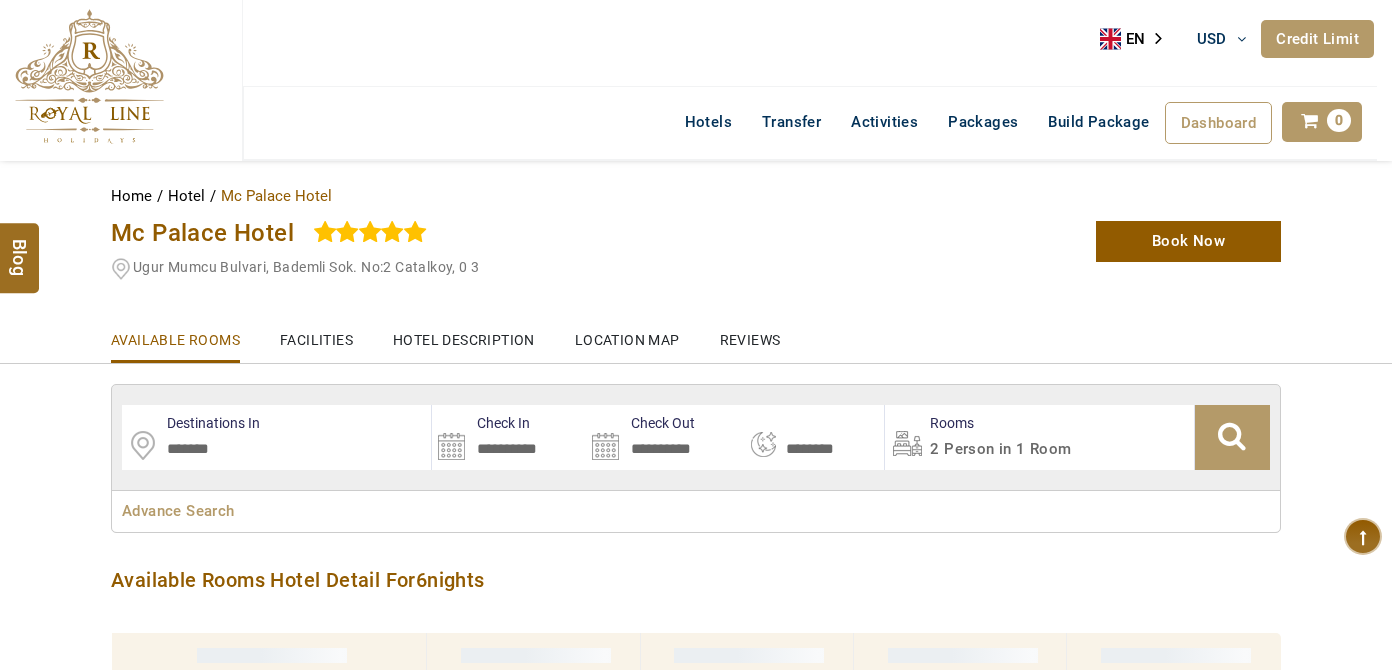 select on "*" 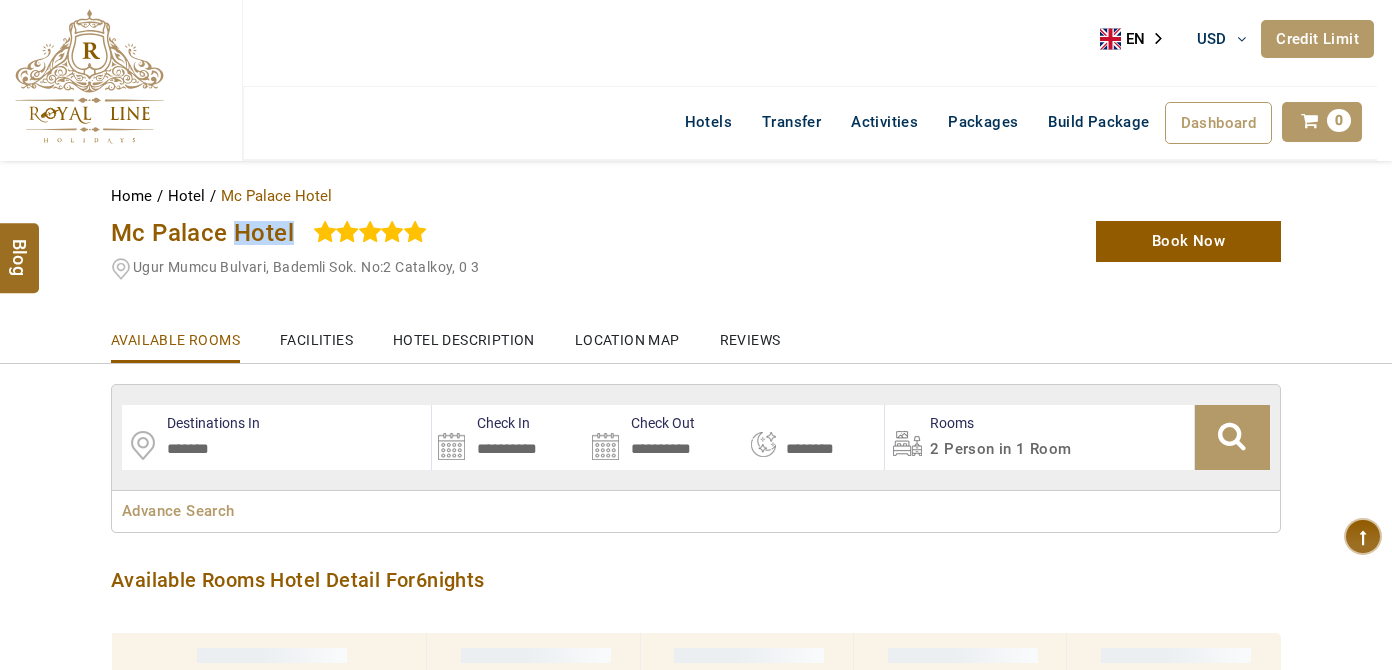 click on "Mc Palace Hotel" at bounding box center (202, 233) 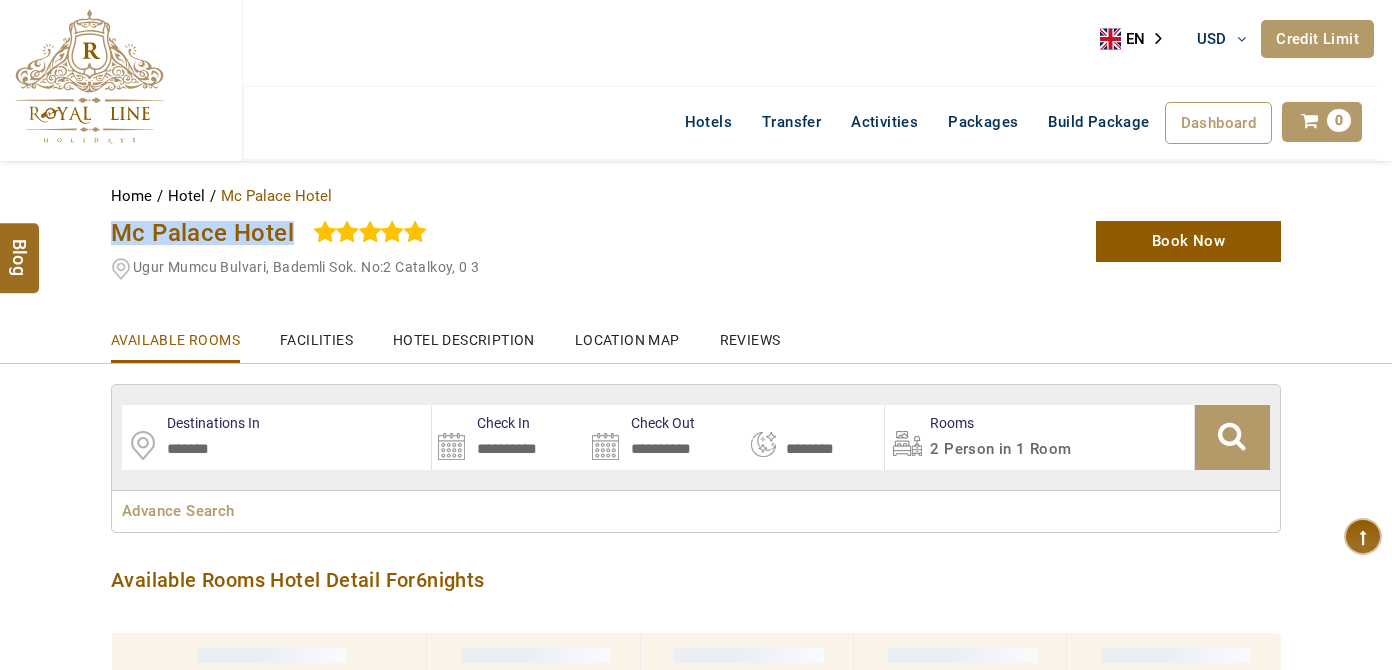 click on "Mc Palace Hotel" at bounding box center [202, 233] 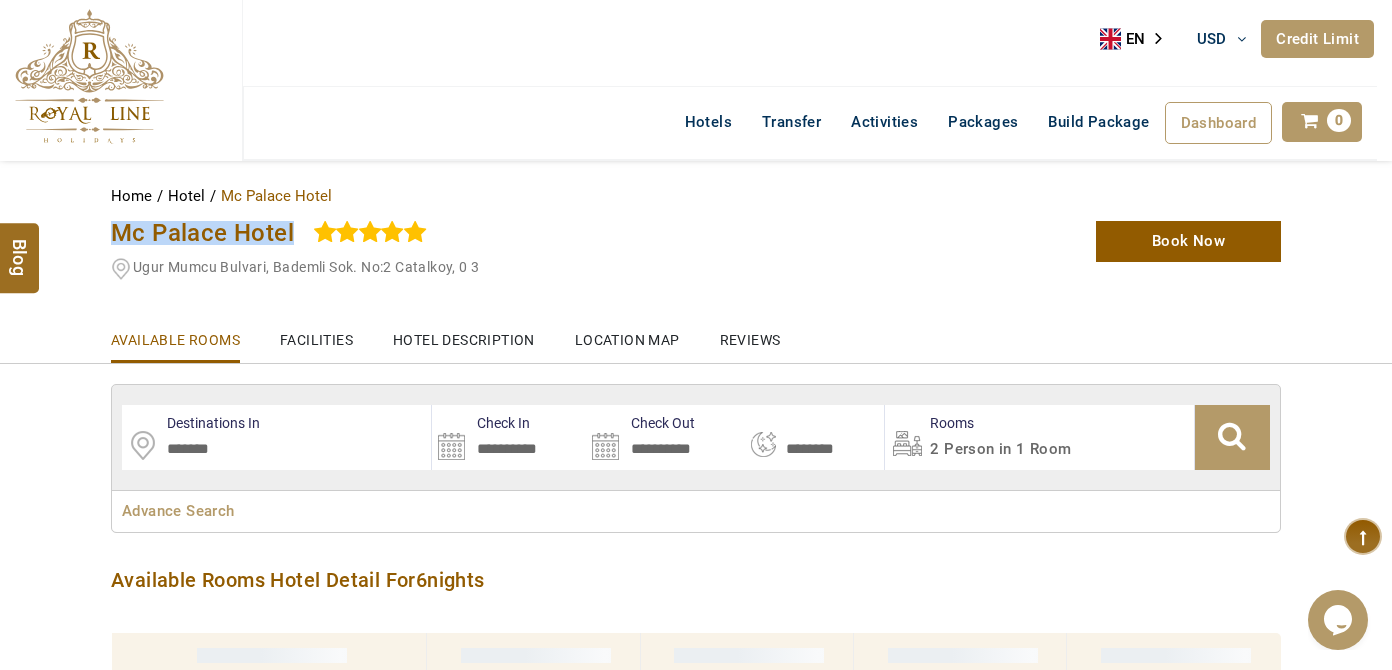 scroll, scrollTop: 0, scrollLeft: 0, axis: both 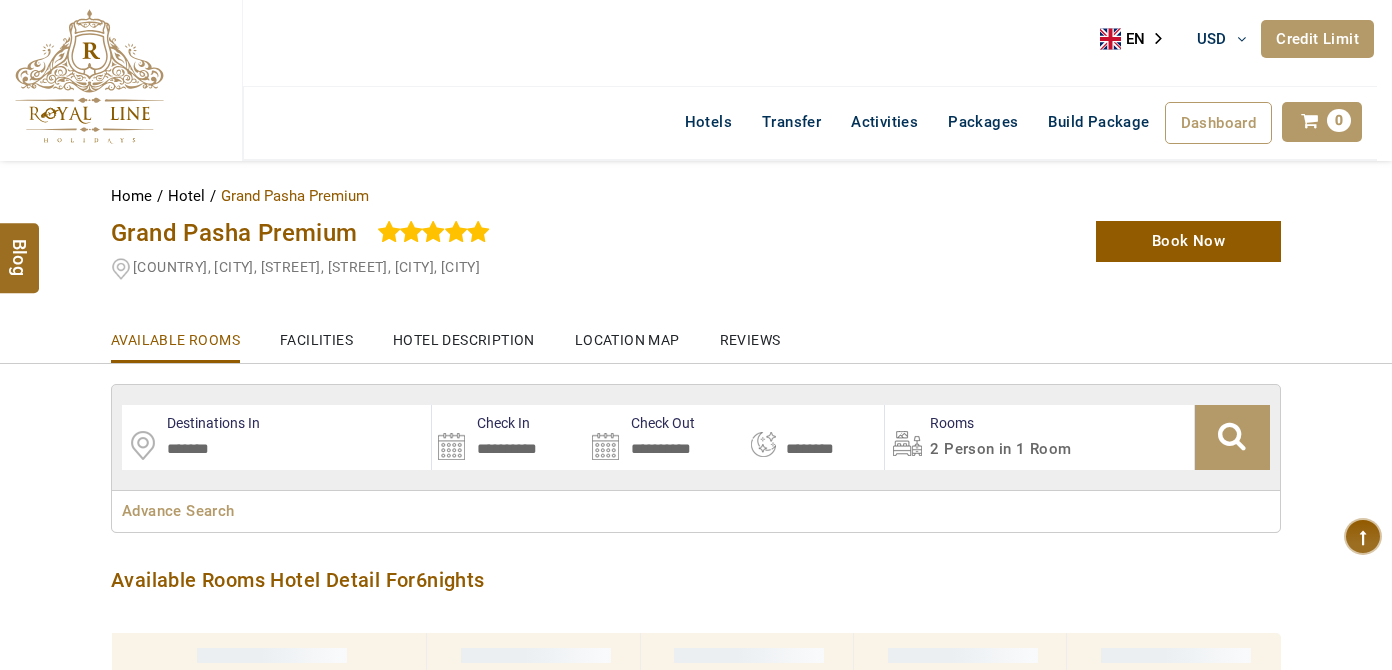 select on "*" 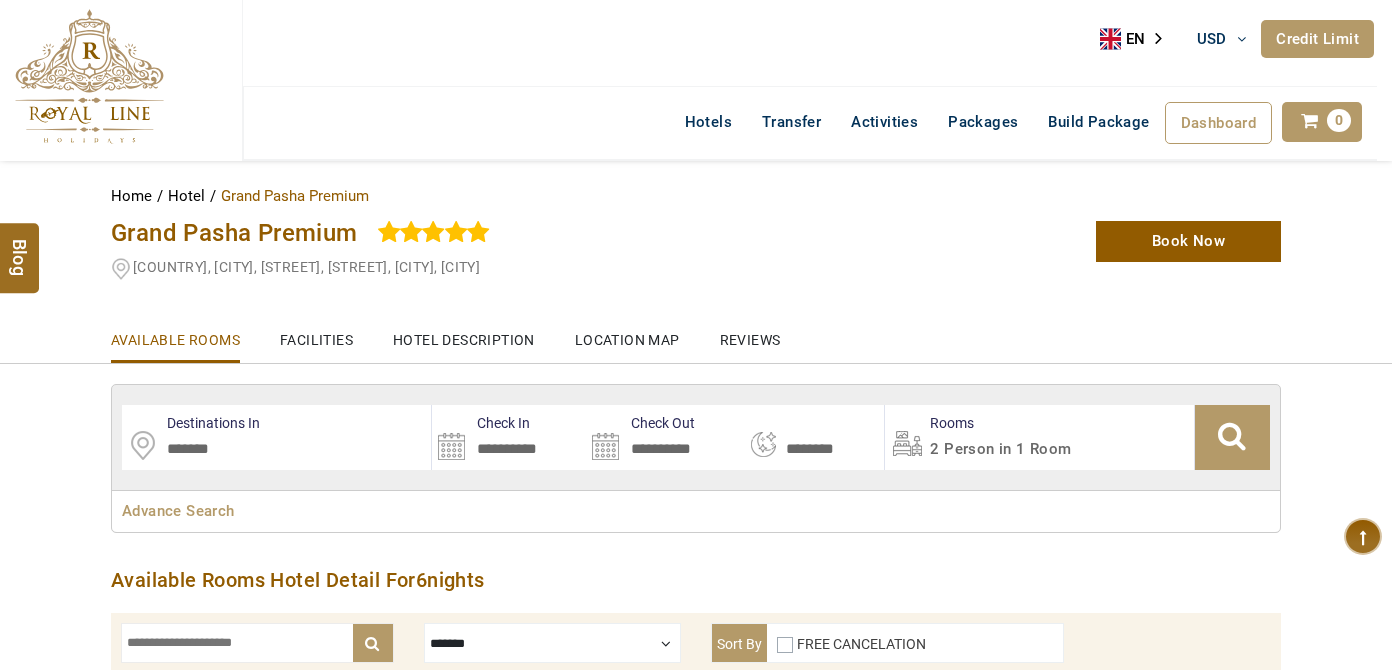 click on "Grand Pasha Premium" at bounding box center [234, 233] 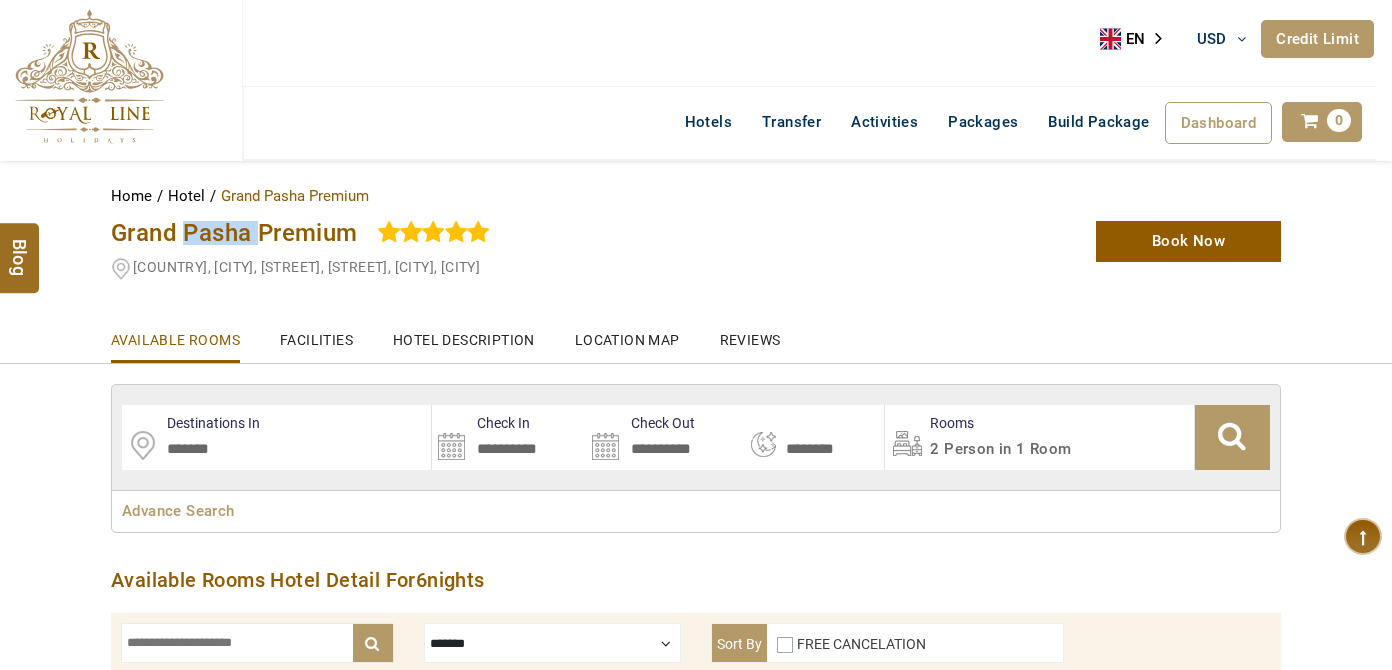 click on "Grand Pasha Premium" at bounding box center (234, 233) 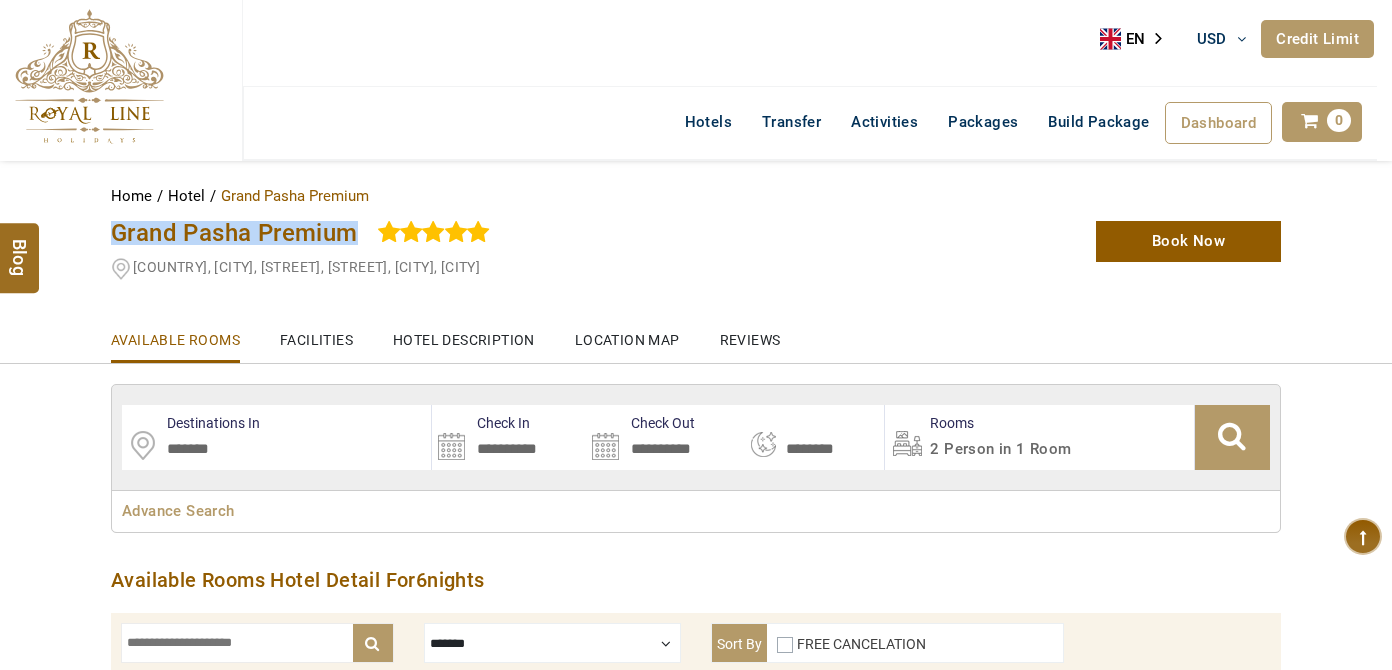 click on "Grand Pasha Premium" at bounding box center (234, 233) 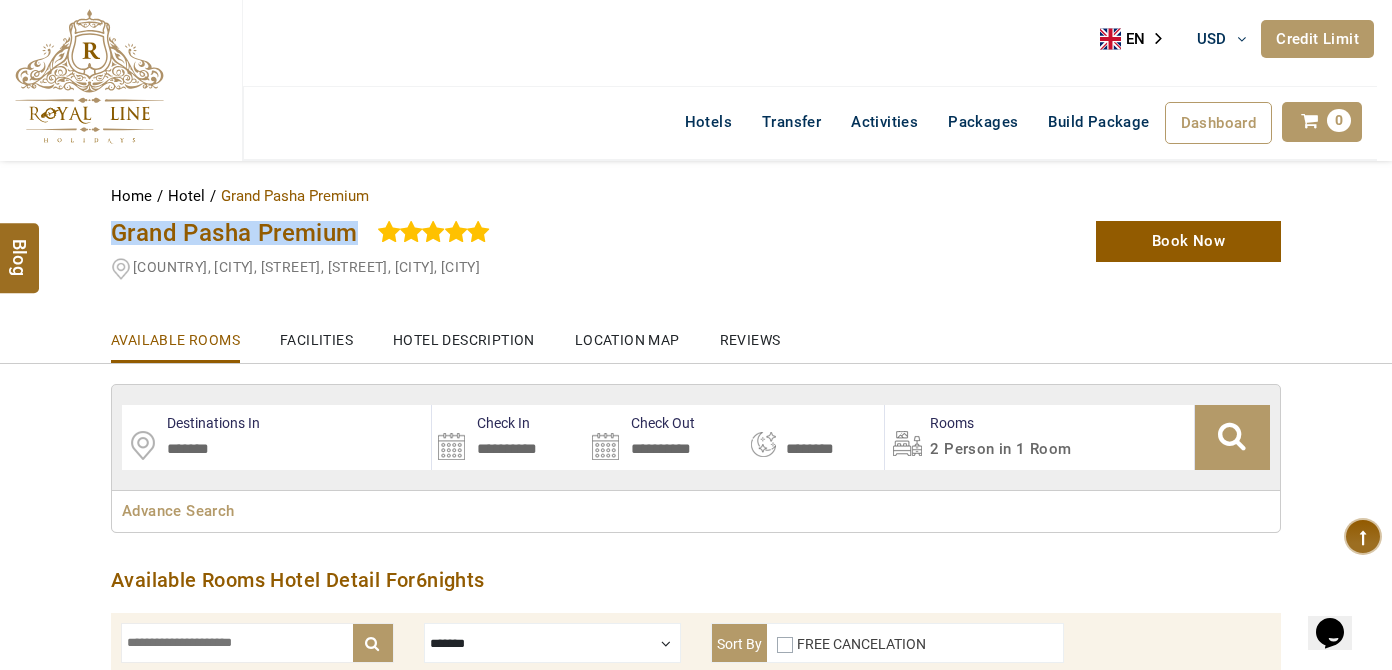 scroll, scrollTop: 0, scrollLeft: 0, axis: both 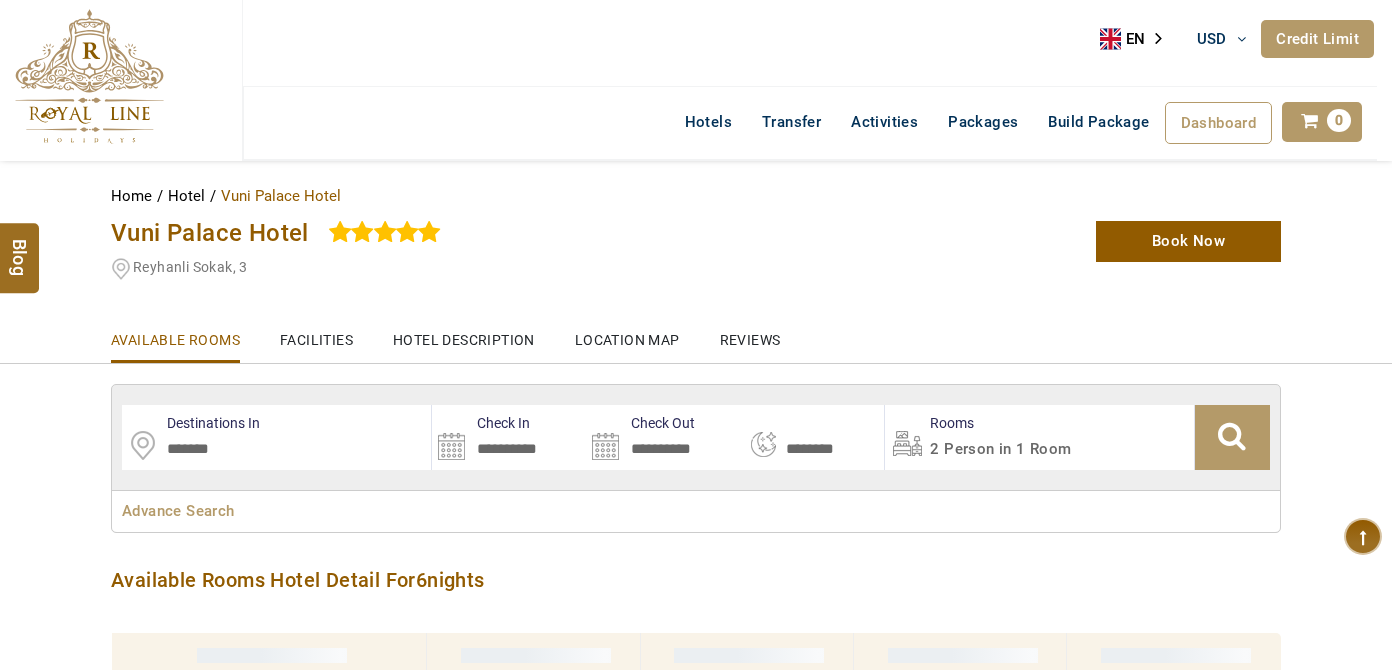 select on "*" 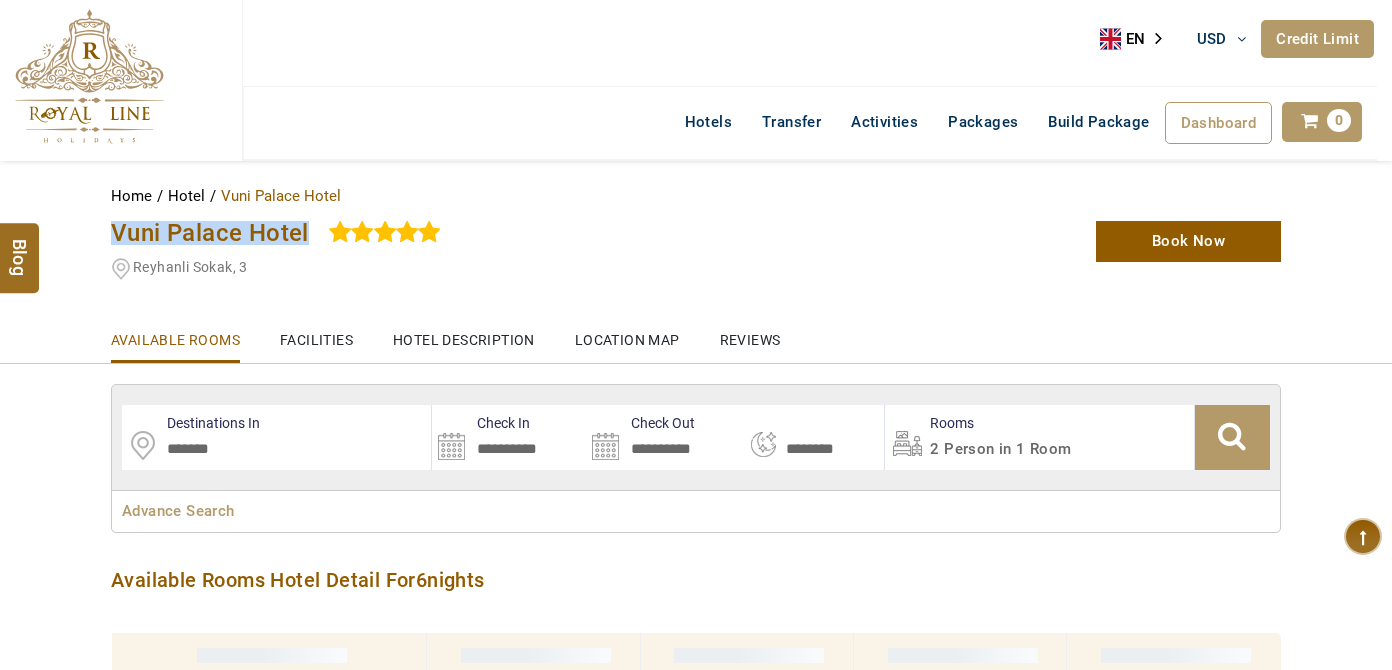 click on "Vuni Palace Hotel" at bounding box center (210, 233) 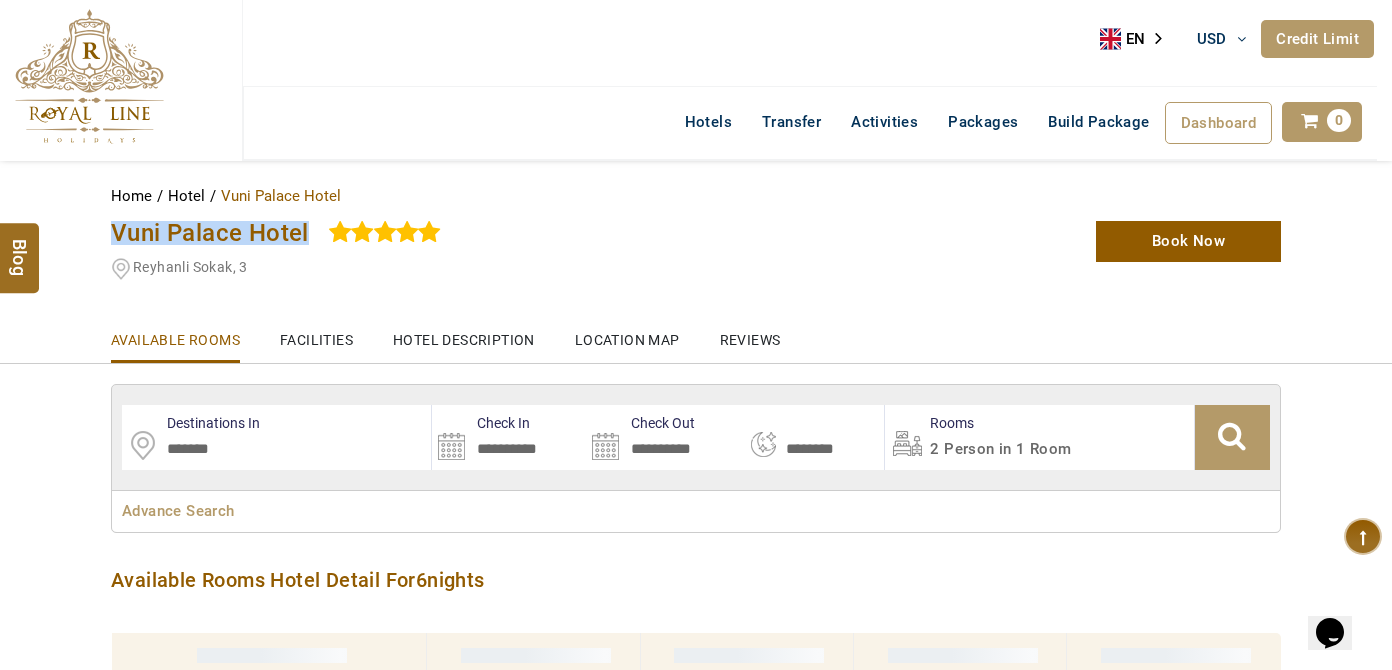 scroll, scrollTop: 0, scrollLeft: 0, axis: both 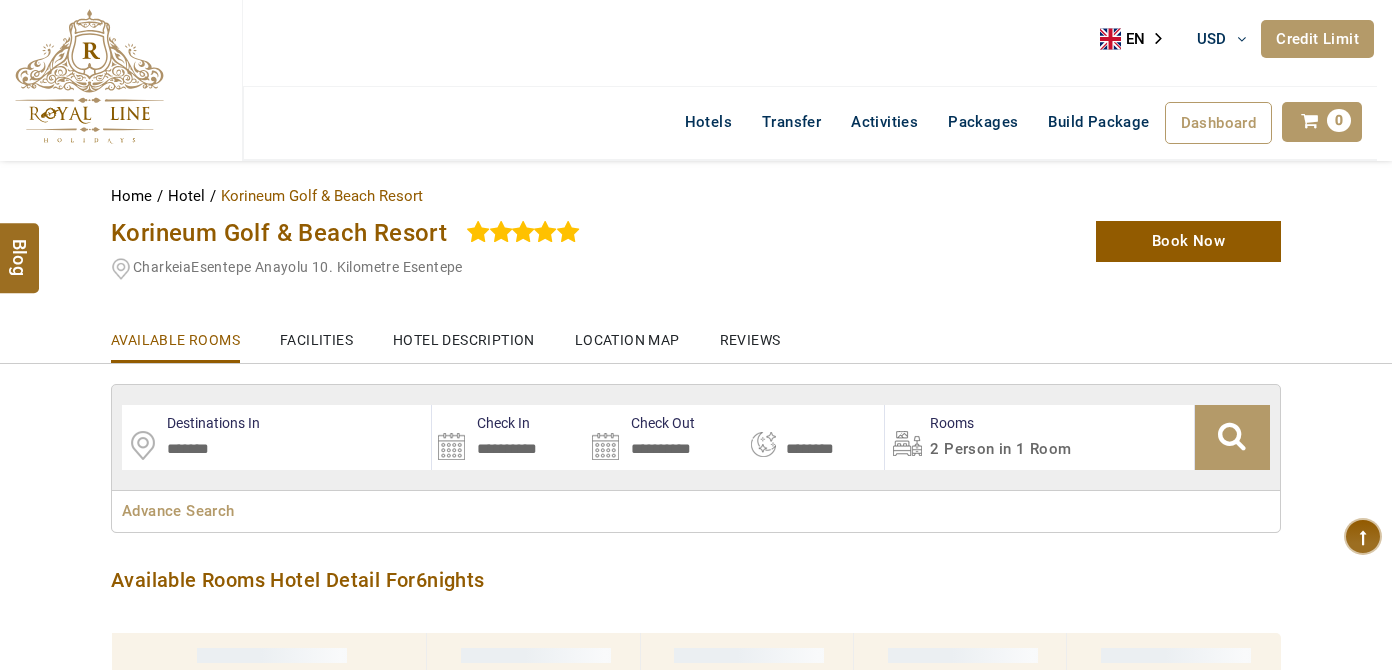 select on "*" 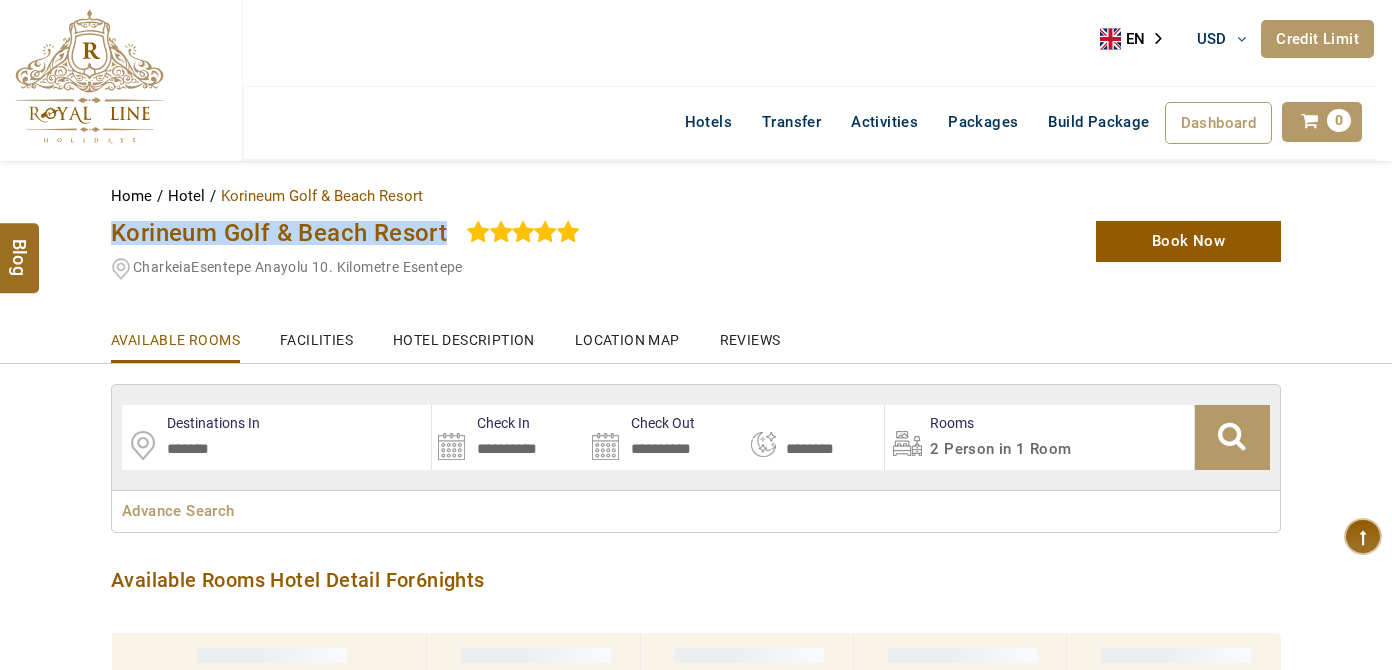 click on "Korineum Golf & Beach Resort" at bounding box center [279, 233] 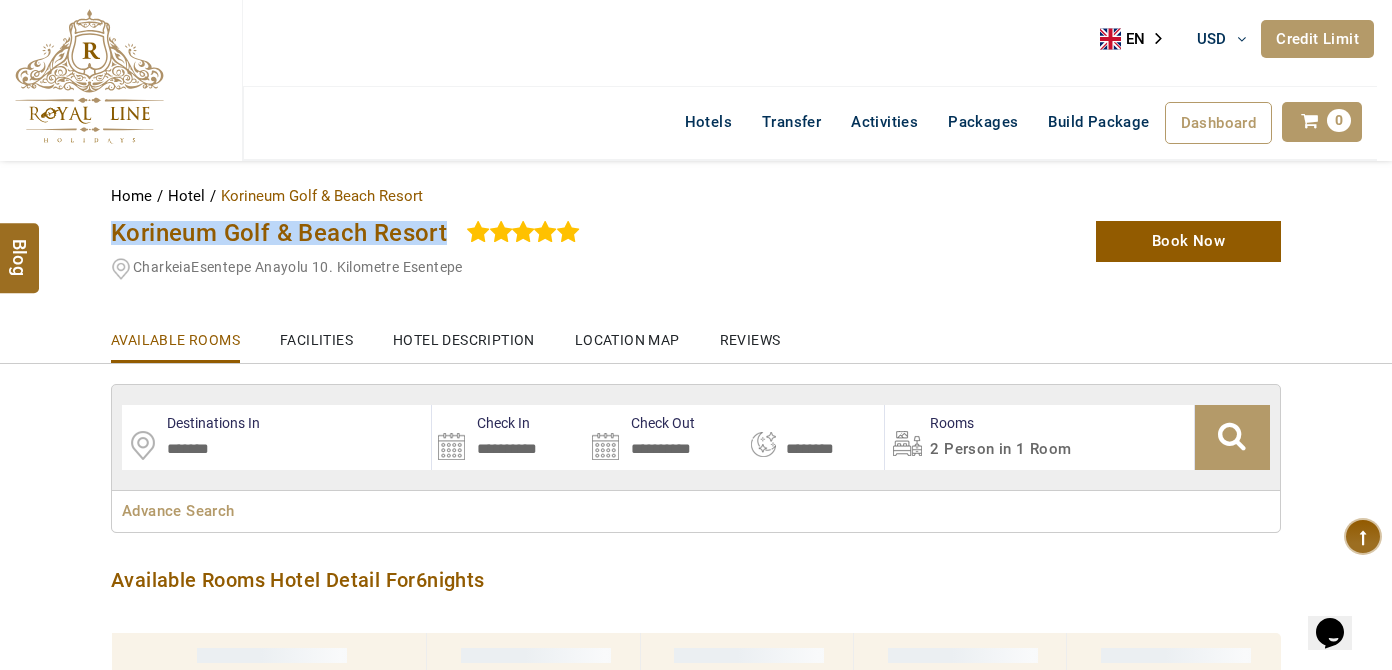 scroll, scrollTop: 0, scrollLeft: 0, axis: both 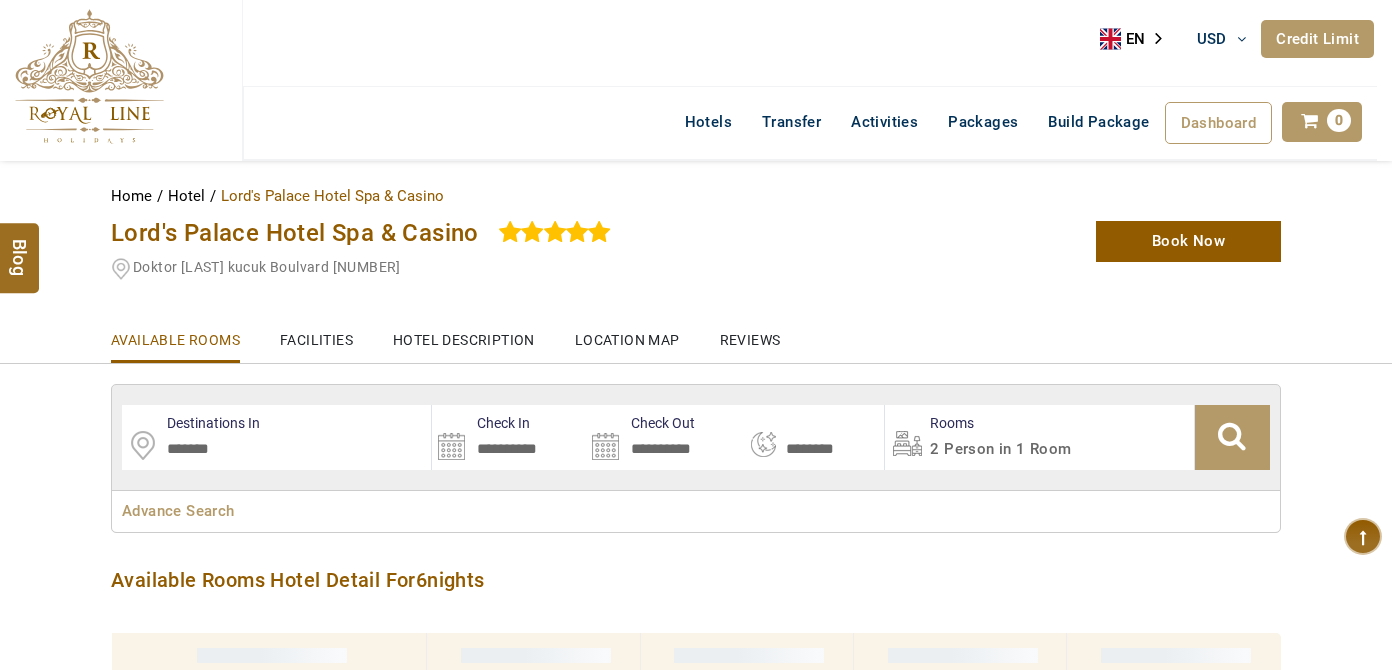 select on "*" 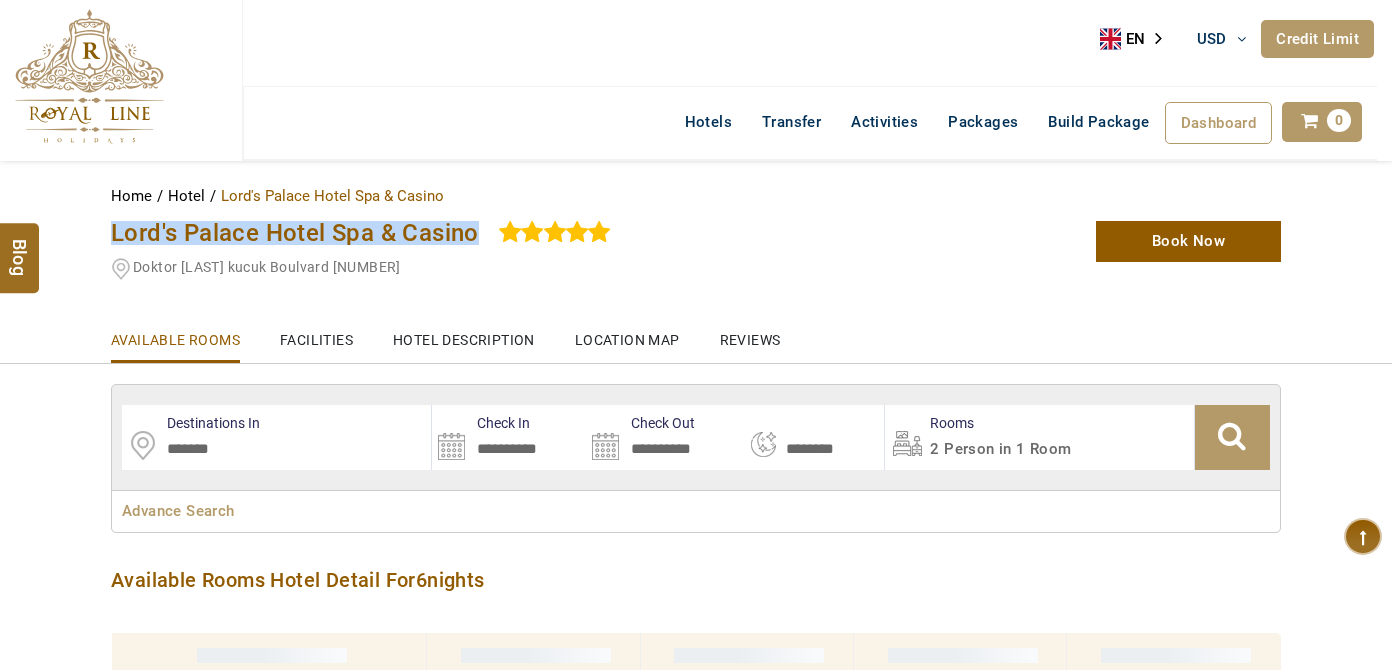 click on "Lord's Palace Hotel Spa & Casino" at bounding box center (295, 233) 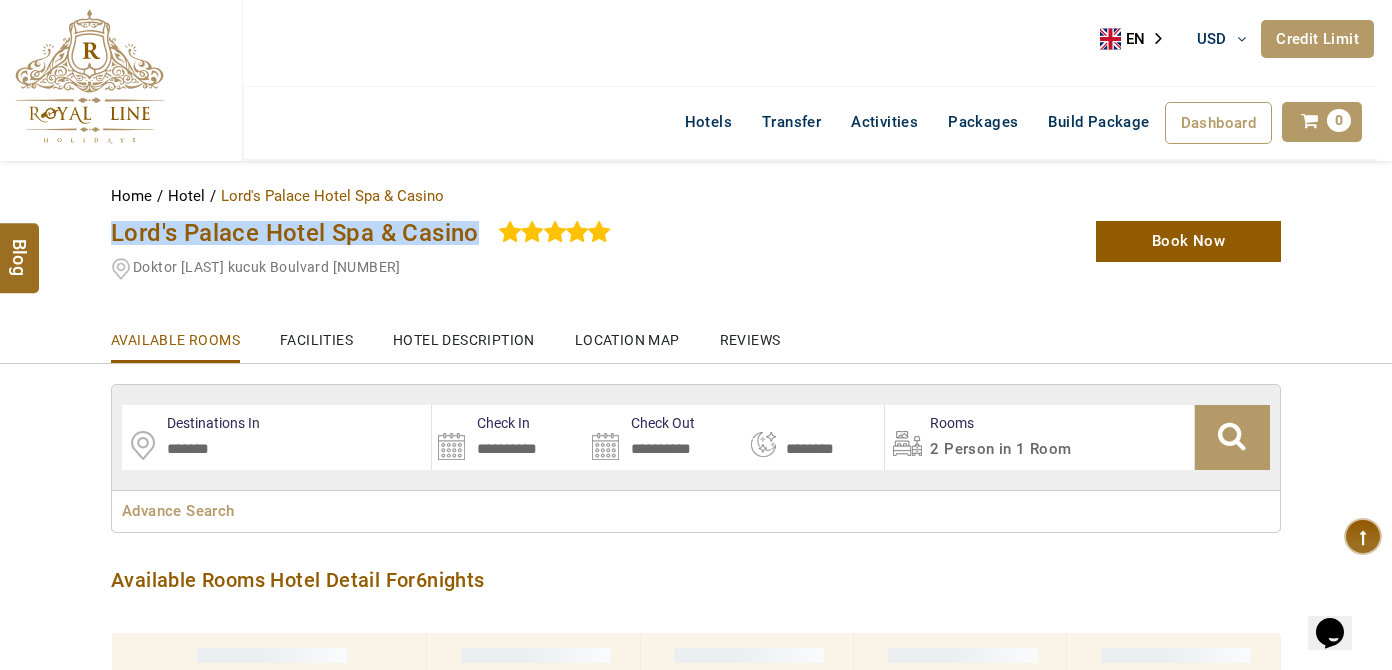 scroll, scrollTop: 0, scrollLeft: 0, axis: both 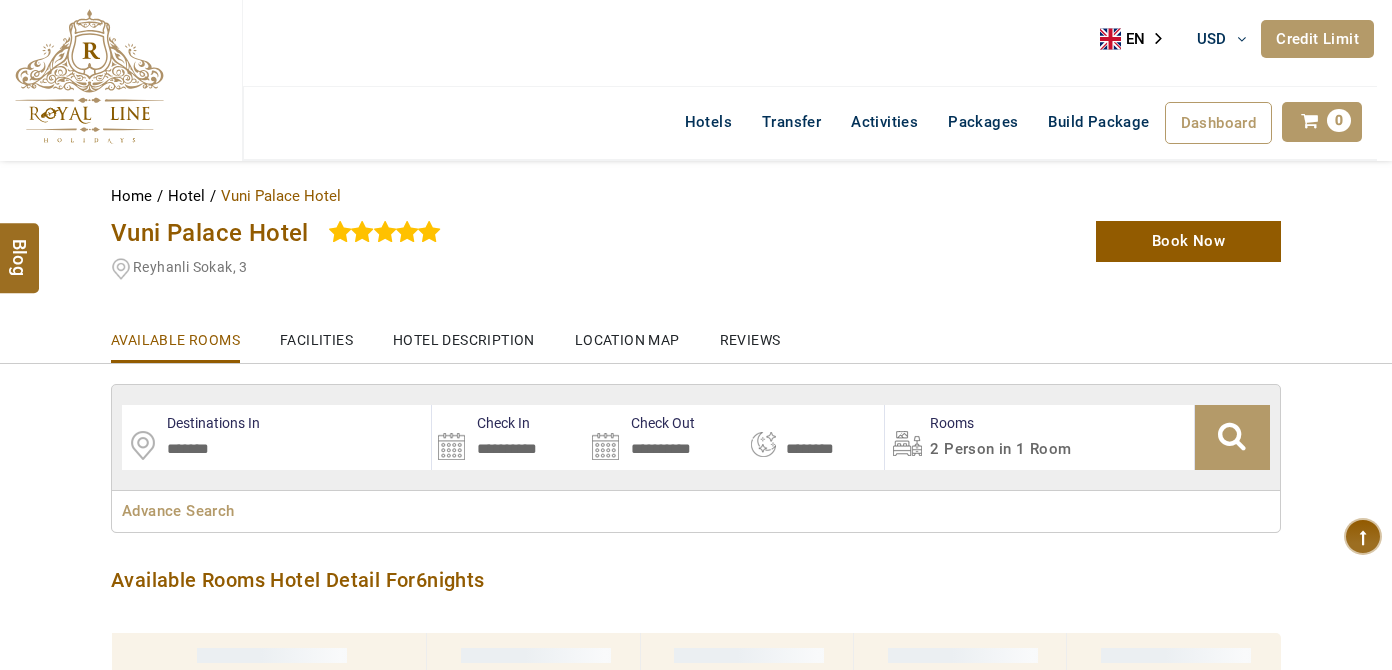 select on "*" 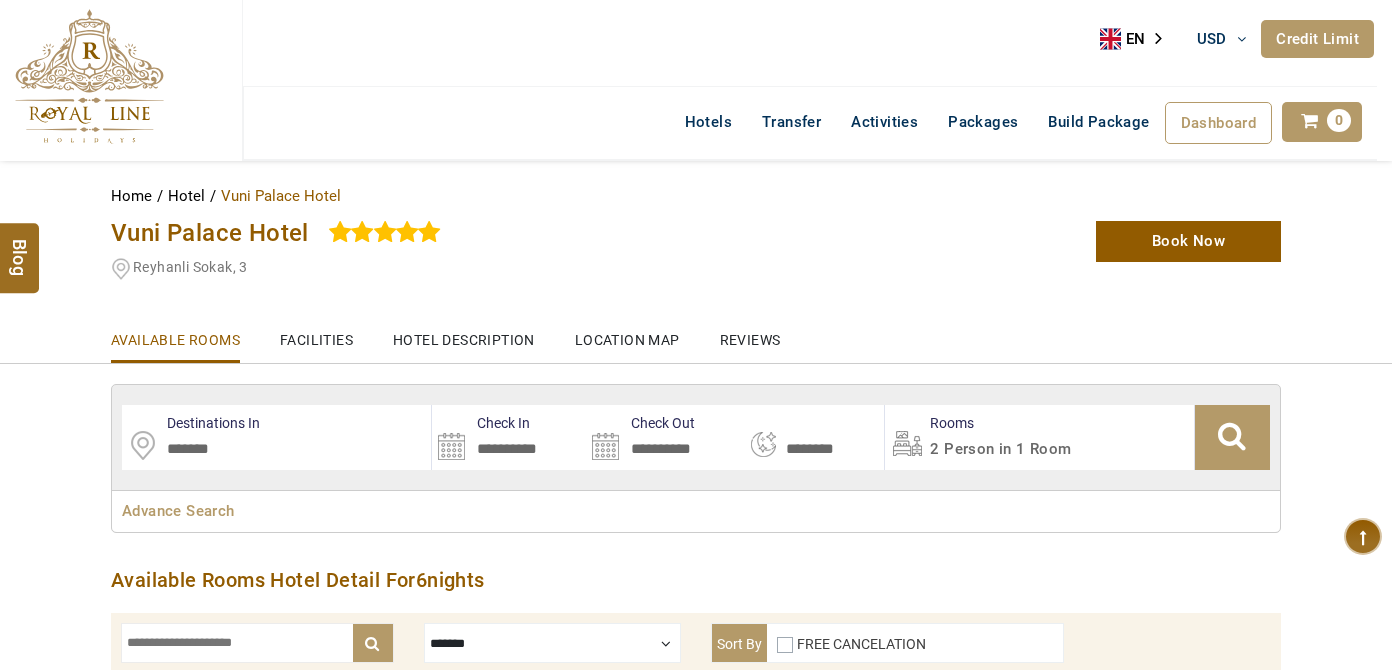 click on "Vuni Palace Hotel" at bounding box center (210, 233) 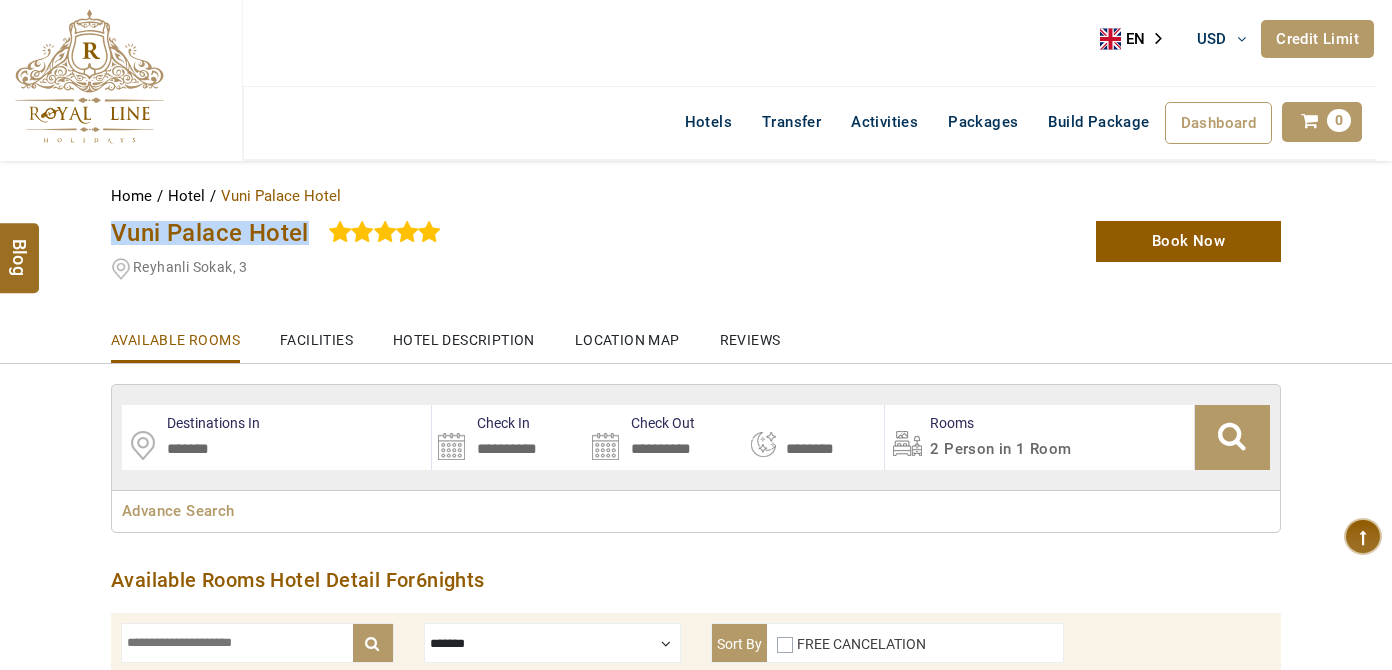 copy on "Vuni Palace Hotel" 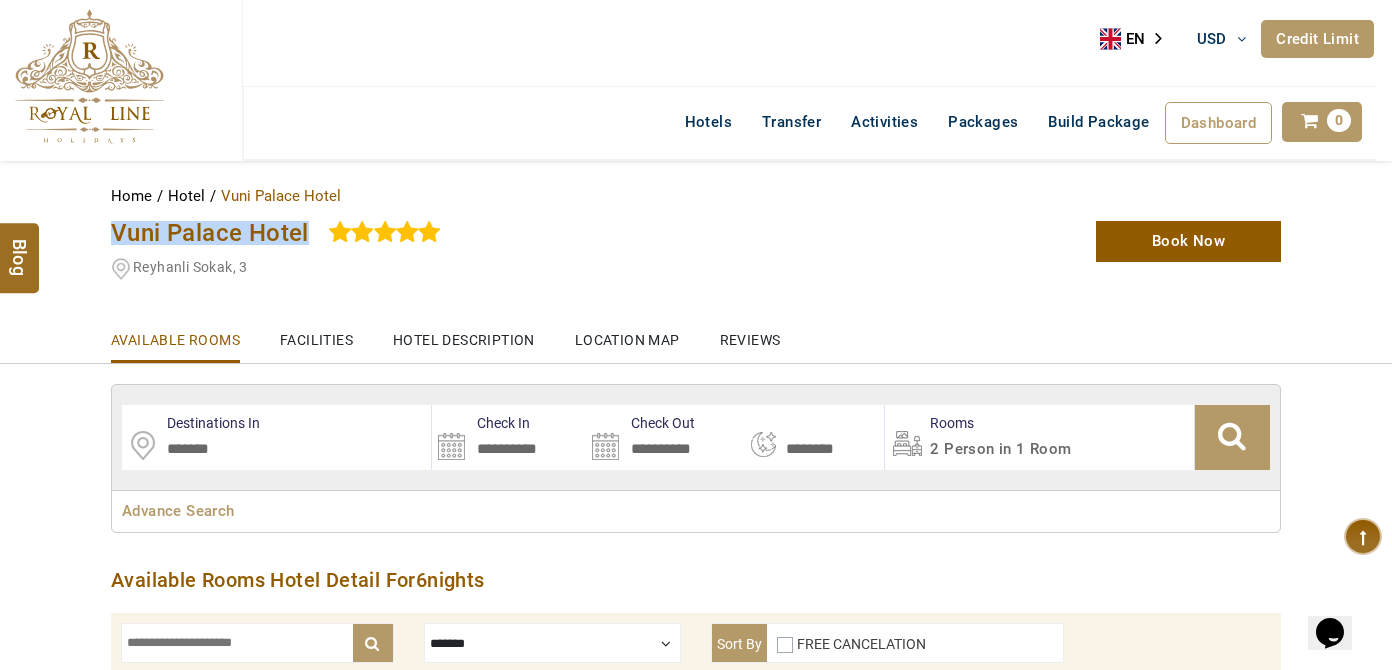 scroll, scrollTop: 0, scrollLeft: 0, axis: both 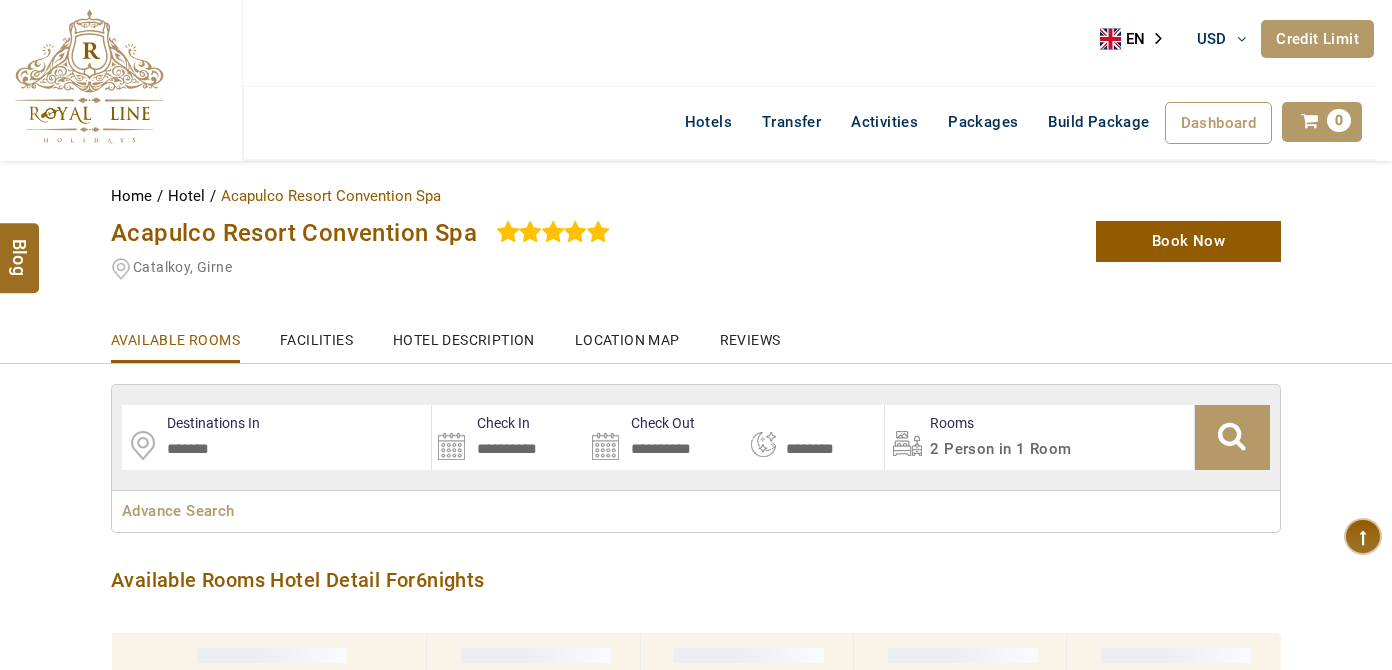 select on "*" 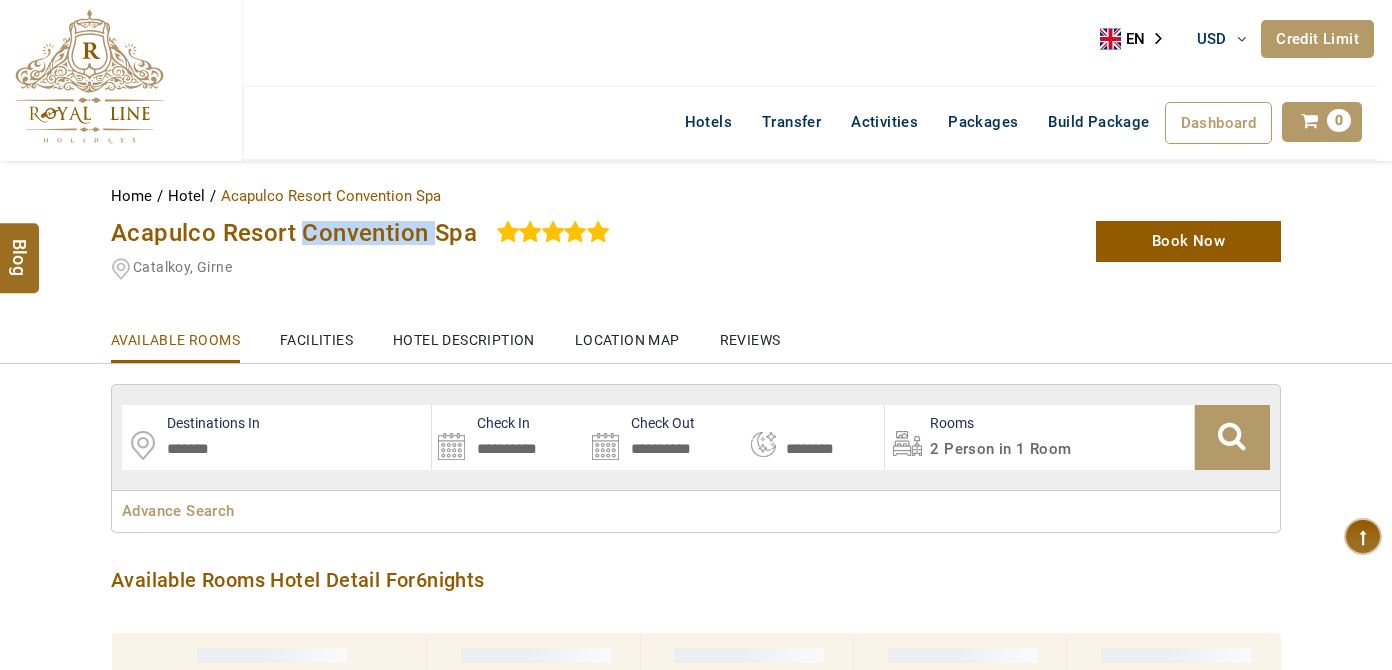 click on "Acapulco Resort Convention Spa" at bounding box center (294, 233) 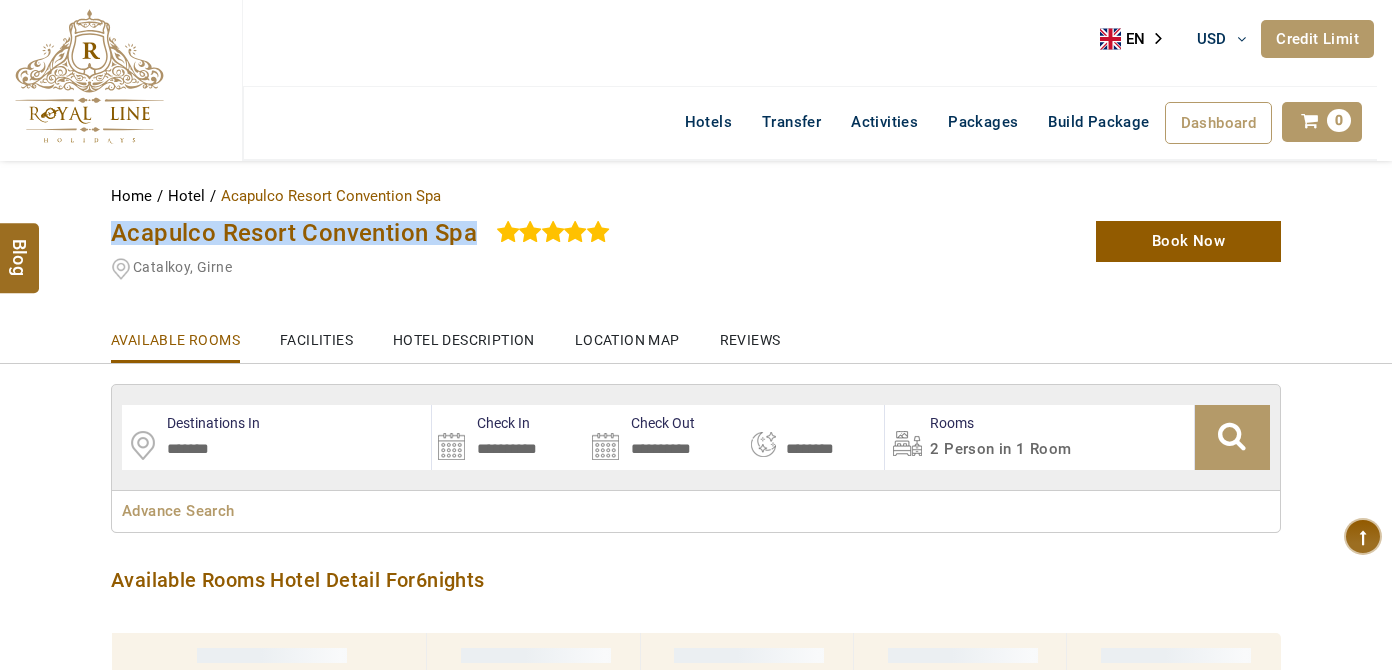 click on "Acapulco Resort Convention Spa" at bounding box center [294, 233] 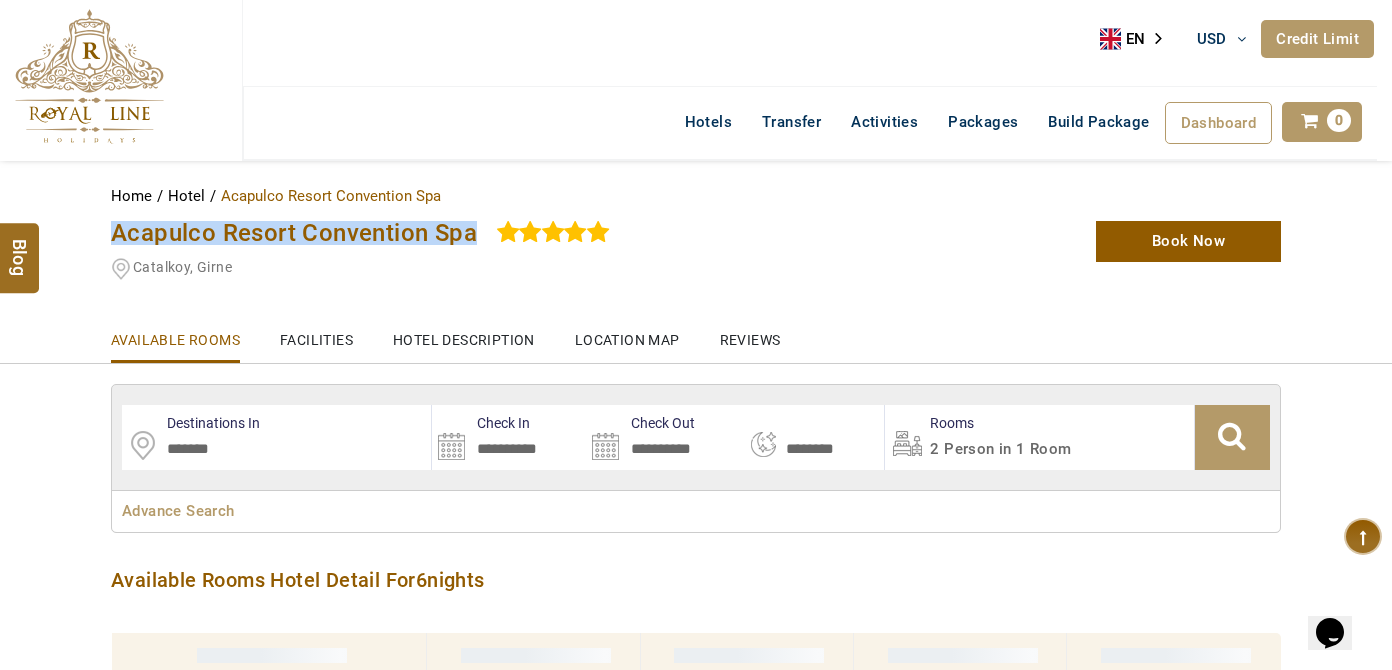 scroll, scrollTop: 0, scrollLeft: 0, axis: both 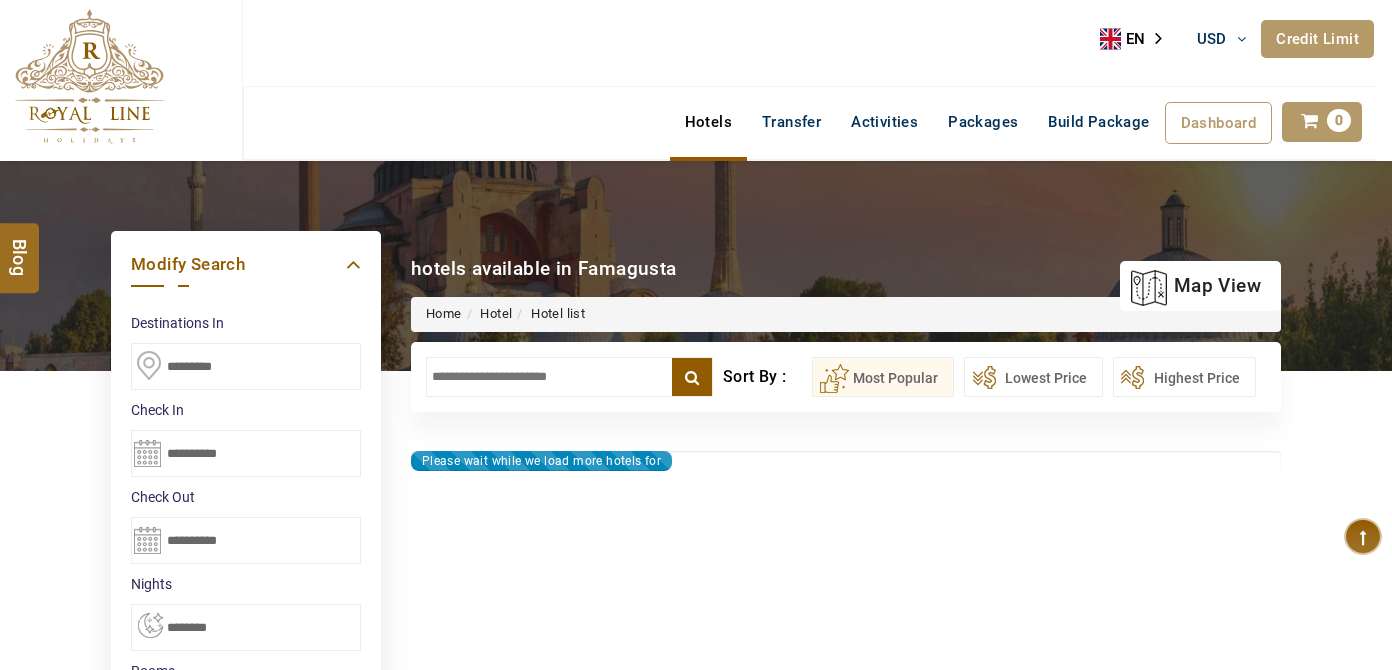 select on "*" 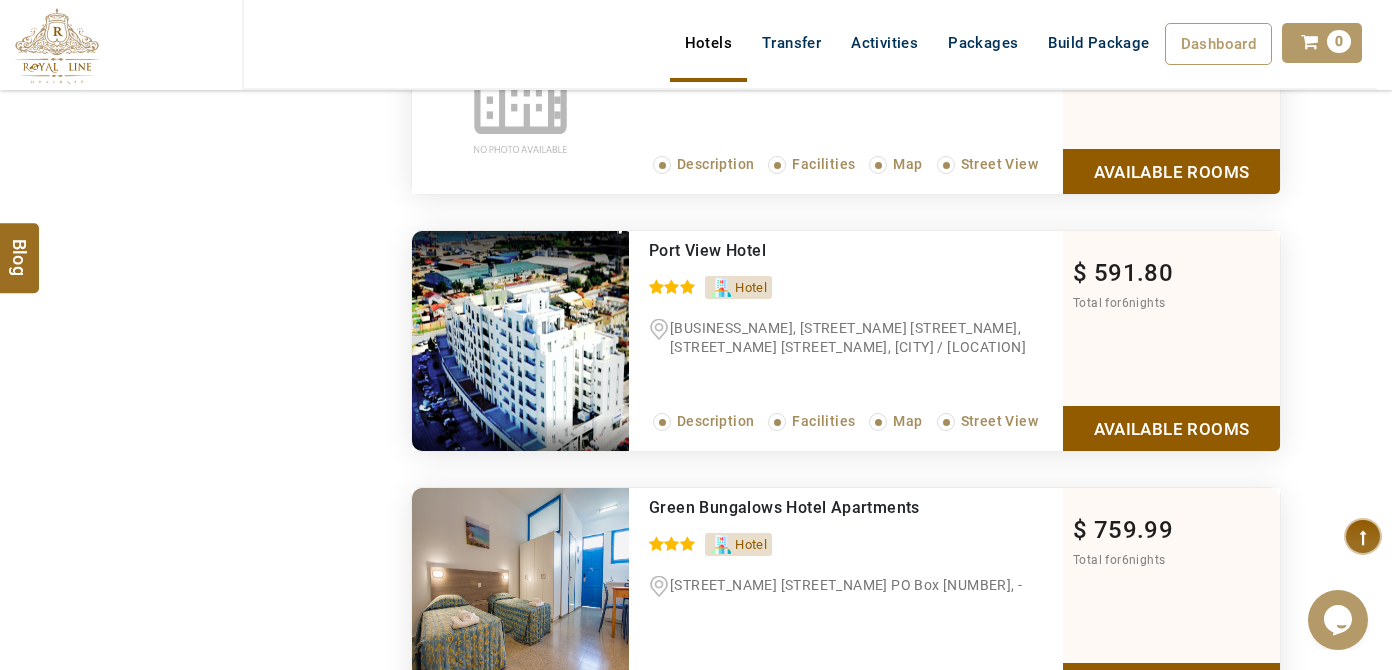 scroll, scrollTop: 0, scrollLeft: 0, axis: both 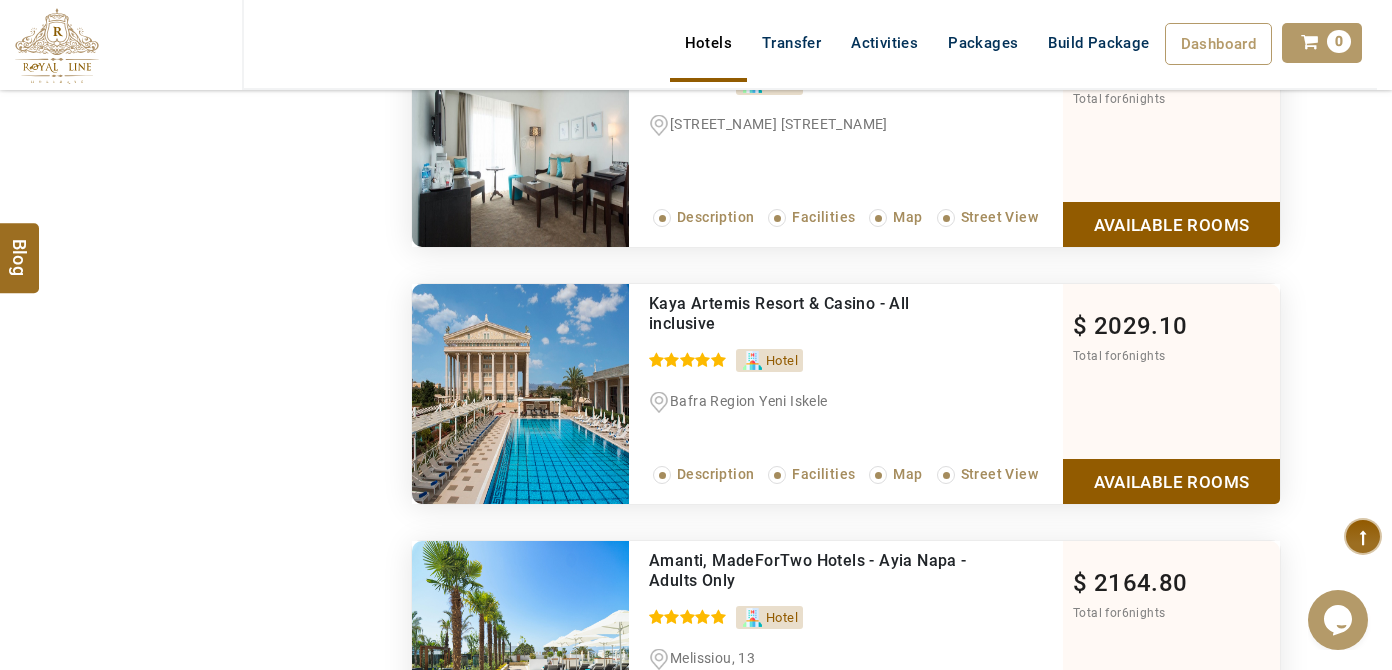 click on "Available Rooms" at bounding box center [1171, 481] 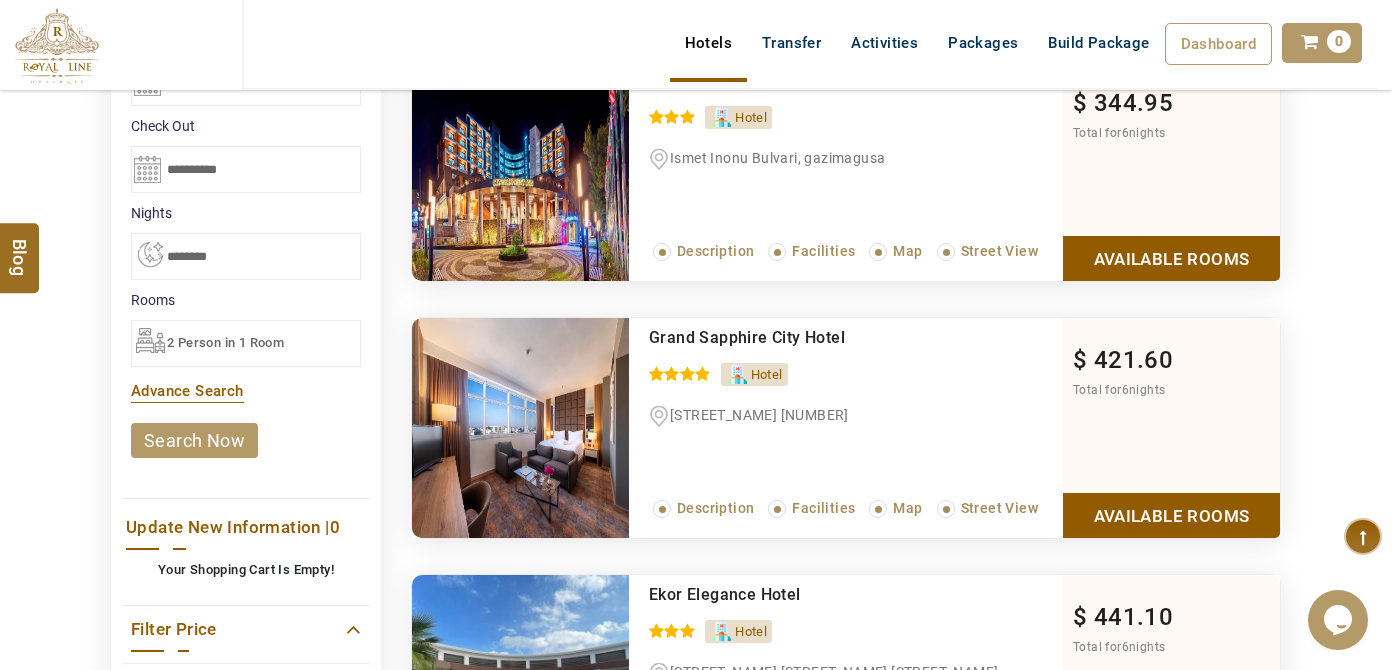 scroll, scrollTop: 370, scrollLeft: 0, axis: vertical 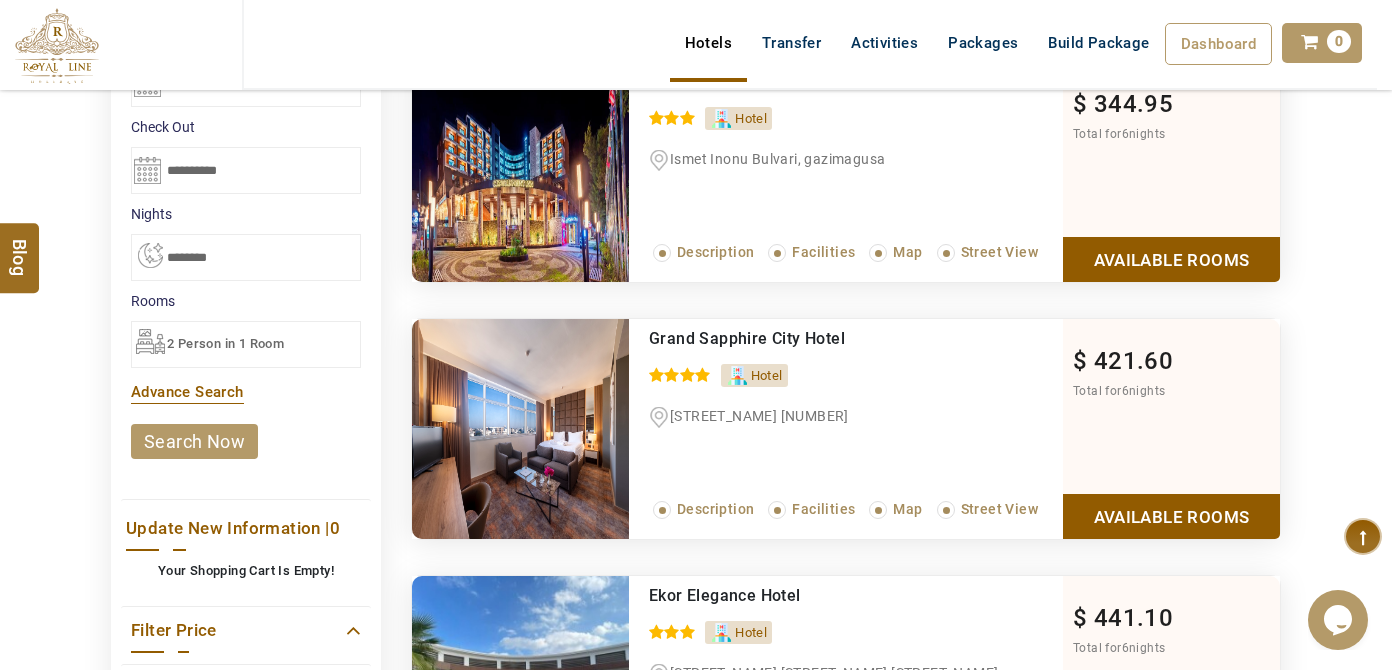 click on "2 Person in    1 Room" at bounding box center (225, 343) 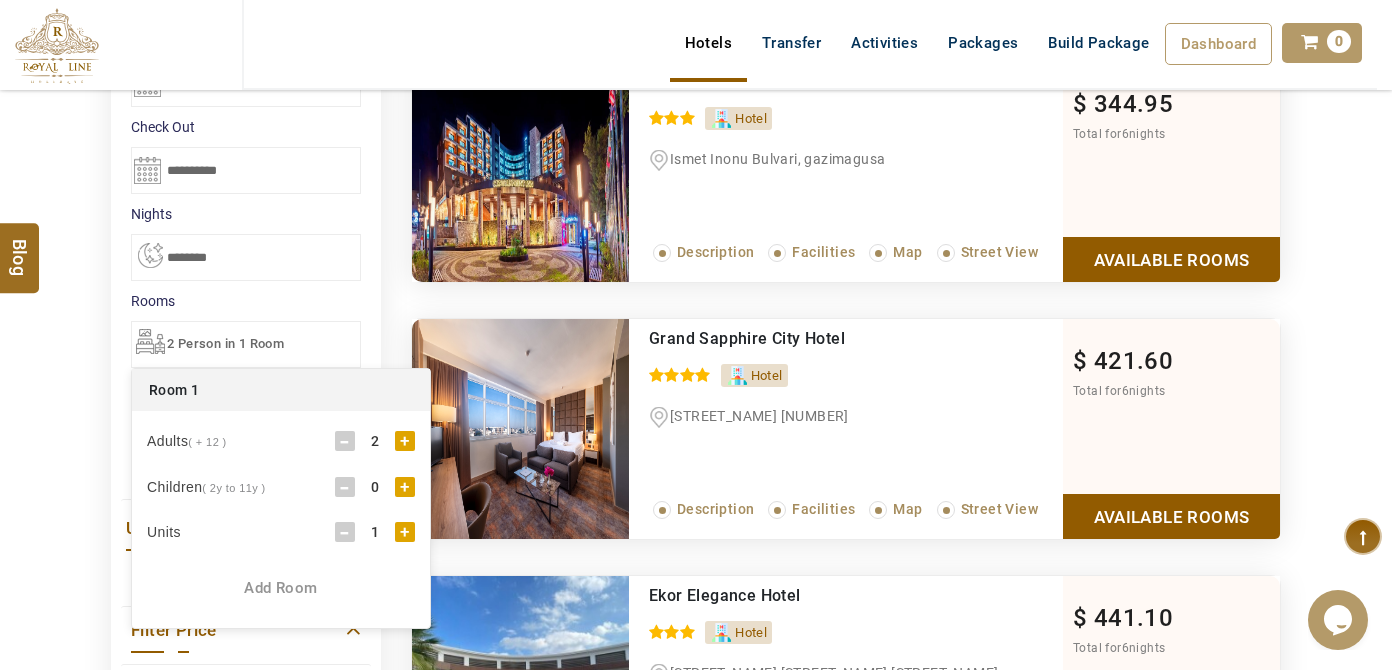 click on "+" at bounding box center [405, 487] 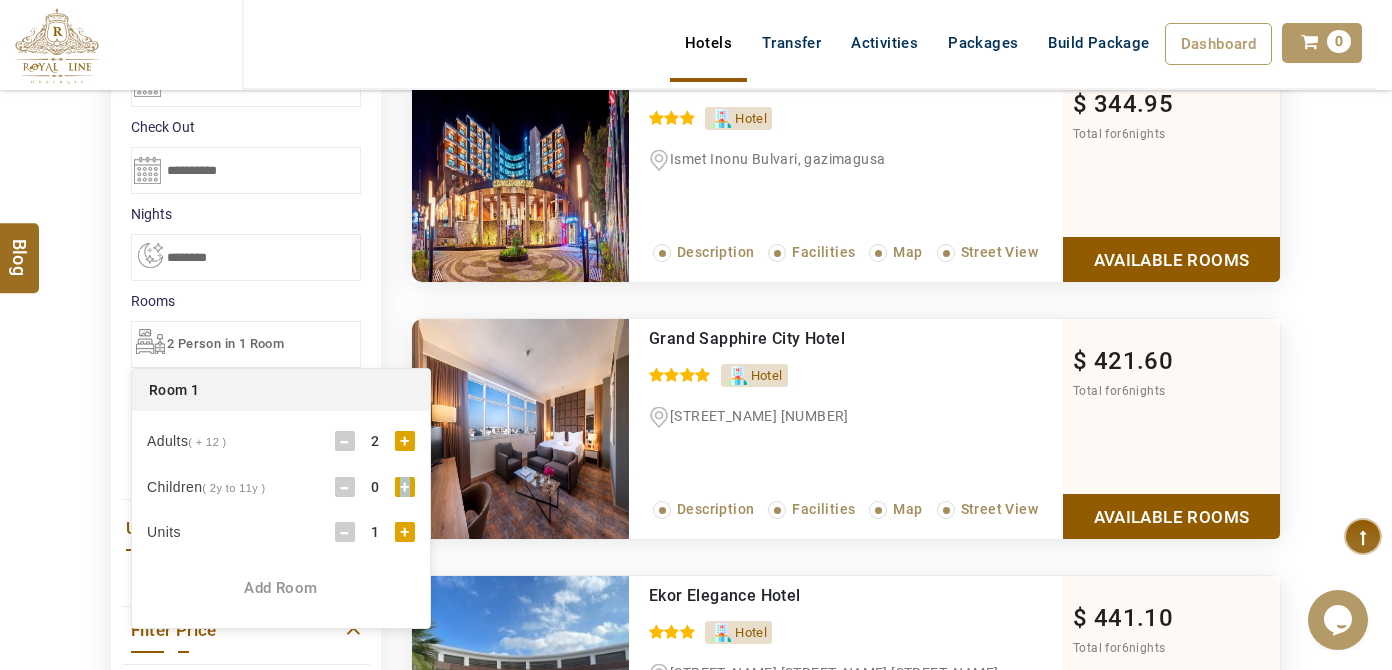 click on "+" at bounding box center [405, 487] 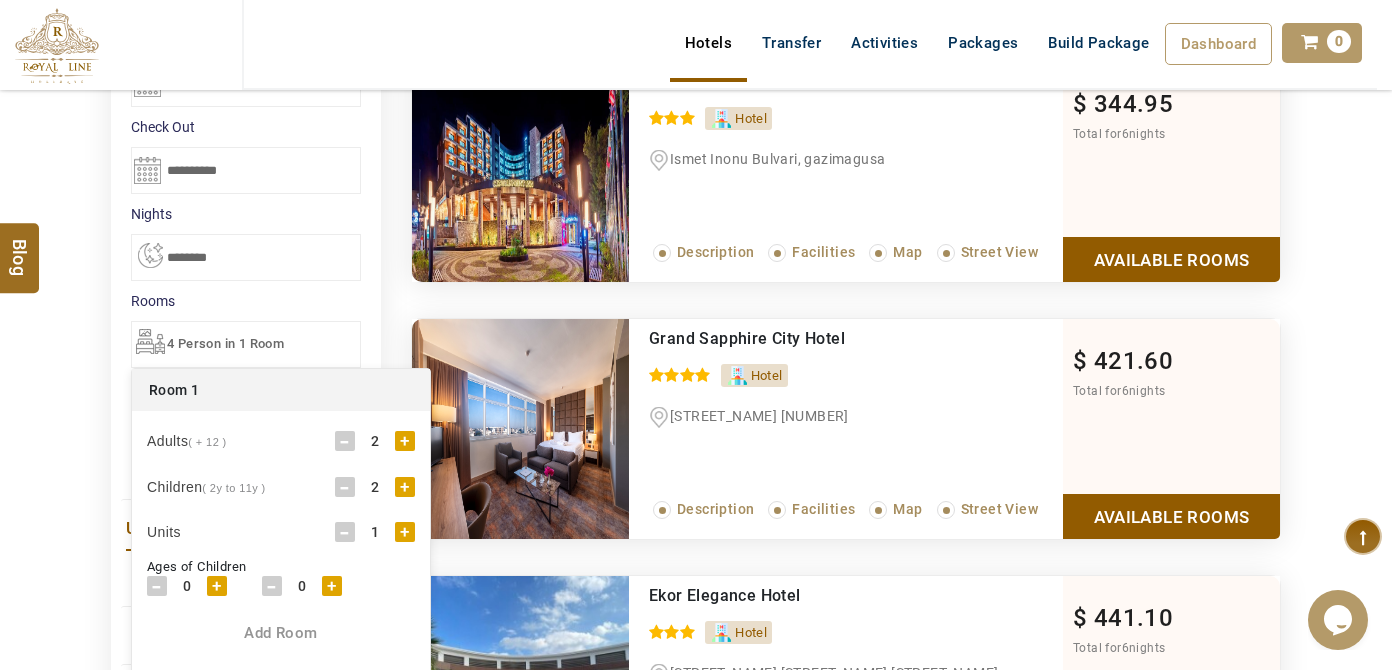 click on "+" at bounding box center (332, 586) 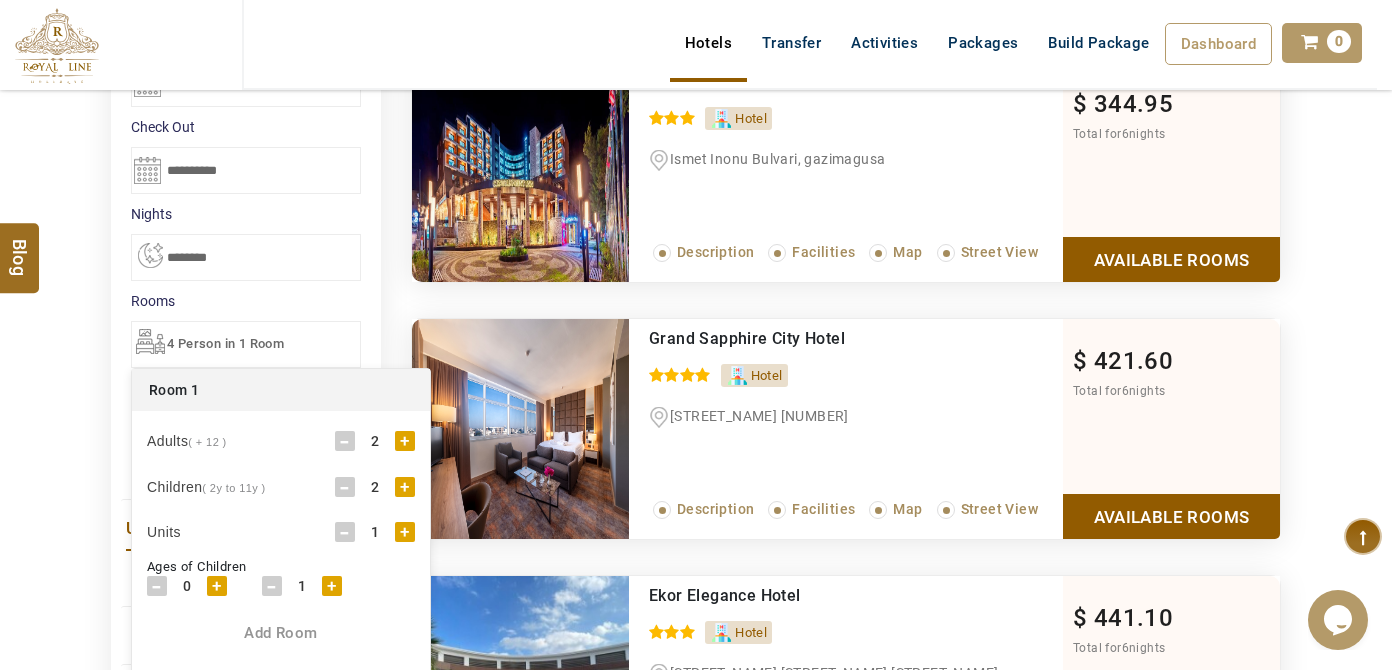 click on "+" at bounding box center [332, 586] 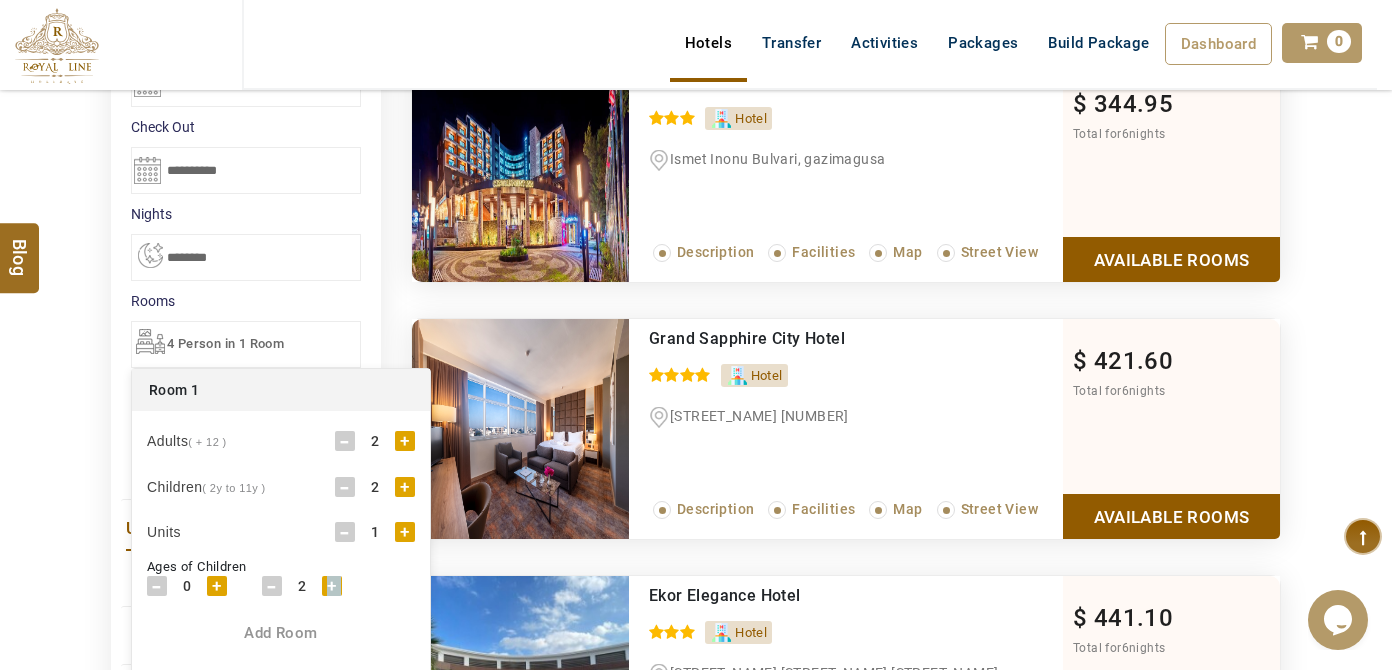 click on "+" at bounding box center (332, 586) 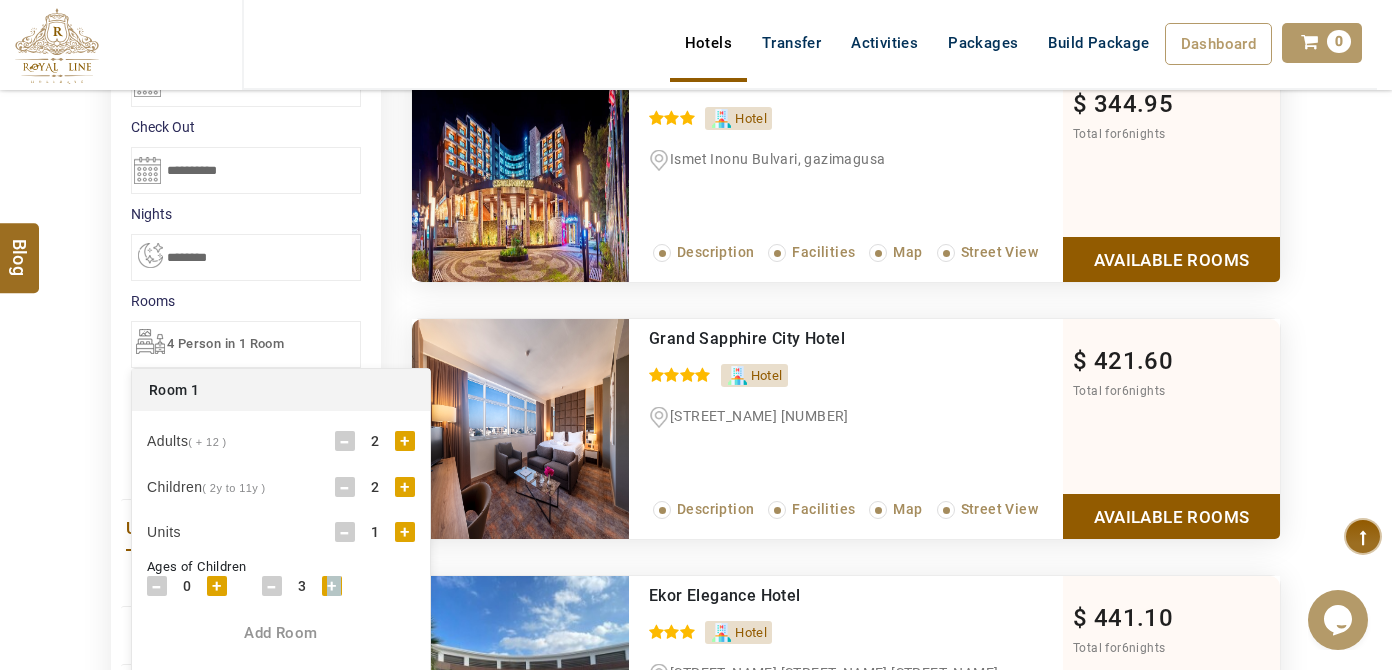 click on "+" at bounding box center (332, 586) 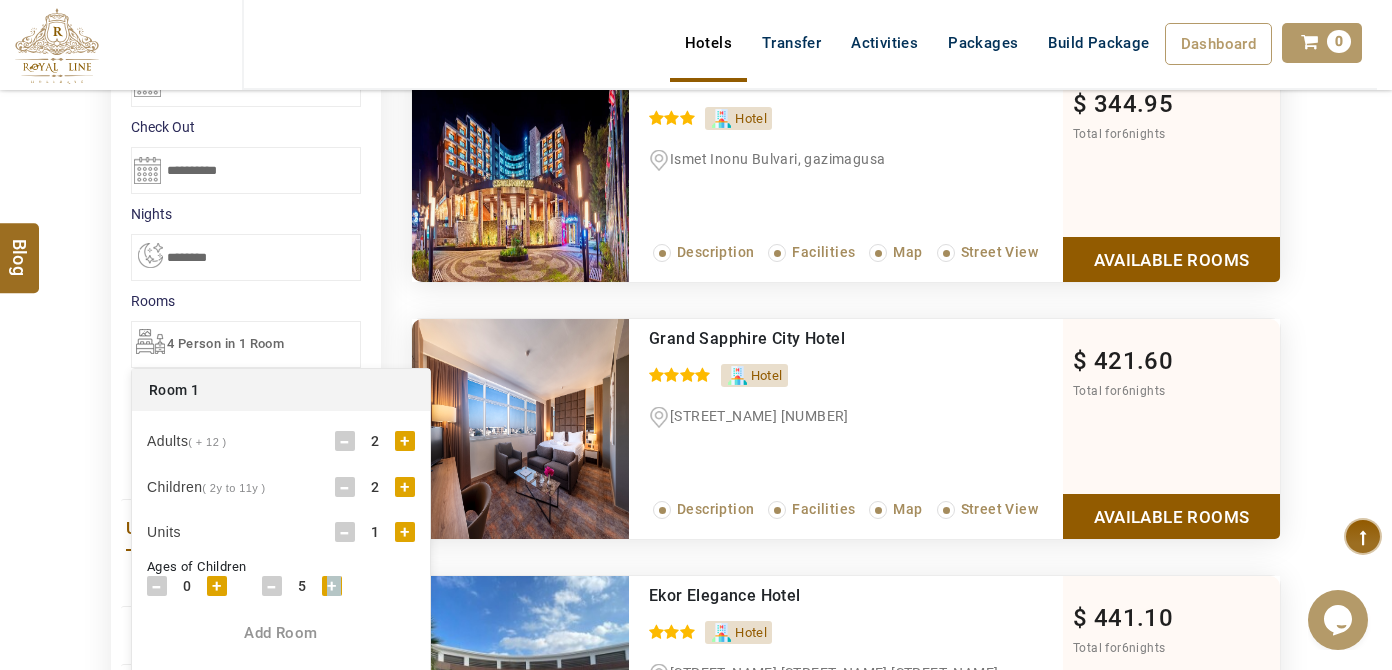 click on "+" at bounding box center [332, 586] 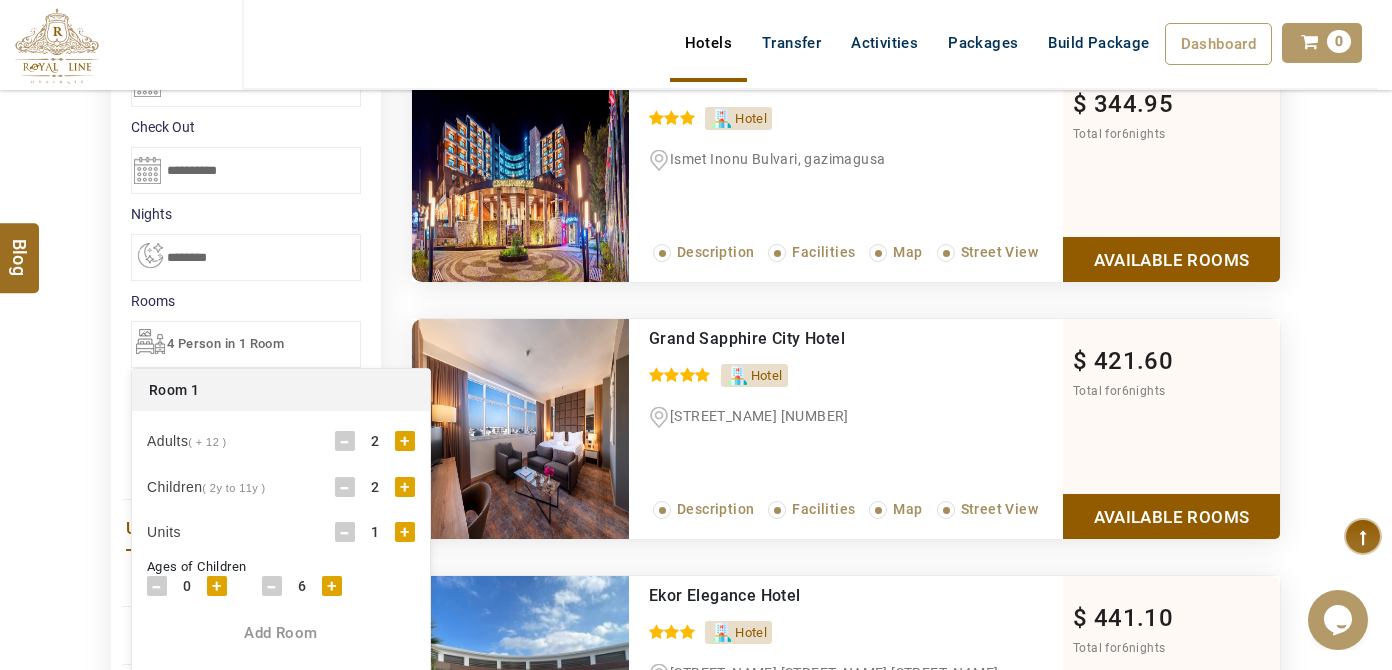 click on "+" at bounding box center [217, 586] 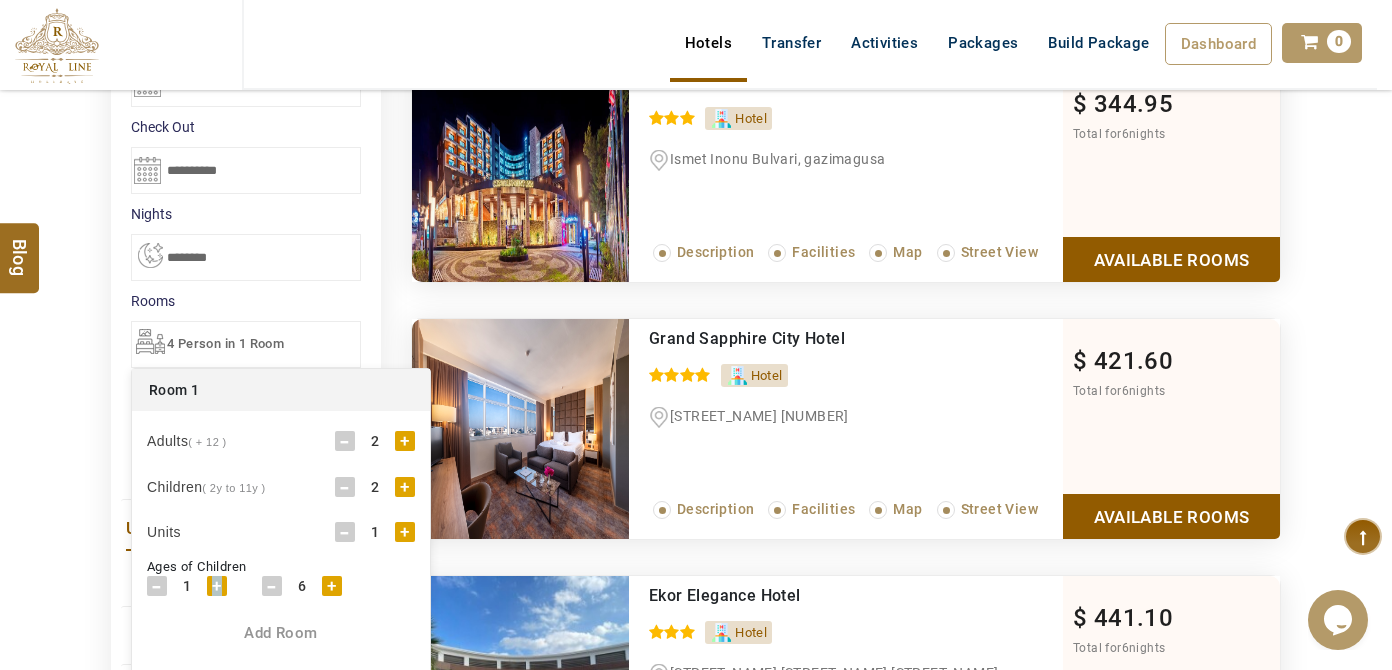 click on "+" at bounding box center [217, 586] 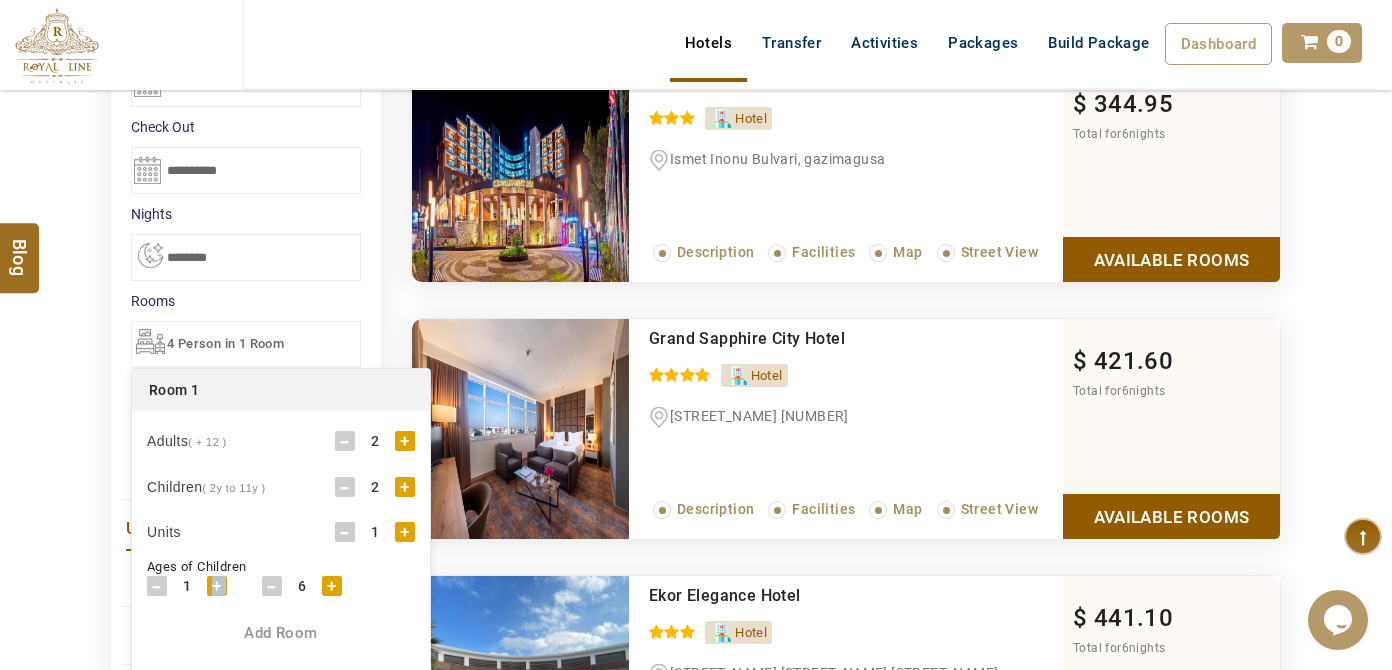 click on "+" at bounding box center (217, 586) 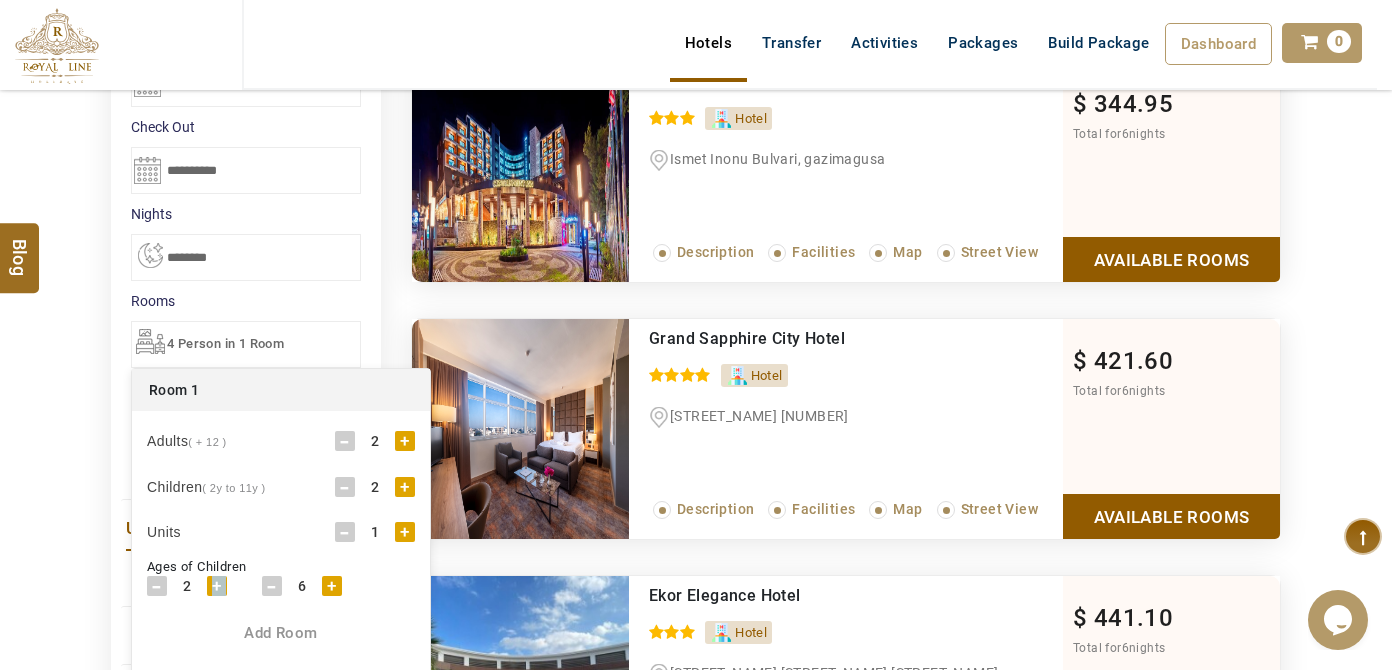 click on "+" at bounding box center [217, 586] 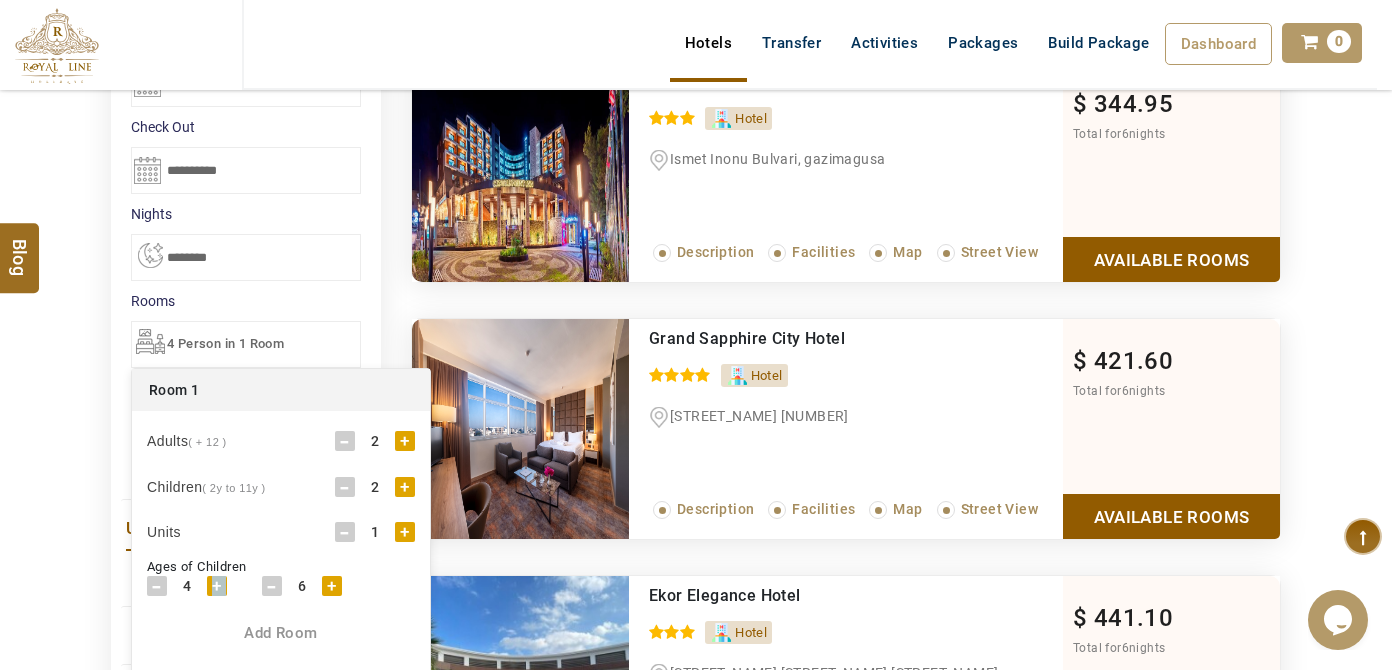 click on "+" at bounding box center [217, 586] 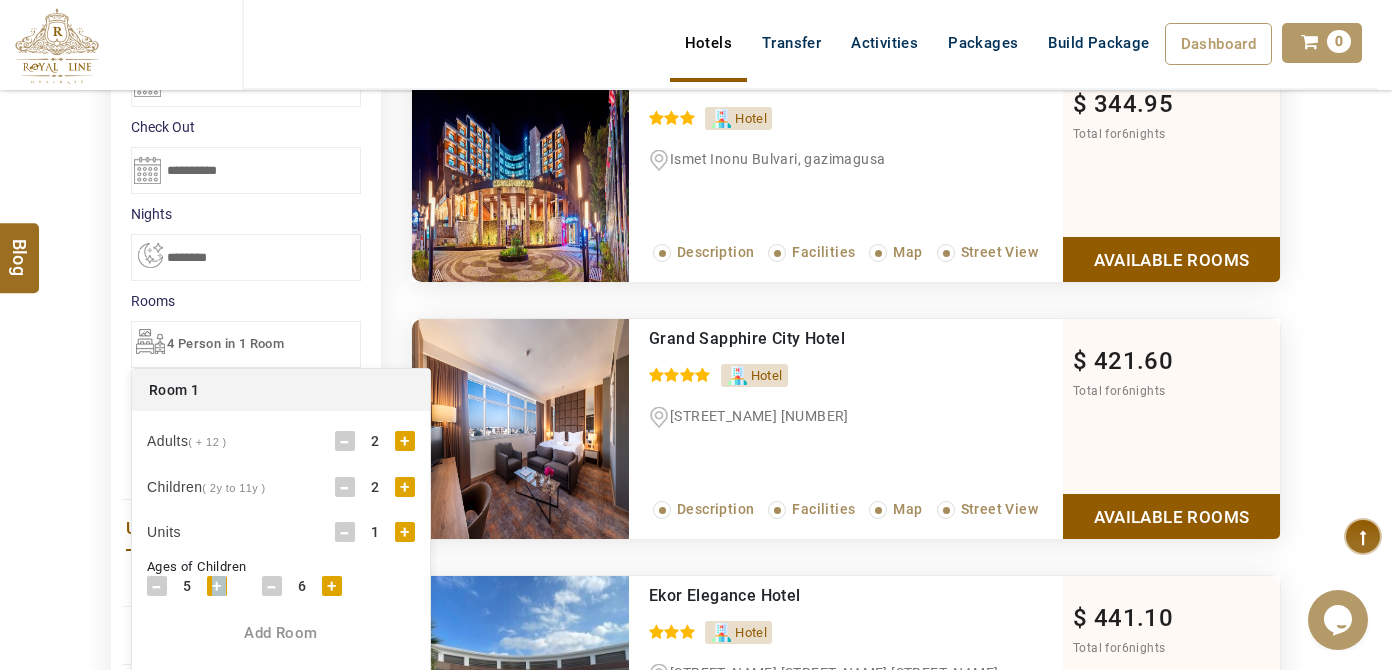 click on "+" at bounding box center (217, 586) 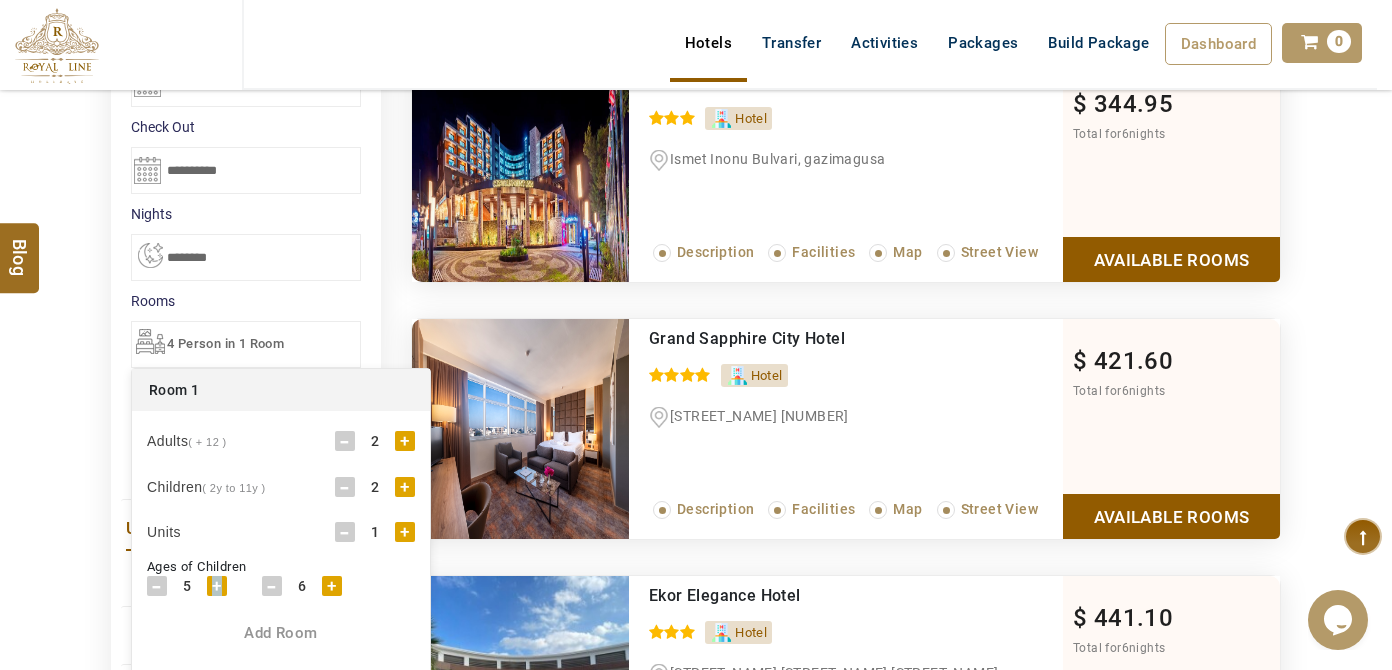 click on "+" at bounding box center [217, 586] 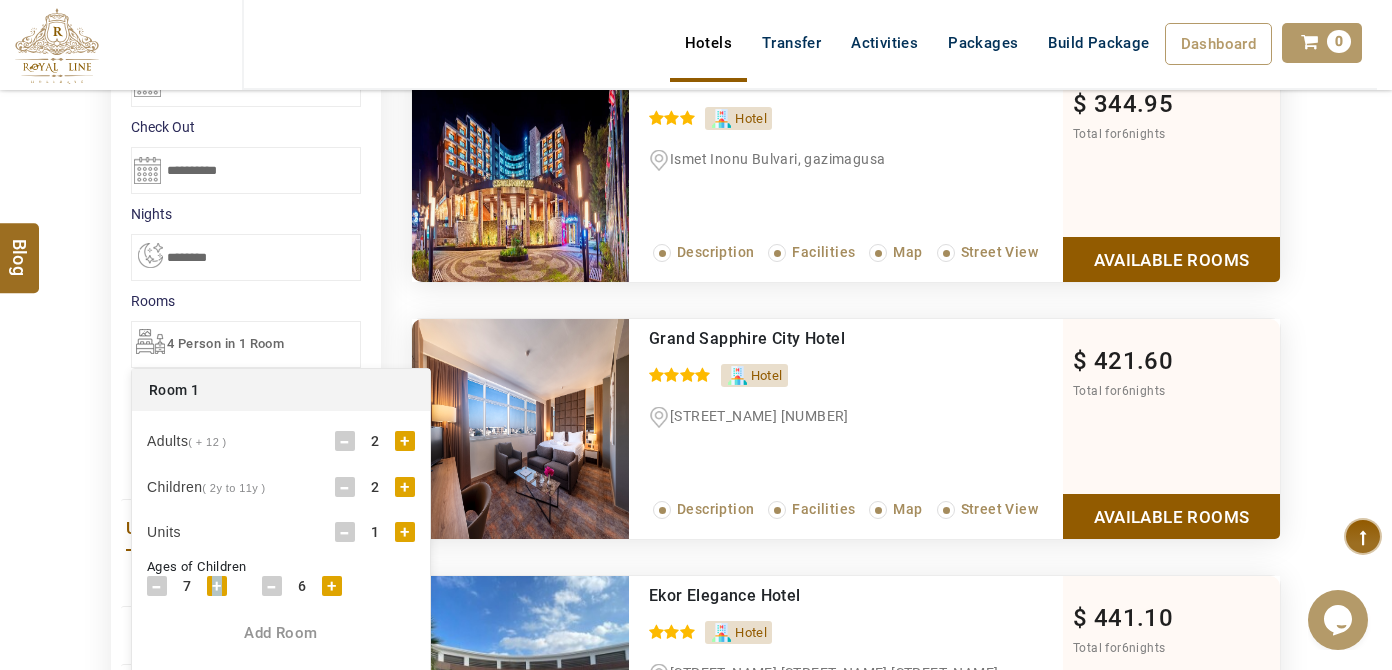 click on "+" at bounding box center (217, 586) 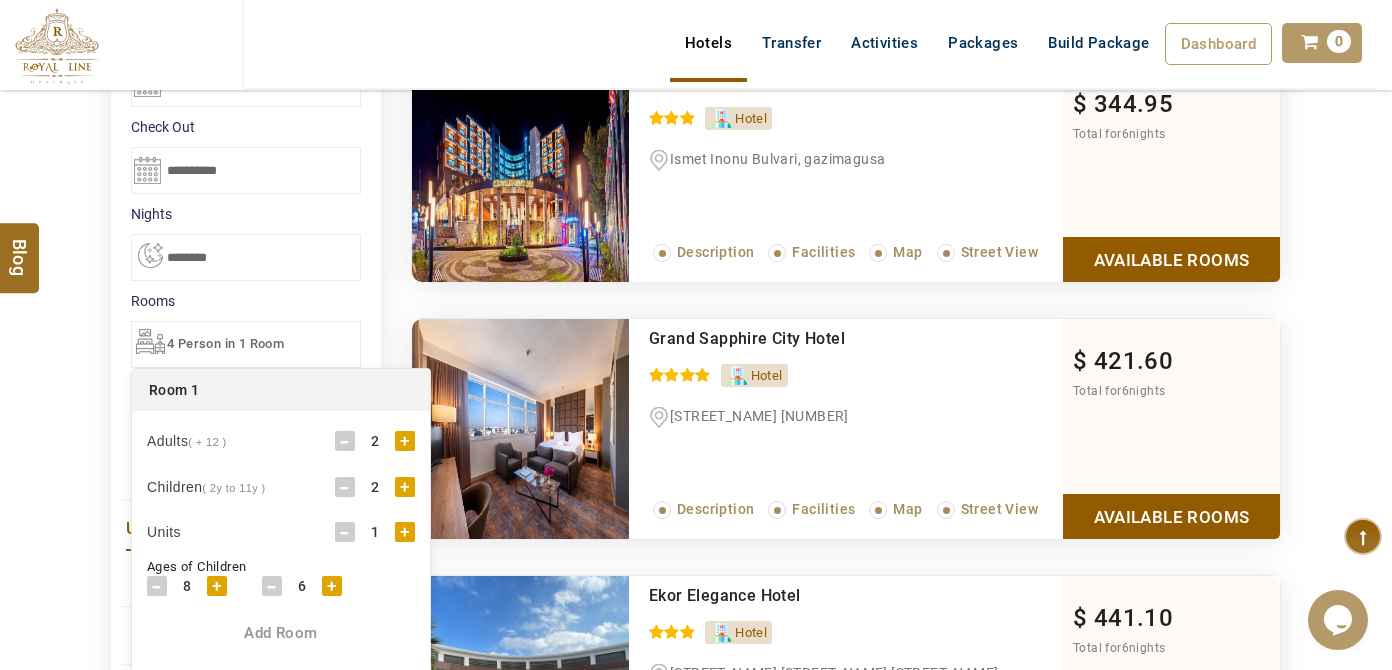 click on "DESTINATION + Add Destination  Nationality Afghanistan Albania Algeria American Samoa Andorra Angola Anguilla Antigua And Barbuda Argentina Armenia Aruba Australia Austria Azerbaijan Bahamas Bahrain Bangladesh Barbados Belarus Belgium Belize Benin Bermuda Bhutan Bolivia Bosnia Herzegovina Botswana Brazil British Indian Ocean Territory British Virgin Islands Brunei Darussalam Bulgaria Burkina Faso Burundi Cambodia Cameroon Canada Cape Verde Caribbean Cayman Islands Central African Republic Chad Chile China Christmas Island Cocos (Keeling) Islands Colombia Comoros Congo (Democratic Republic) Congo (Republic Of) Cook Islands Costa Rica Croatia Cuba Cyprus Czech Republic Denmark Djibouti Dominica Dominican Republic East Timor Ecuador Egypt El Salvador Equatorial Guinea Eritrea Estonia Ethiopia Falkland Islands(Malvinas) Faroe Islands Fiji Finland France French Guiana French Polynesia French Southern Territories Gabon Gambia Georgia Germany Ghana Gibraltar Greece Greenland Grenada Guadeloupe Guam Guatemala Guinea" at bounding box center (696, 4143) 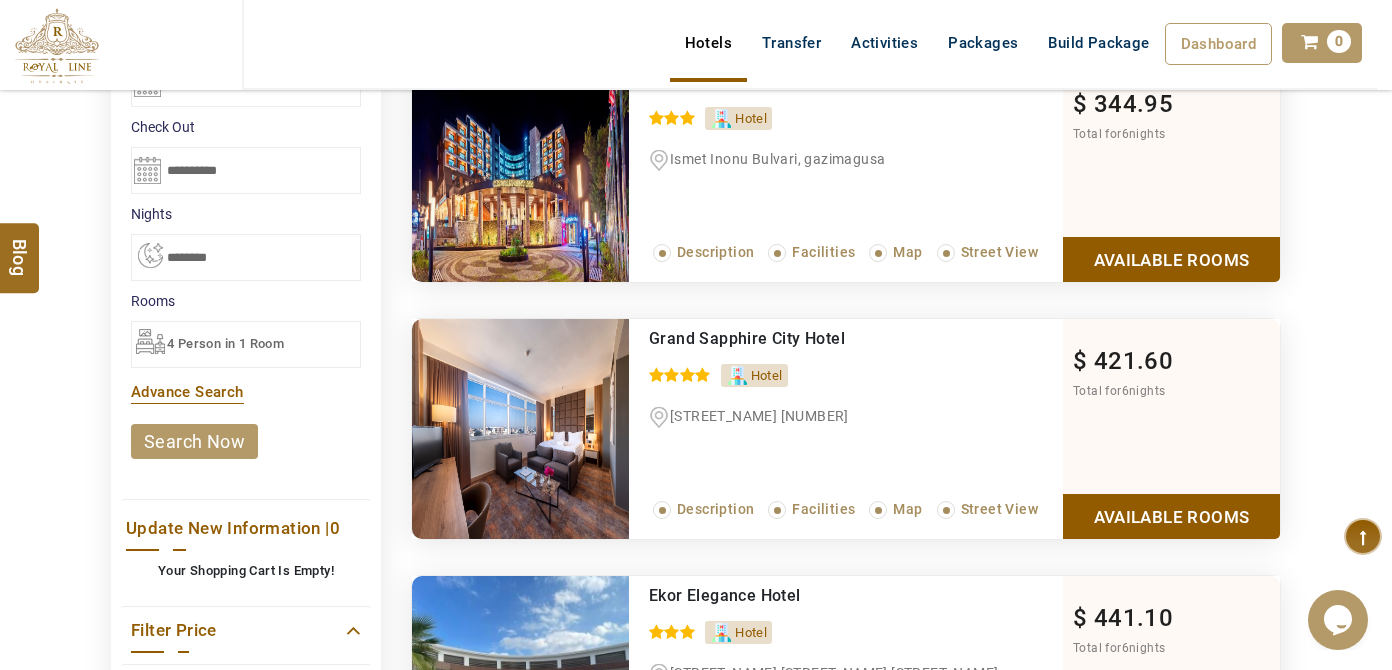click on "search now" at bounding box center (194, 441) 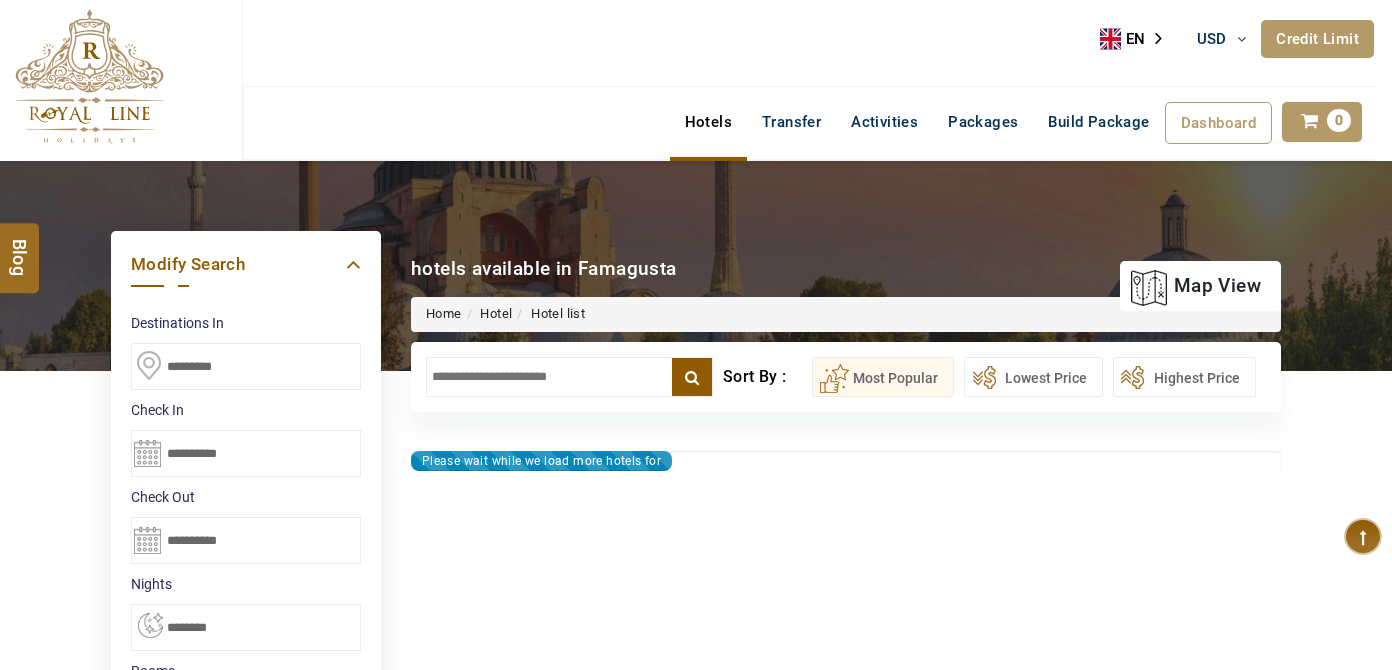 select on "*" 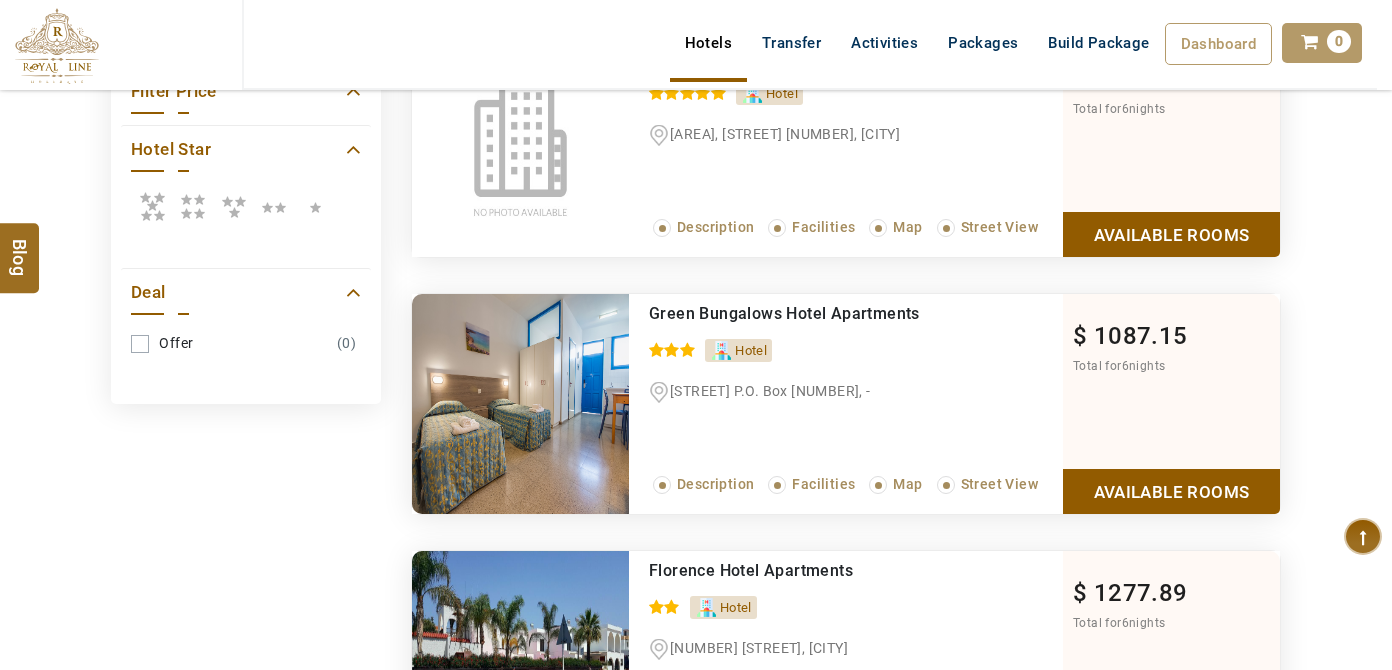 scroll, scrollTop: 1545, scrollLeft: 0, axis: vertical 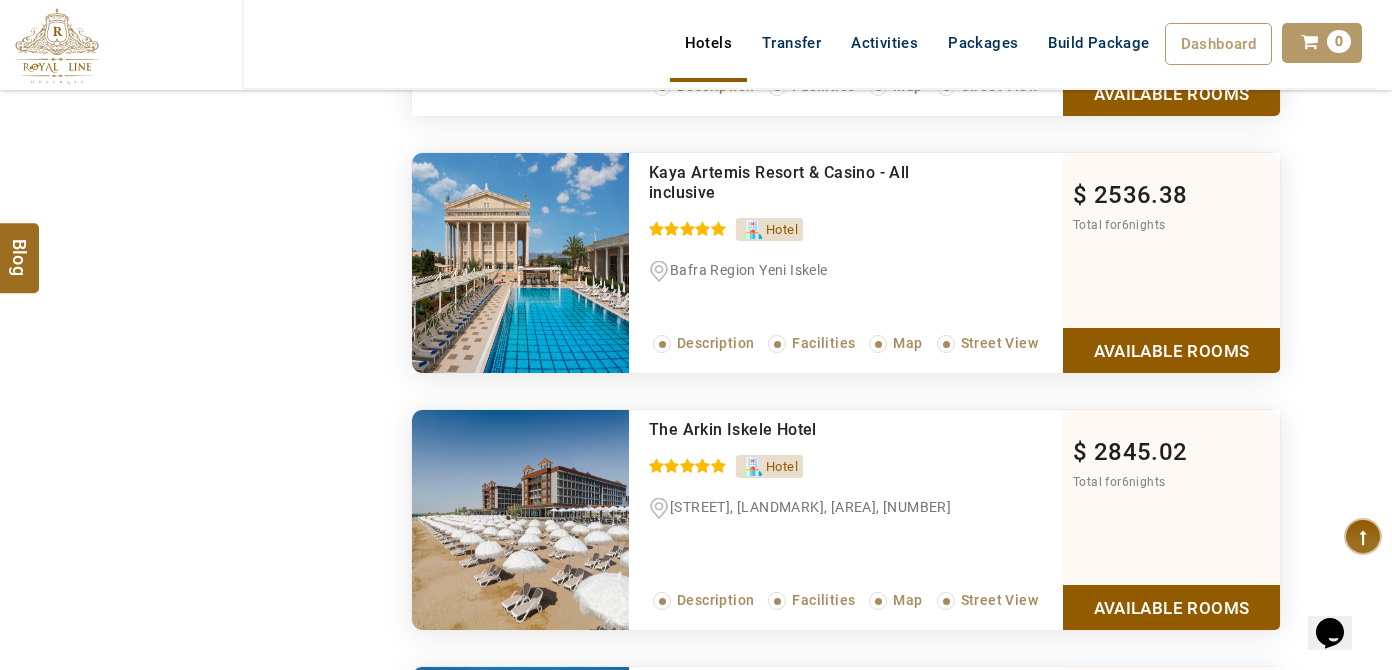 click on "Available Rooms" at bounding box center [1171, 350] 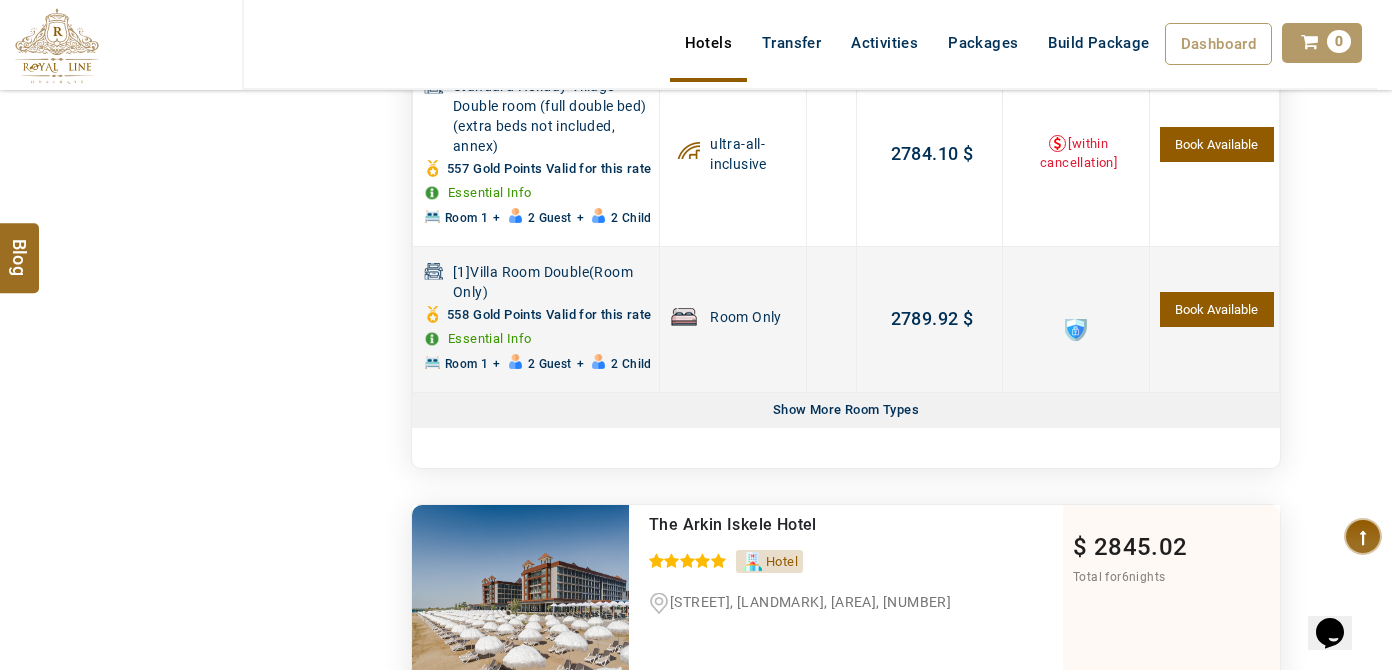 scroll, scrollTop: 4336, scrollLeft: 0, axis: vertical 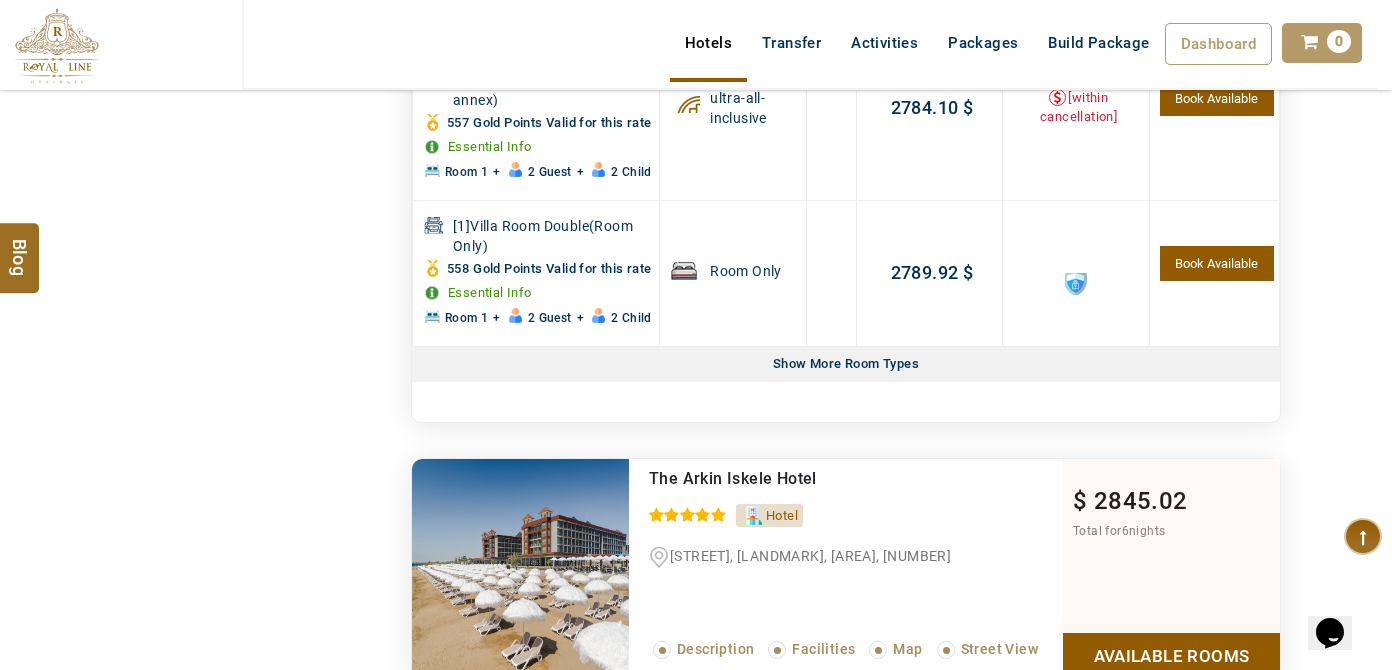 click on "Show More Room Types" at bounding box center [846, 364] 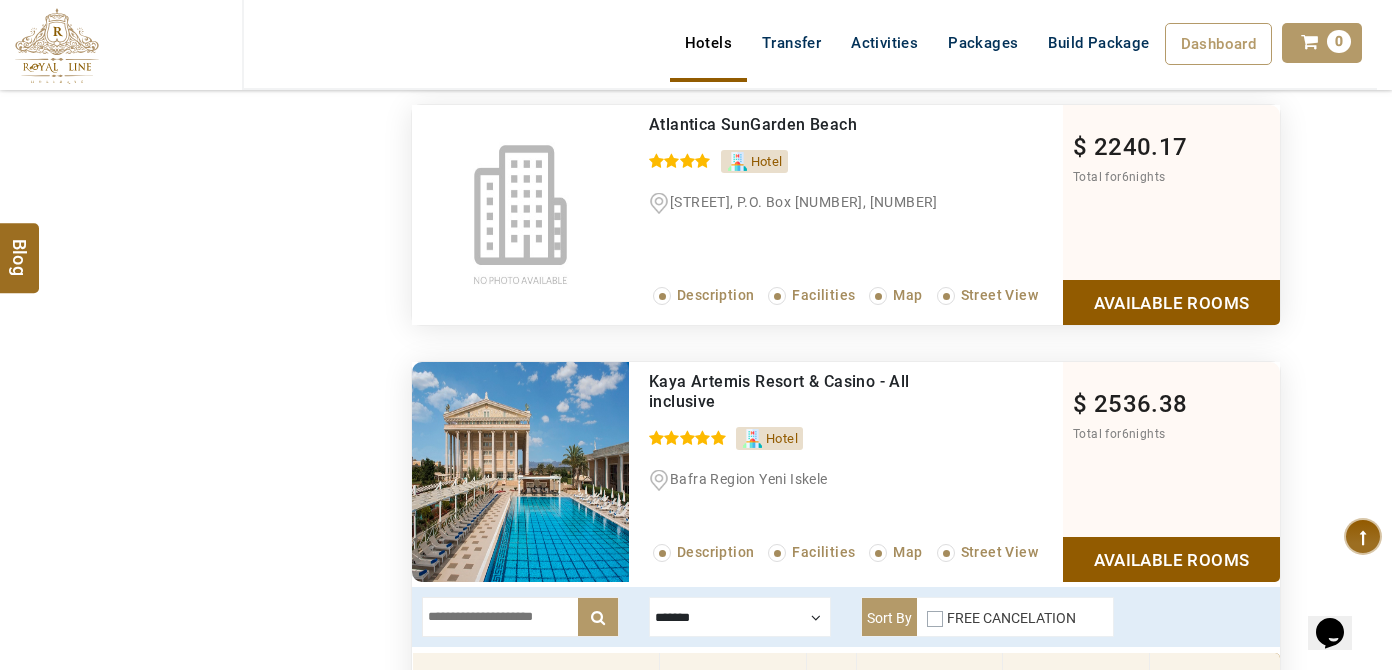 scroll, scrollTop: 3427, scrollLeft: 0, axis: vertical 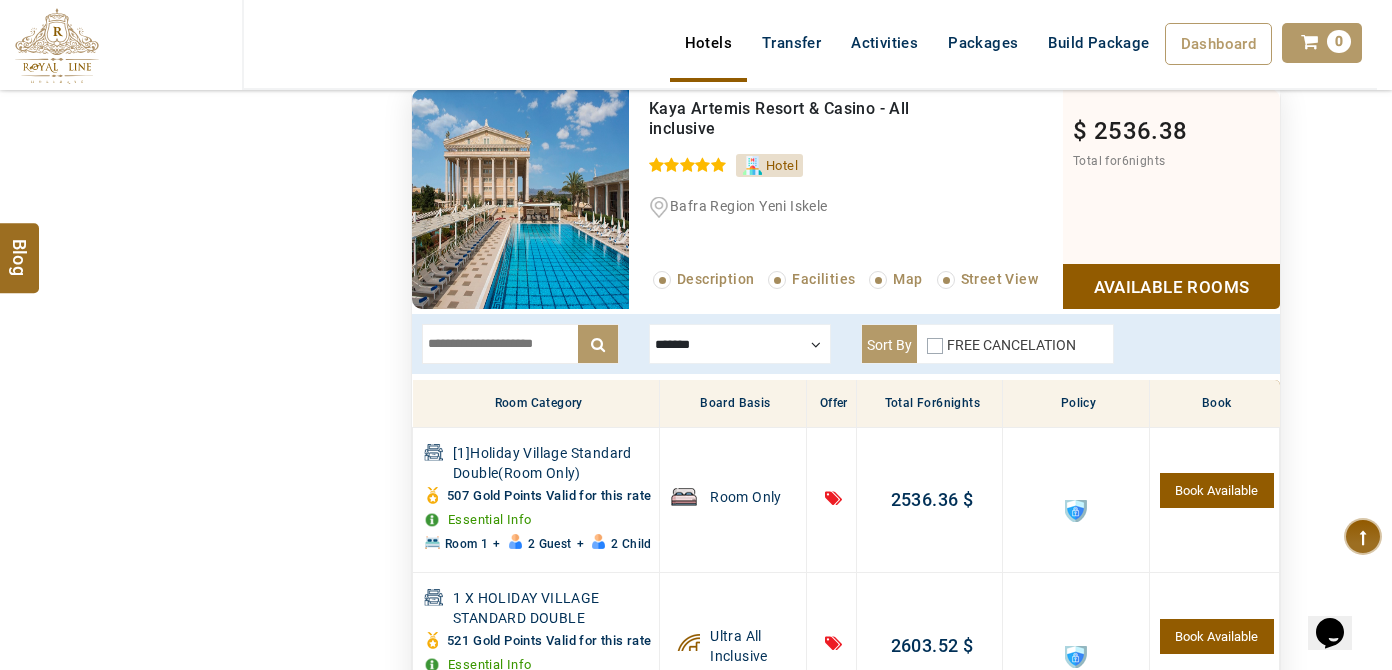 click on "Available Rooms" at bounding box center [1171, 286] 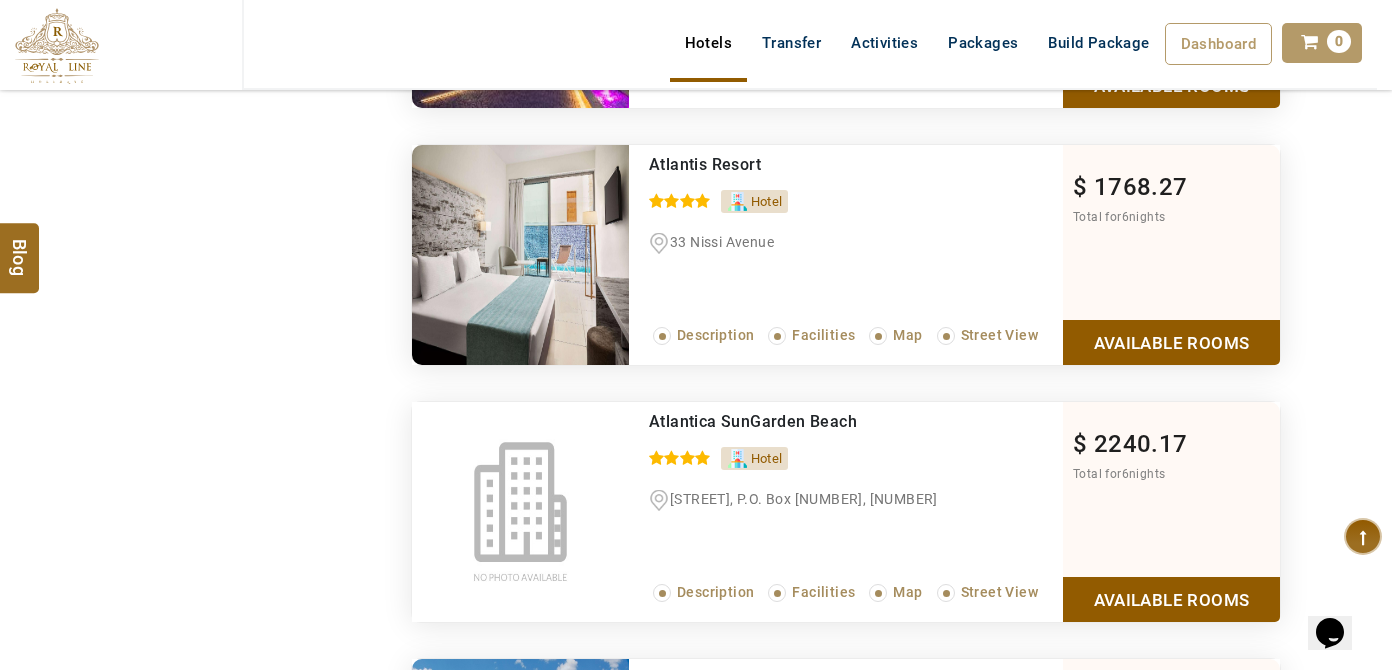 scroll, scrollTop: 2609, scrollLeft: 0, axis: vertical 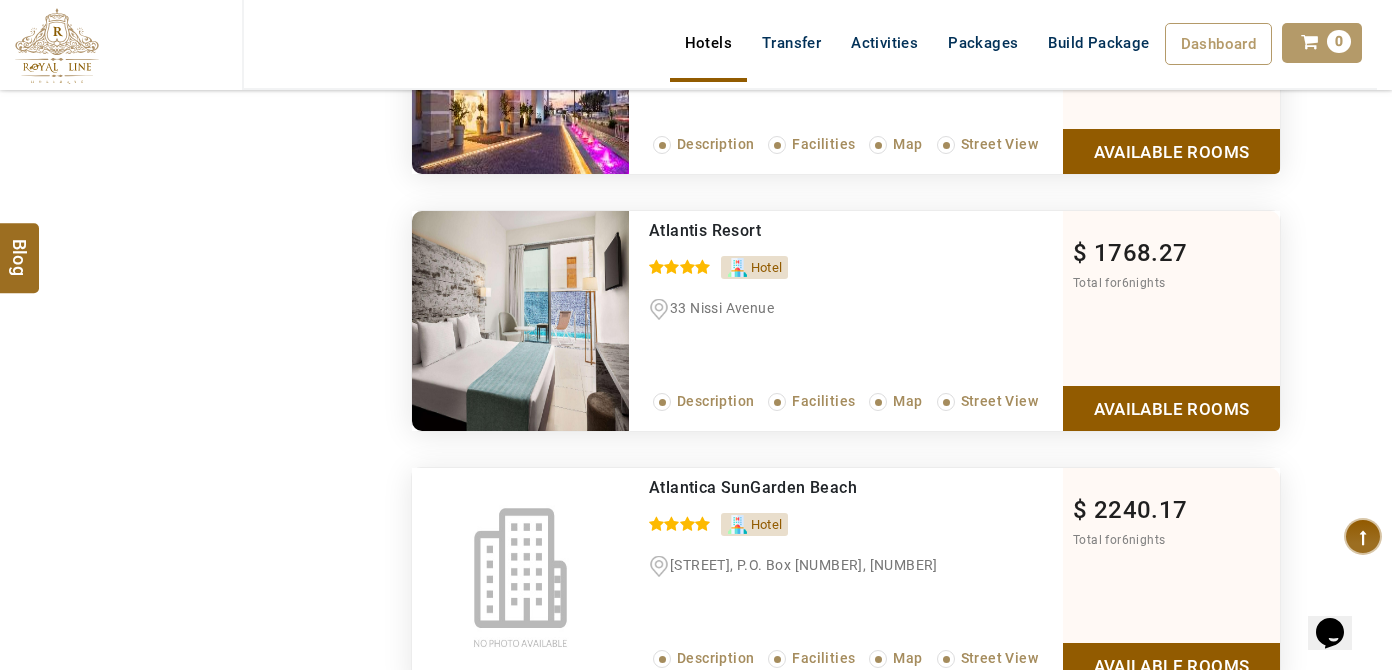 click on "Available Rooms" at bounding box center [1171, 408] 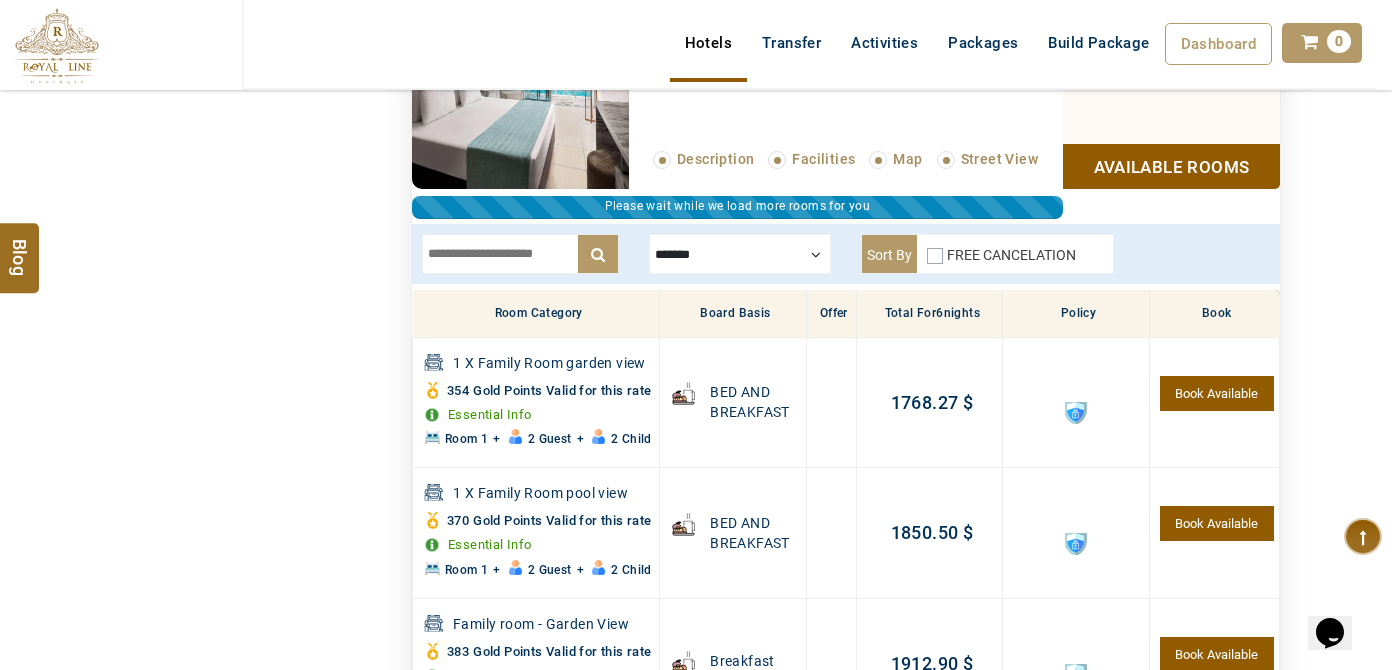scroll, scrollTop: 2853, scrollLeft: 0, axis: vertical 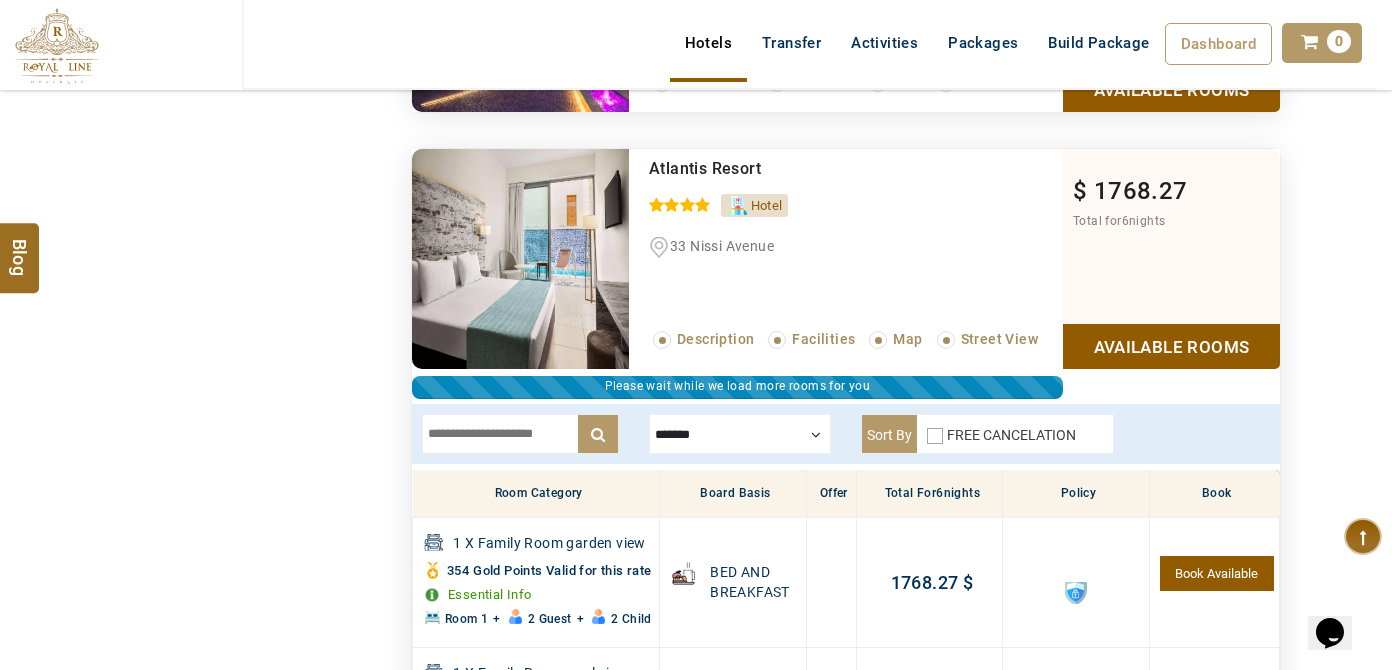 click on "Available Rooms" at bounding box center (1171, 346) 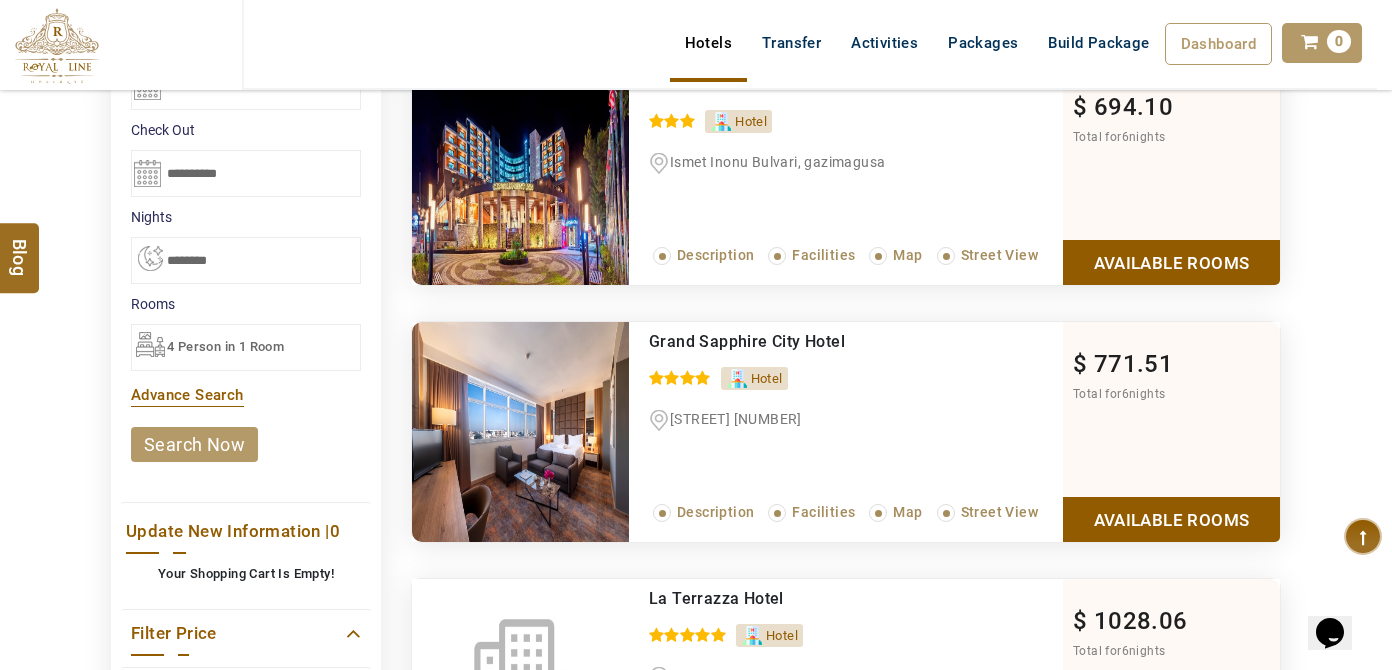 scroll, scrollTop: 398, scrollLeft: 0, axis: vertical 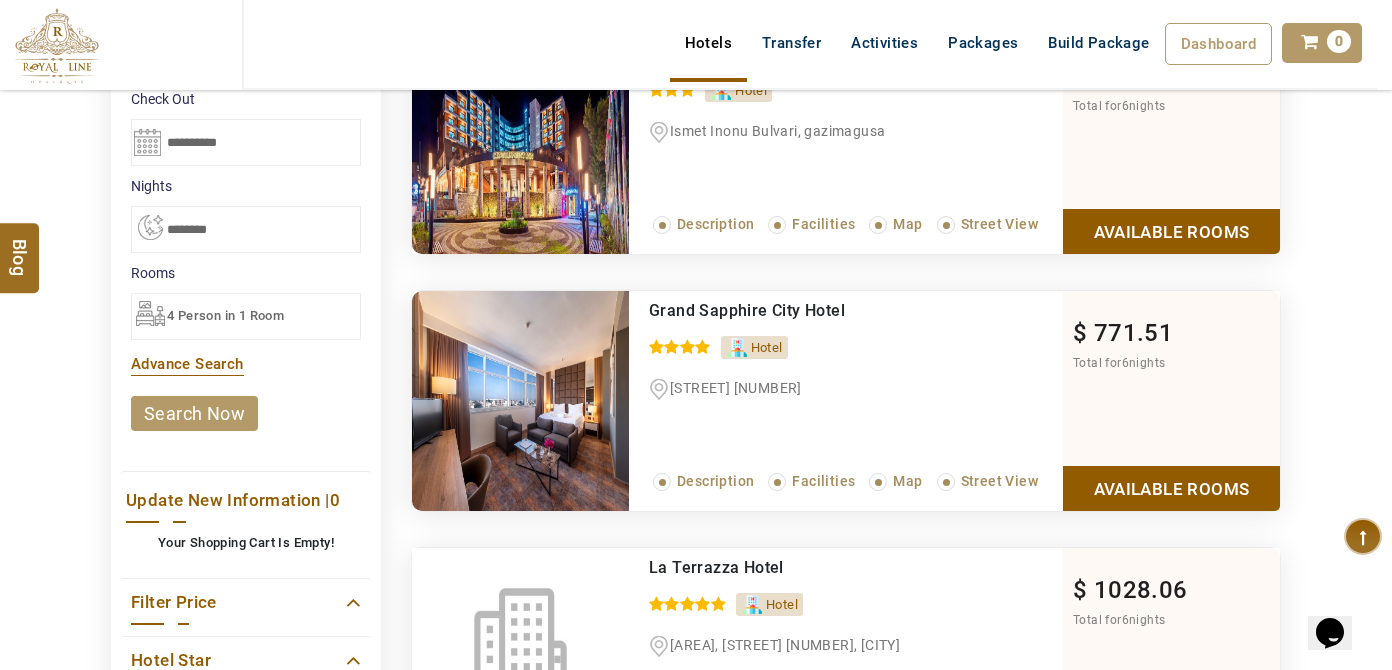 click on "Available Rooms" at bounding box center [1171, 488] 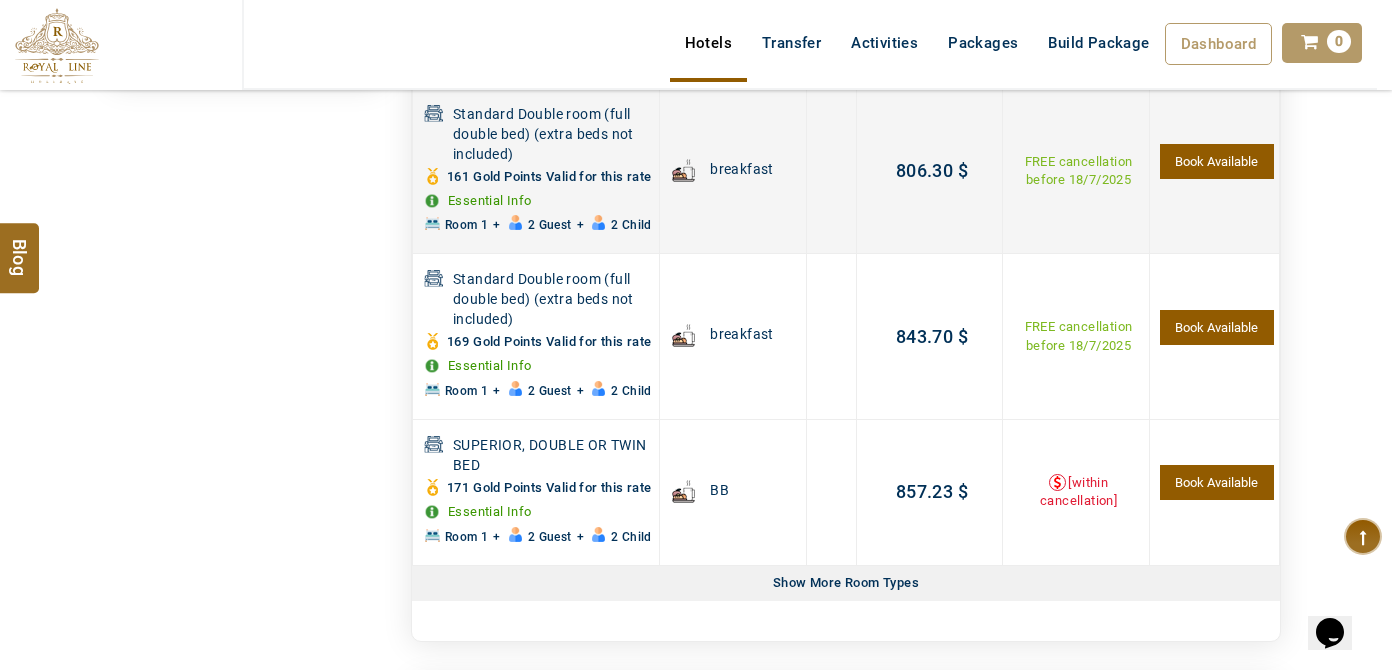 scroll, scrollTop: 1454, scrollLeft: 0, axis: vertical 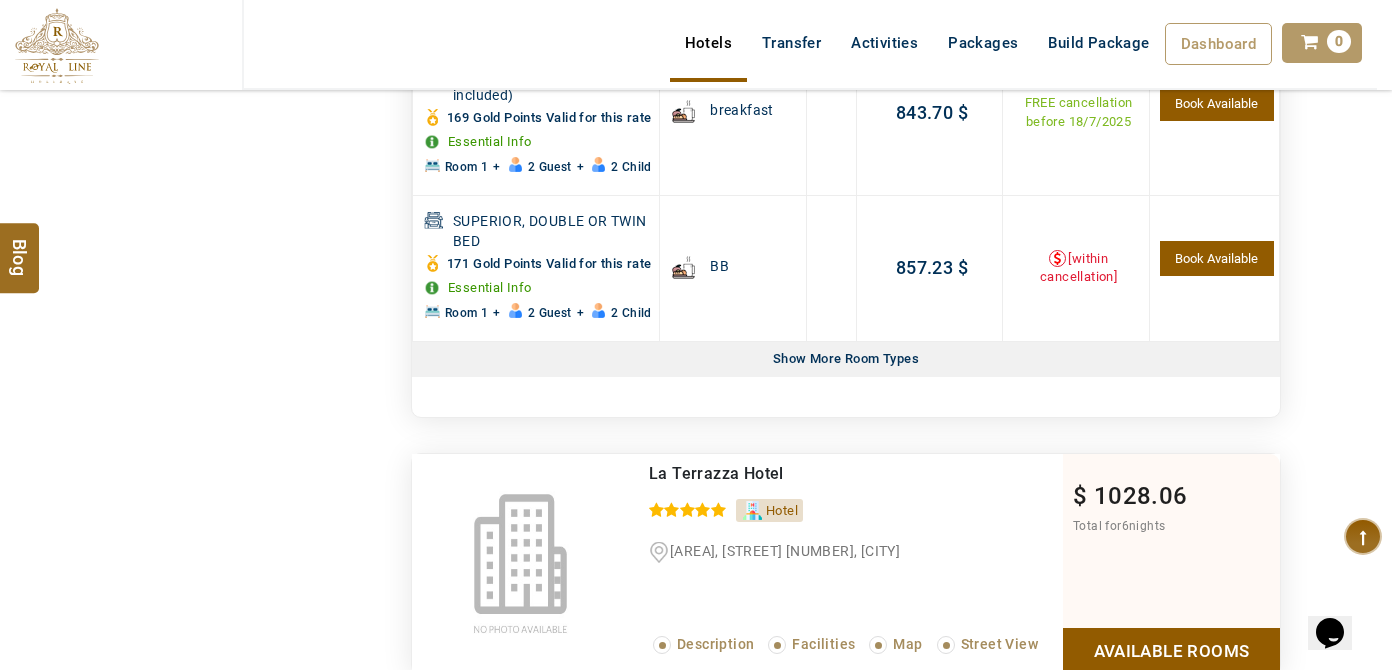 click on "Show More Room Types" at bounding box center [846, 359] 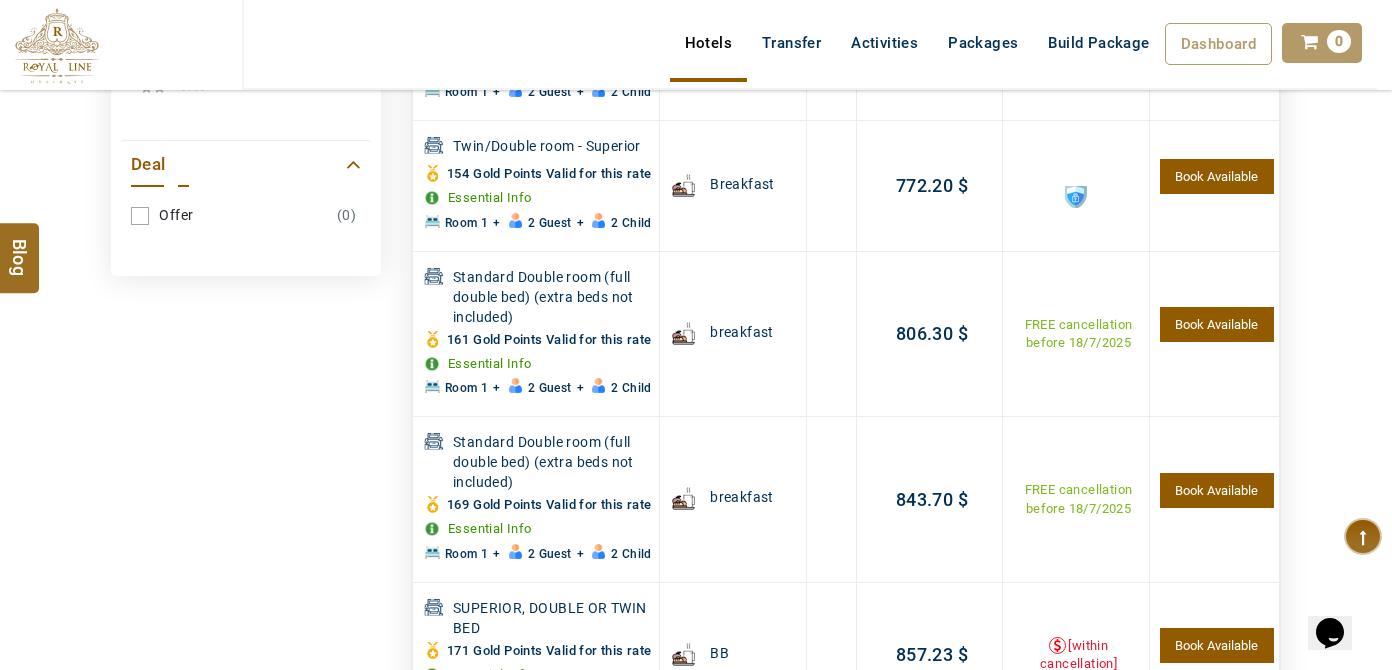 scroll, scrollTop: 697, scrollLeft: 0, axis: vertical 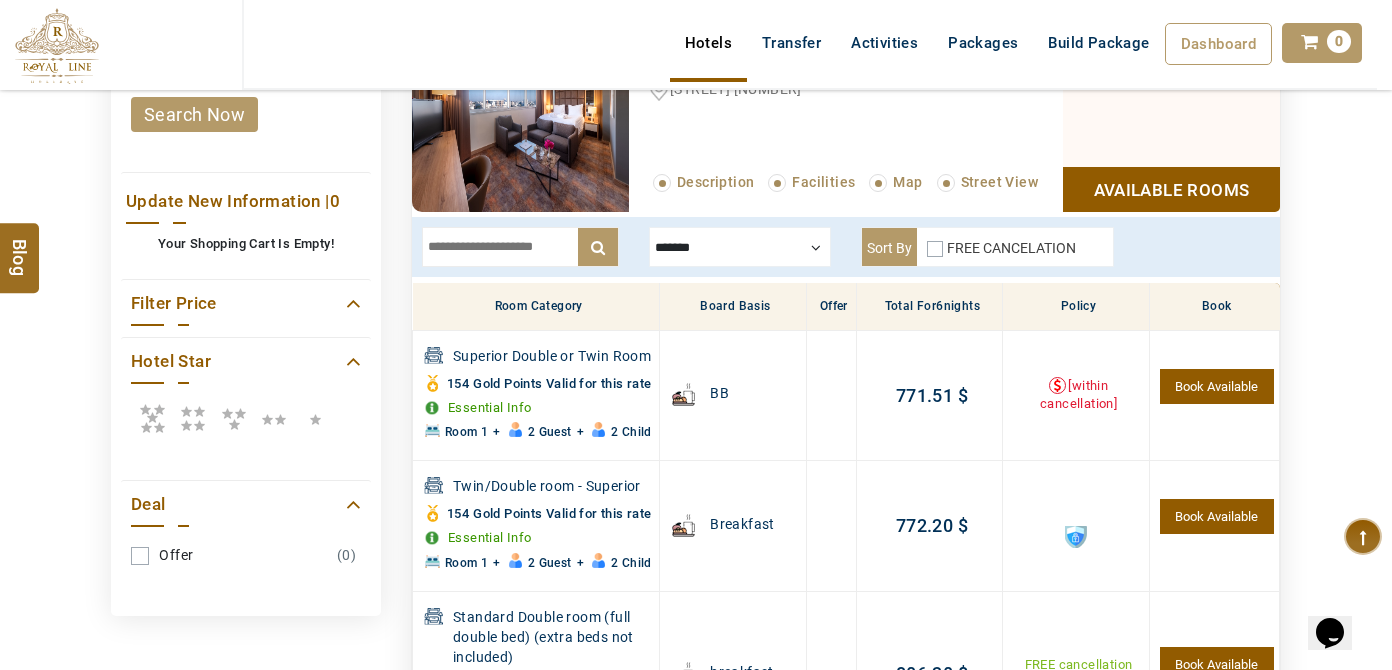 click on "Available Rooms" at bounding box center [1171, 189] 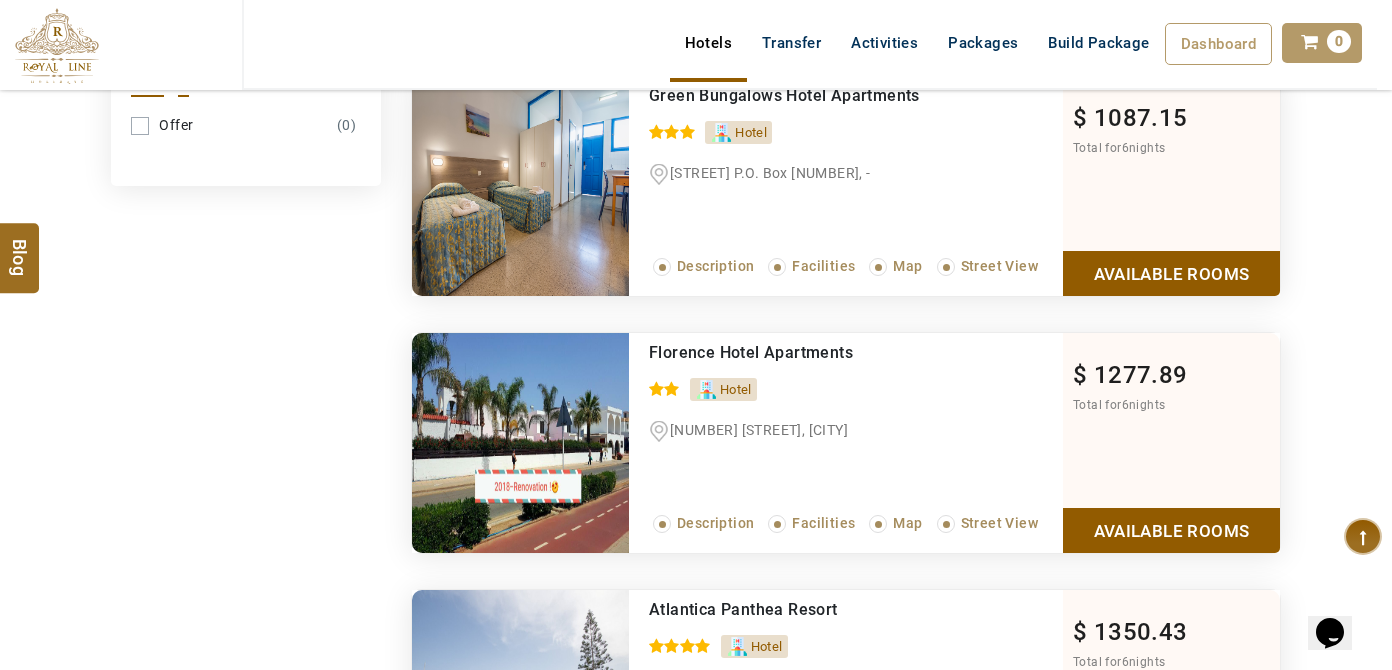 scroll, scrollTop: 879, scrollLeft: 0, axis: vertical 